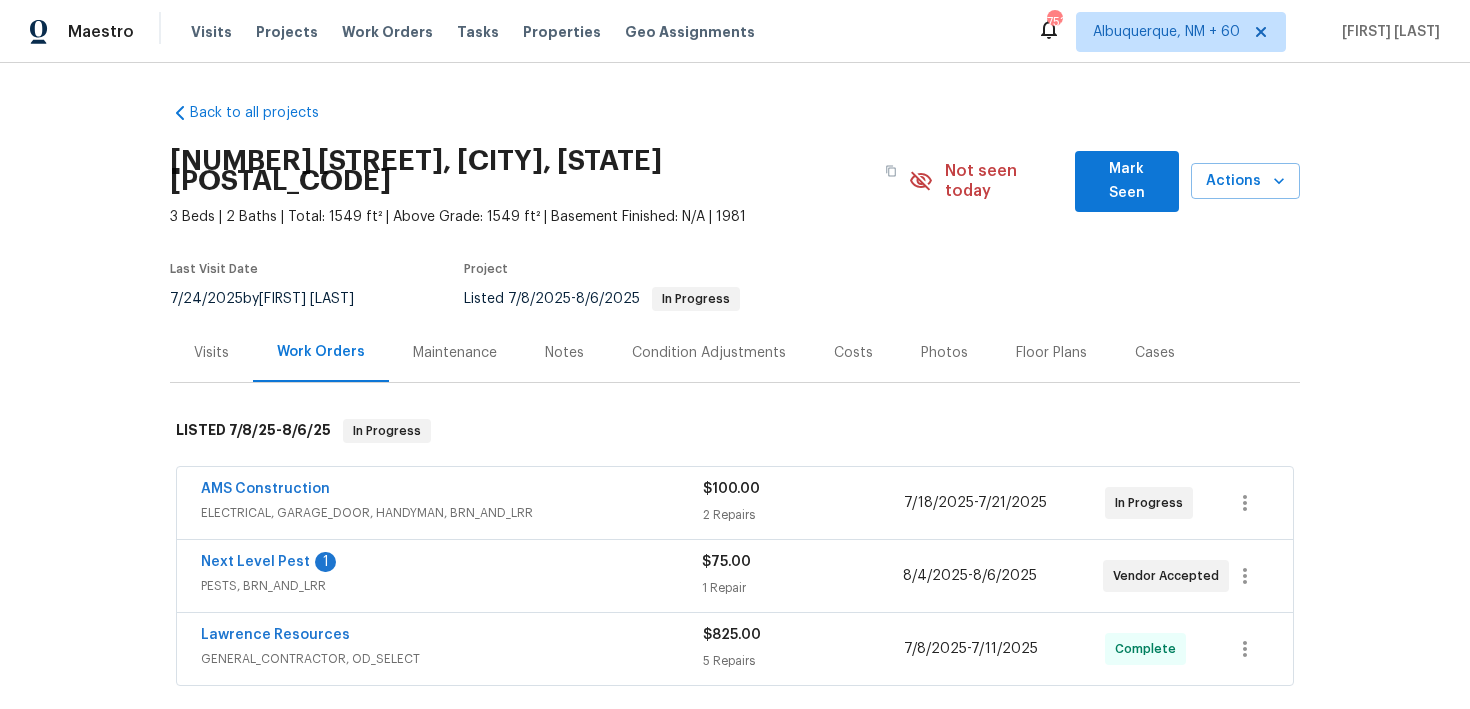 scroll, scrollTop: 0, scrollLeft: 0, axis: both 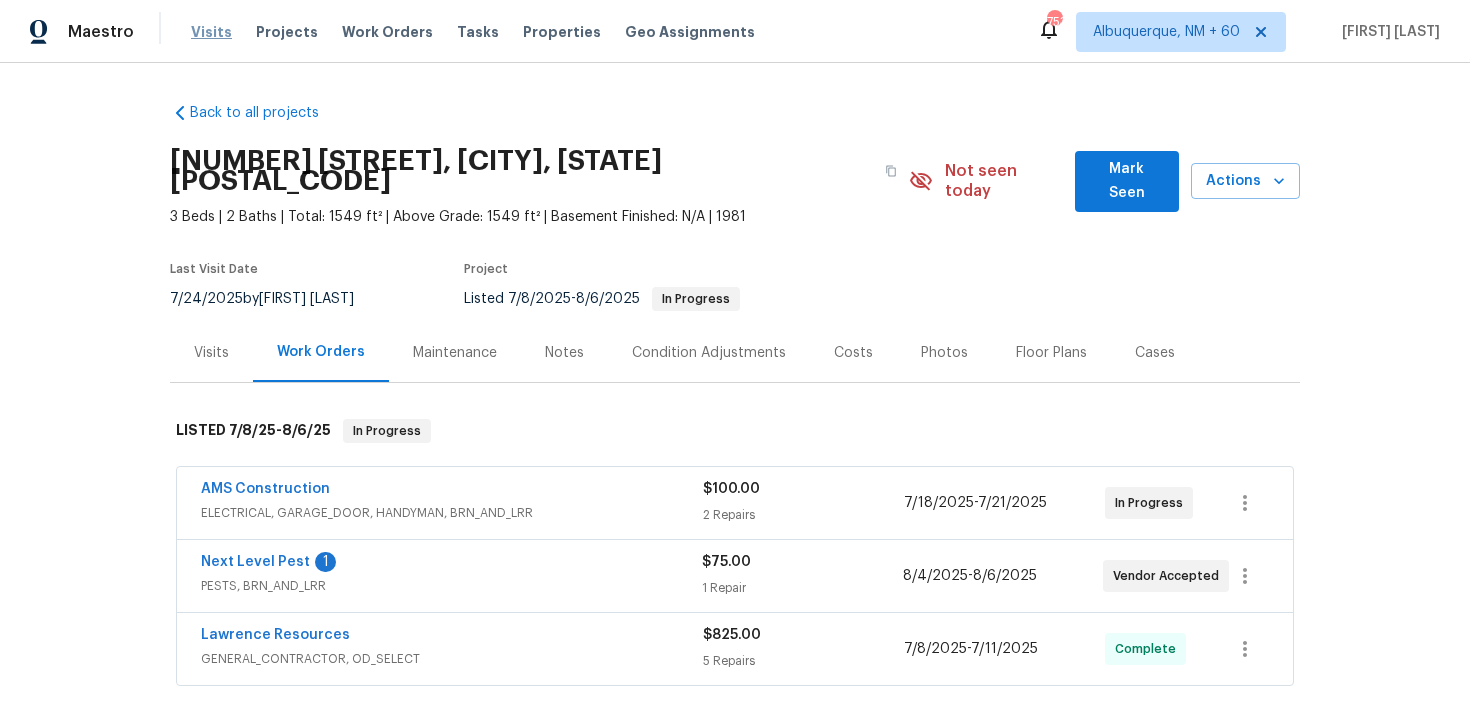 click on "Visits" at bounding box center (211, 32) 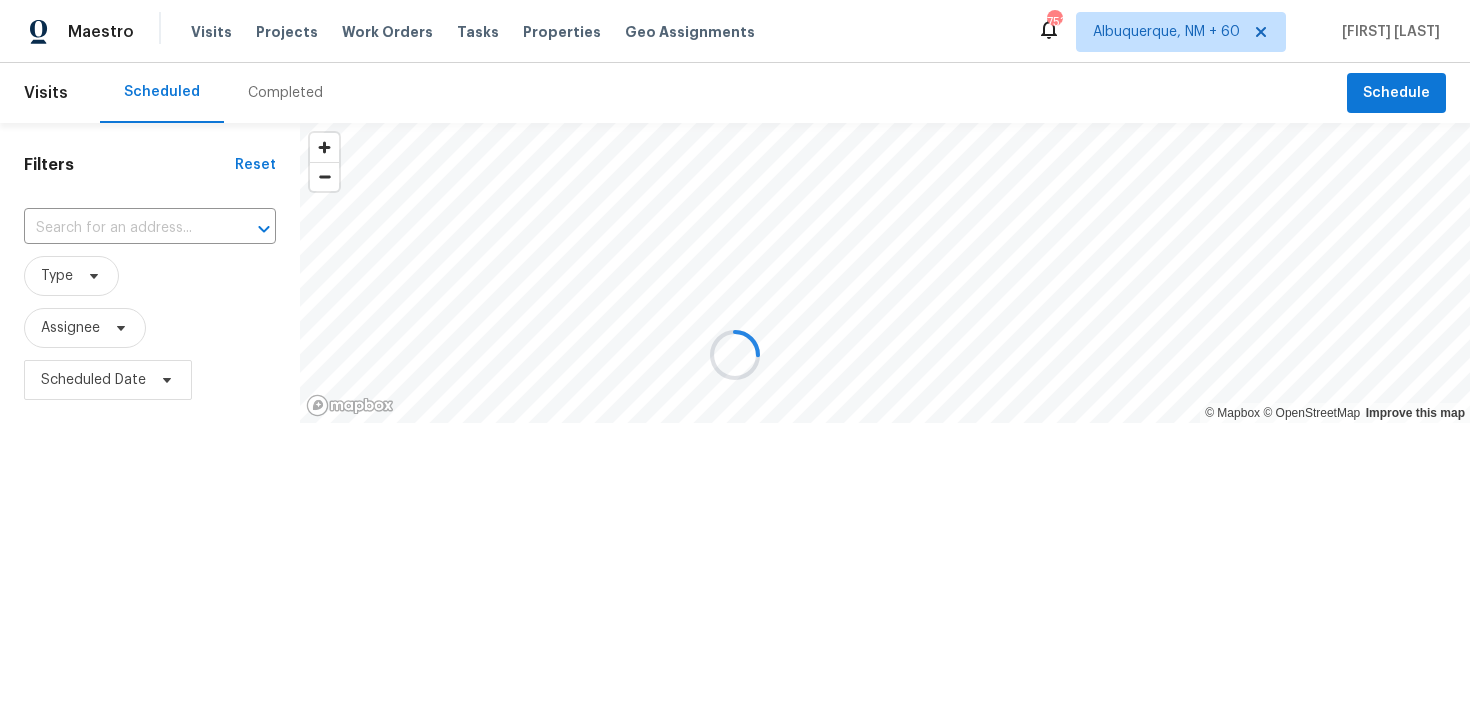 click on "Completed" at bounding box center [285, 93] 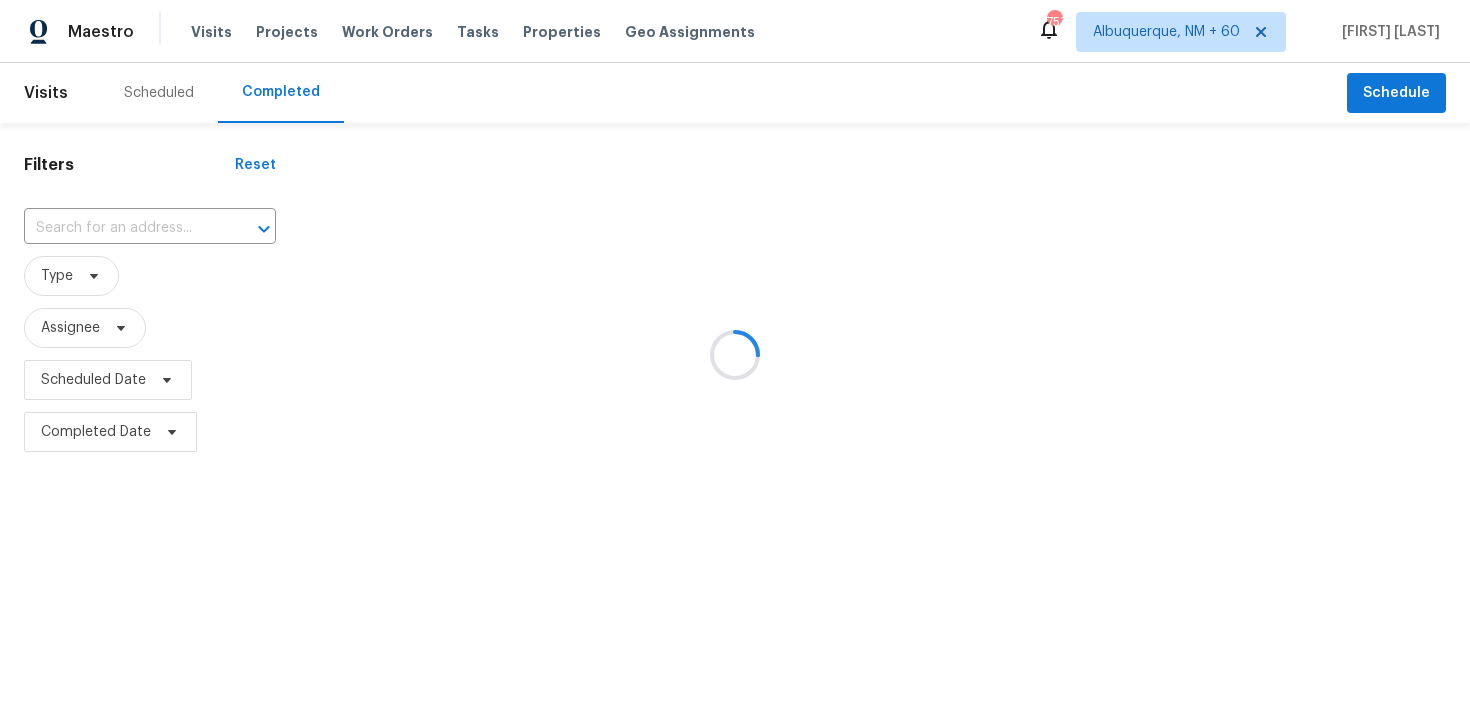 click at bounding box center (735, 354) 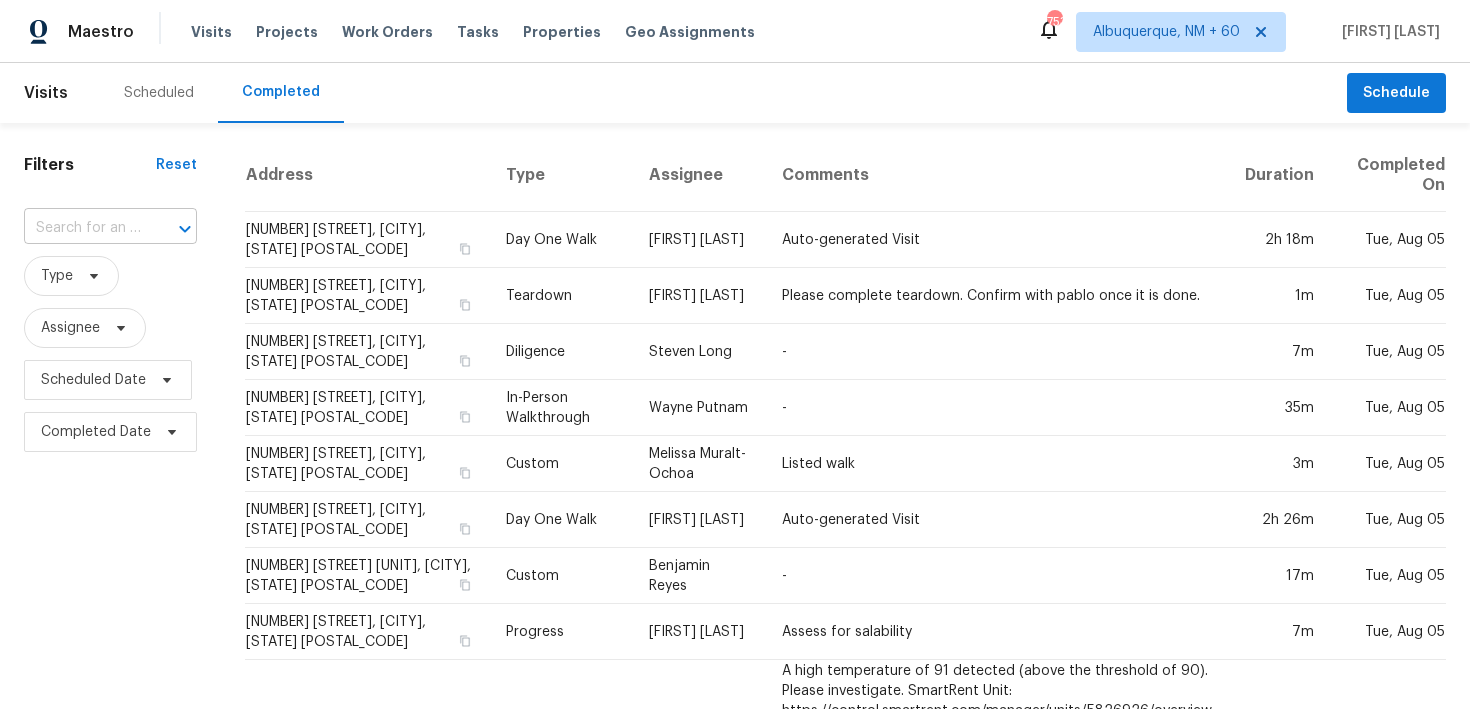 click at bounding box center (82, 228) 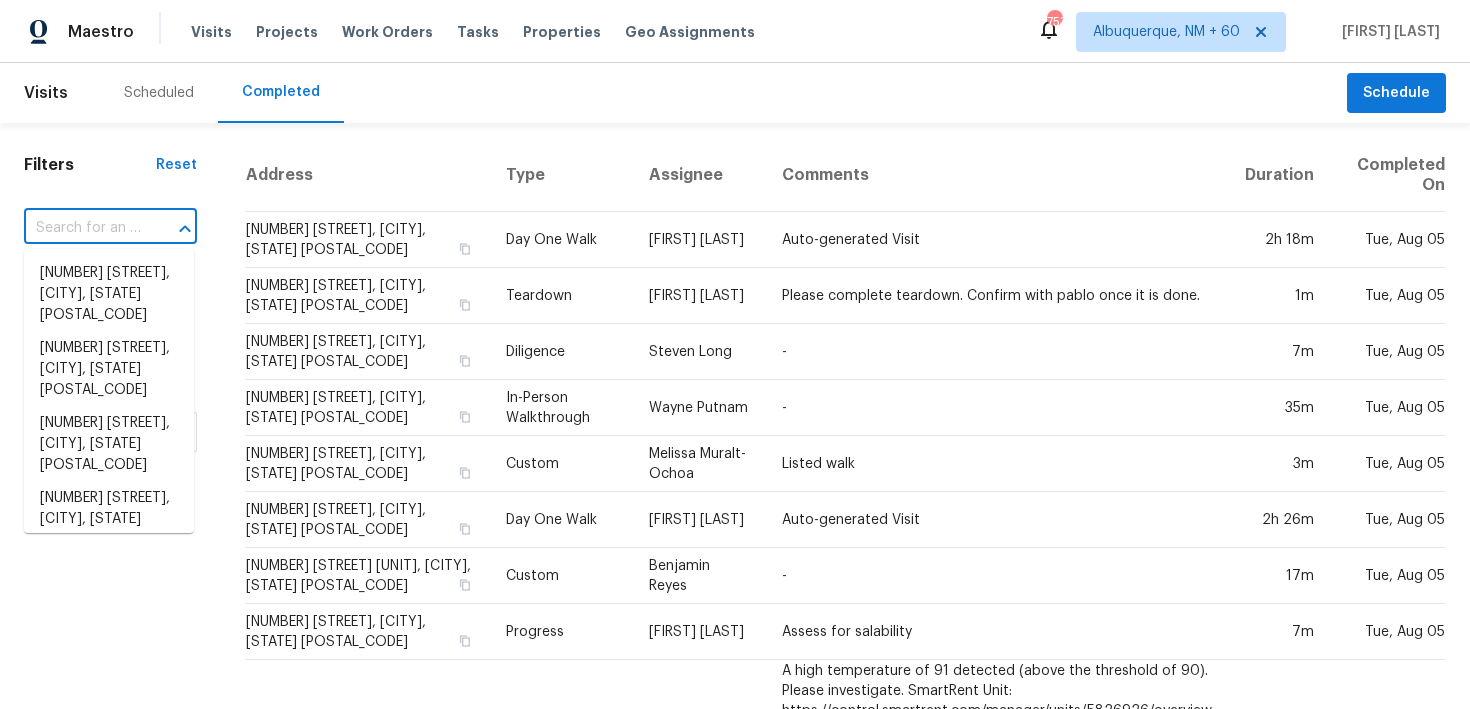 paste on "2918 Centennial Dr Garland, TX 75042" 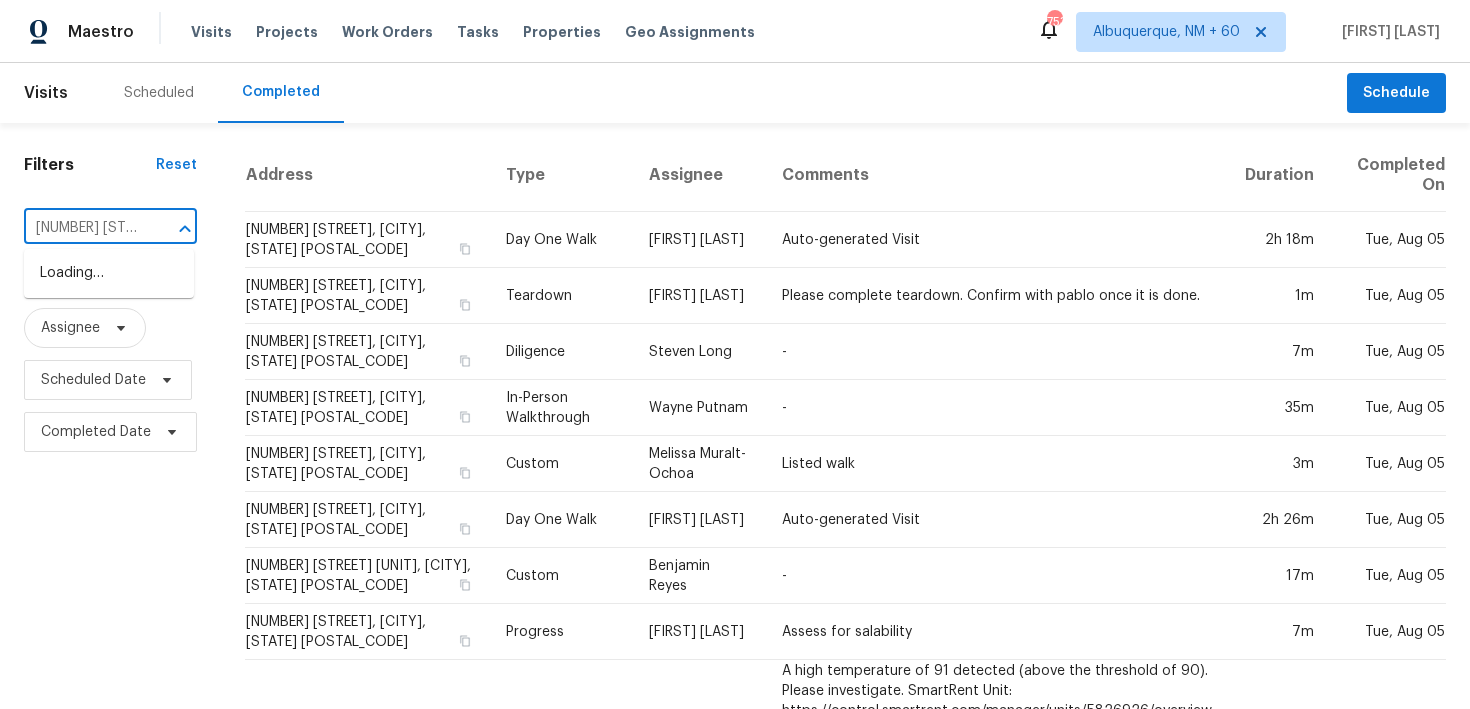 scroll, scrollTop: 0, scrollLeft: 146, axis: horizontal 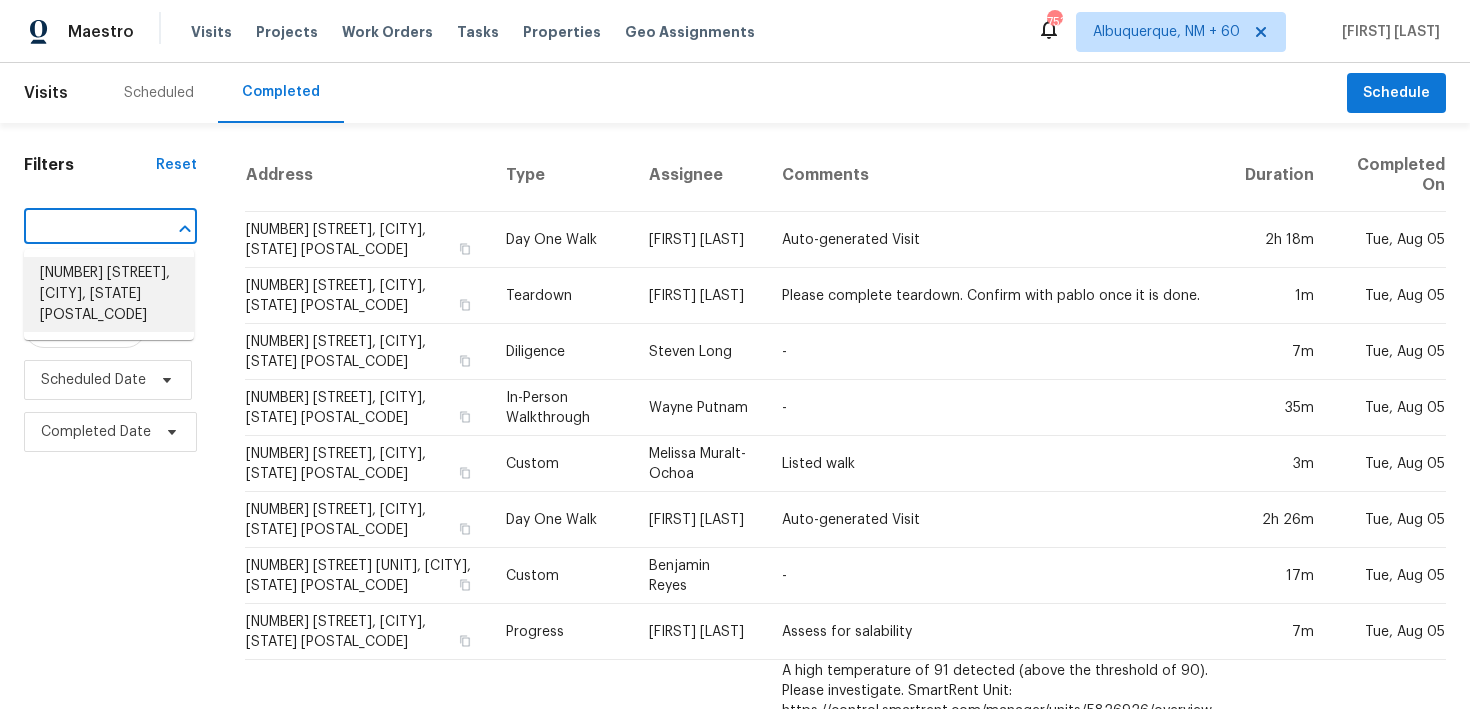 click on "2918 Centennial Dr, Garland, TX 75042" at bounding box center [109, 294] 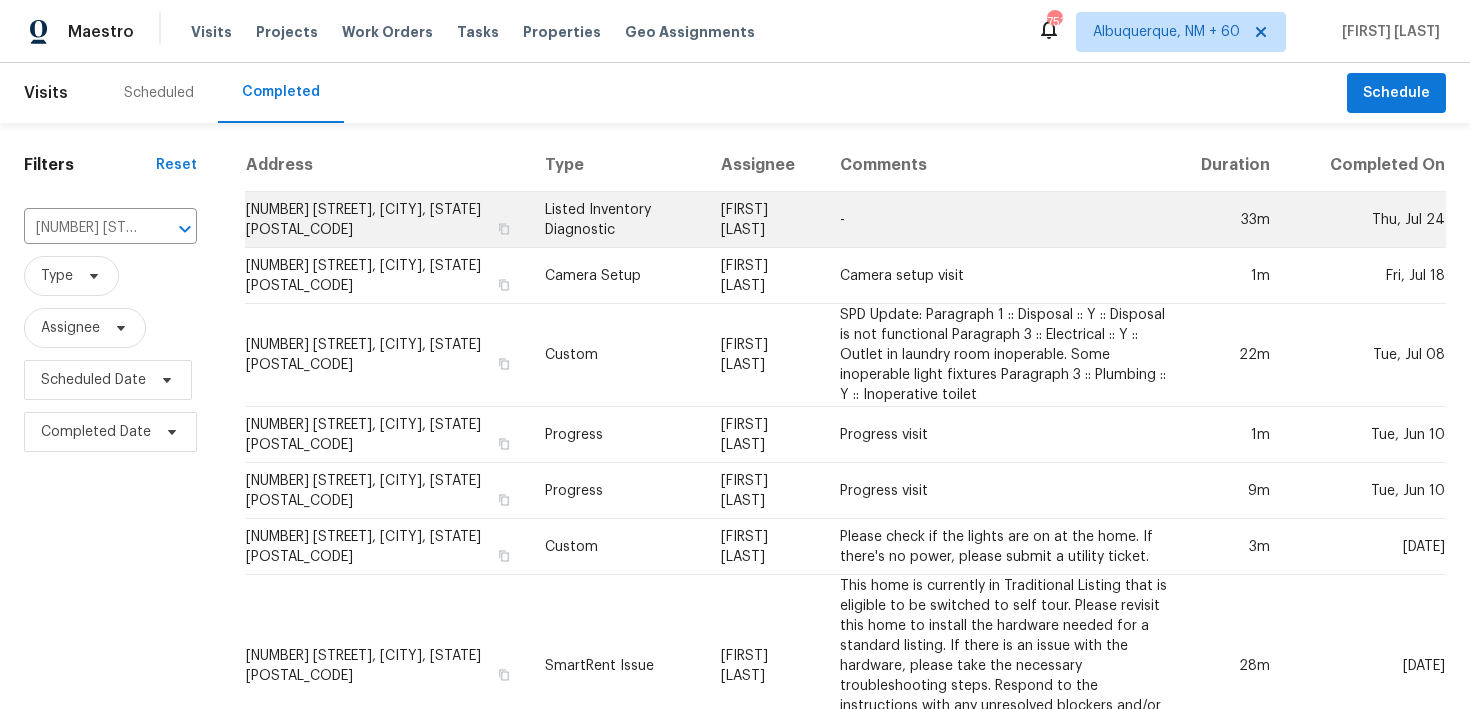 click on "Listed Inventory Diagnostic" at bounding box center [617, 220] 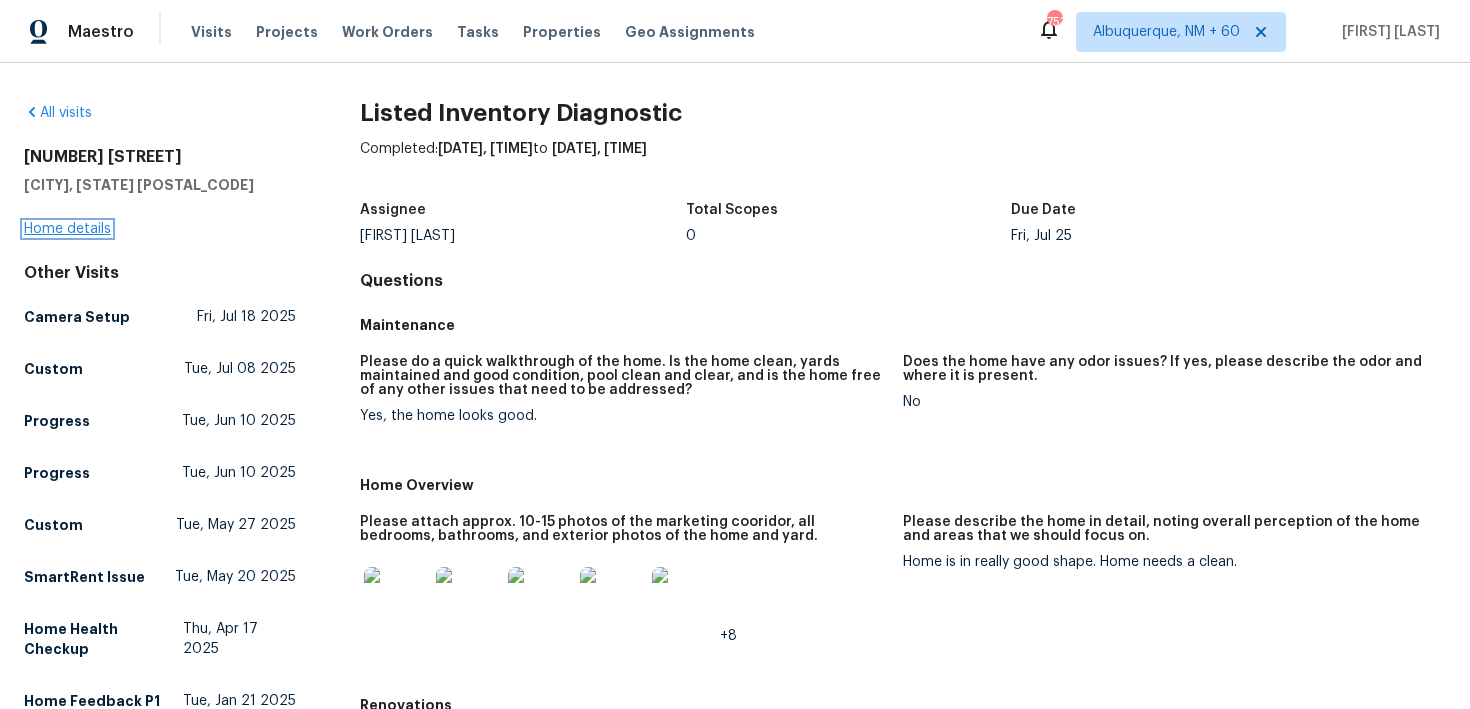 click on "Home details" at bounding box center (67, 229) 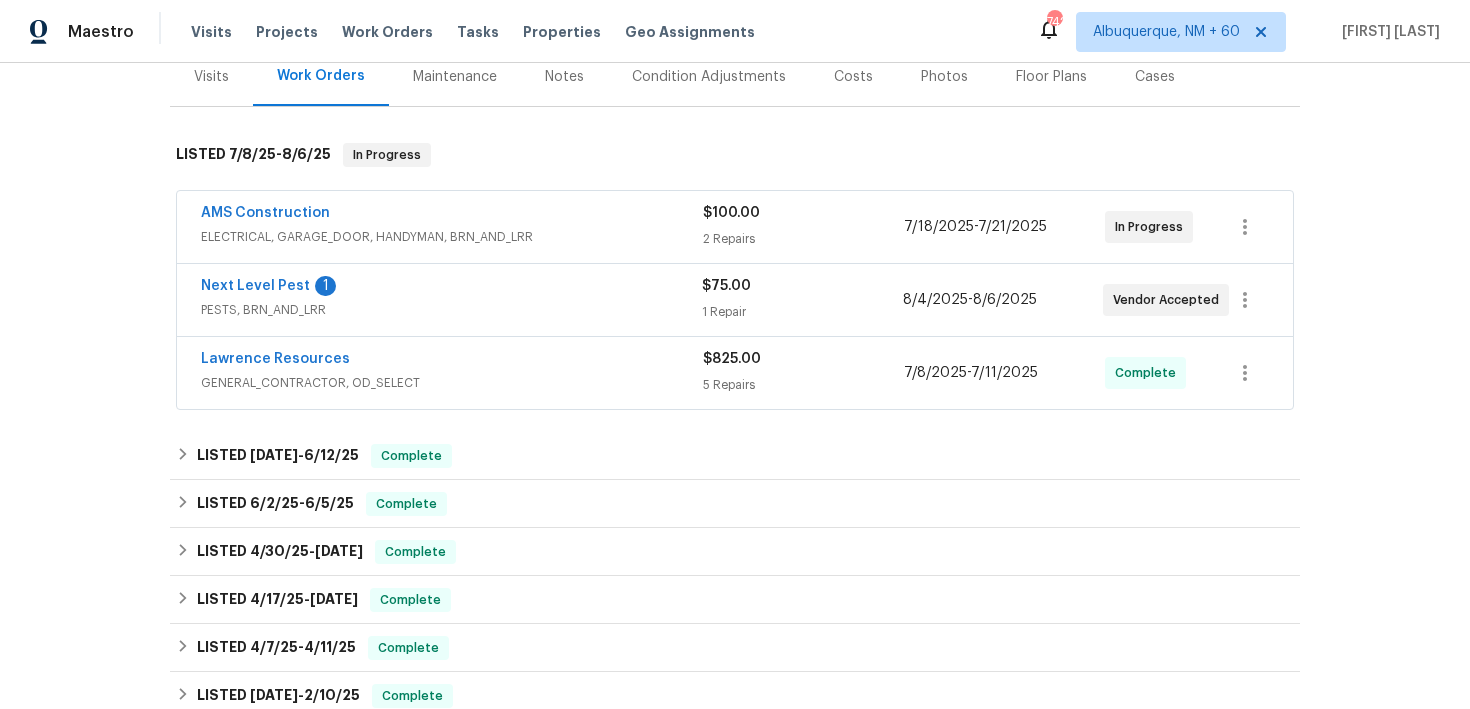 scroll, scrollTop: 0, scrollLeft: 0, axis: both 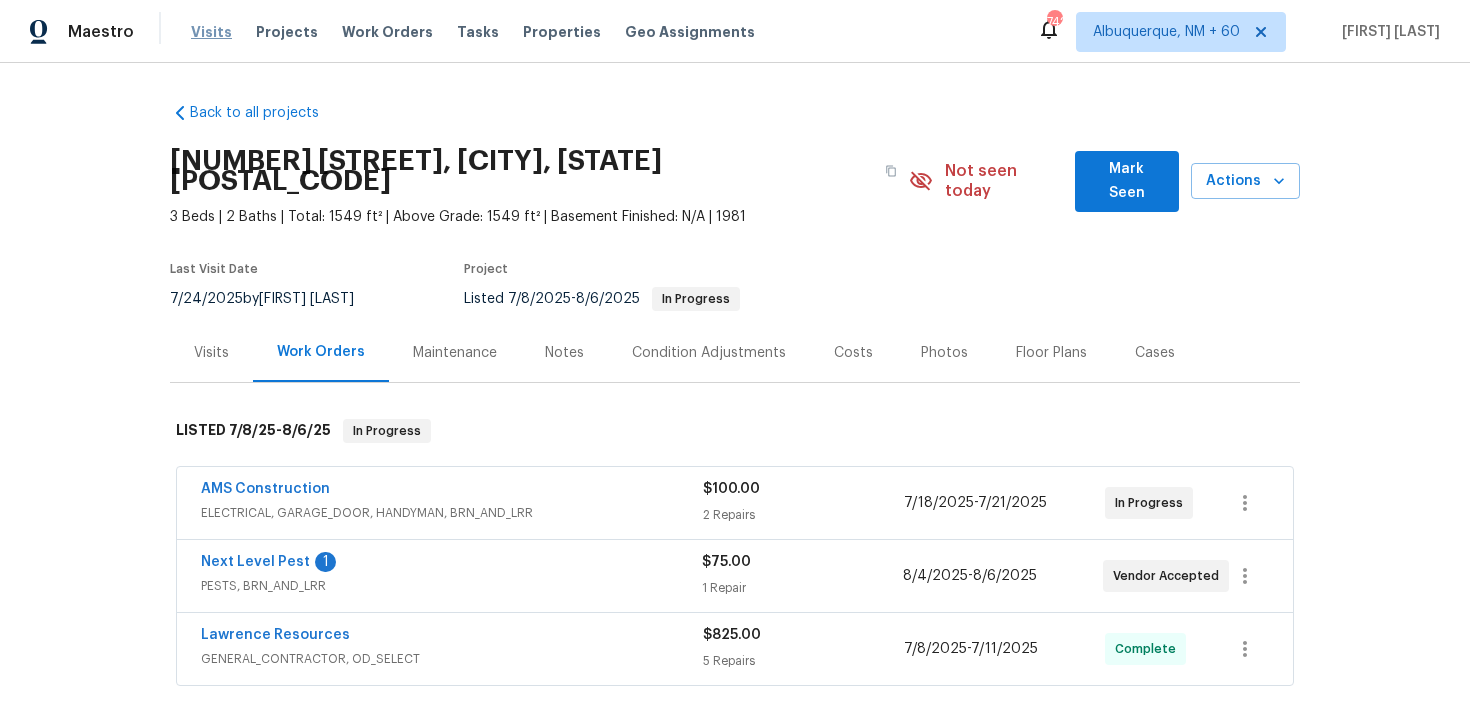 click on "Visits" at bounding box center [211, 32] 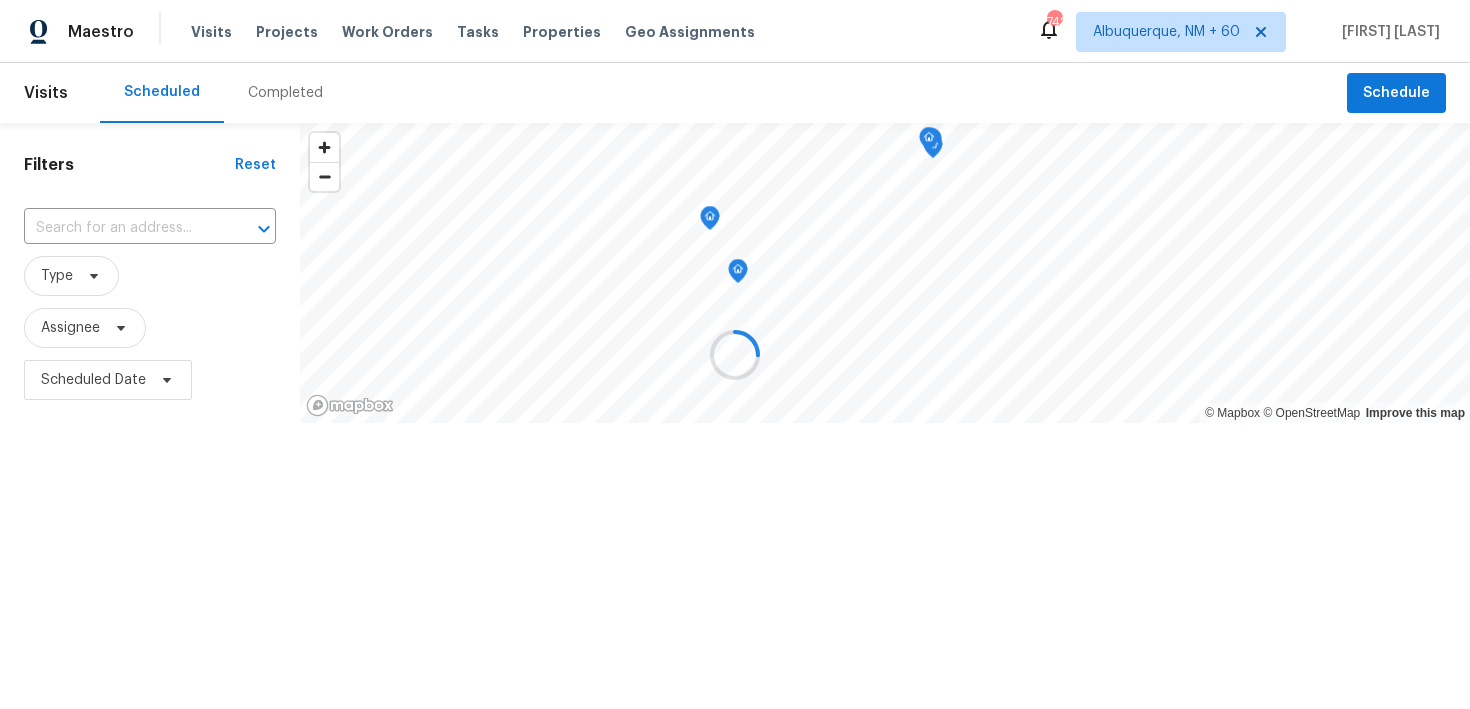click at bounding box center [735, 354] 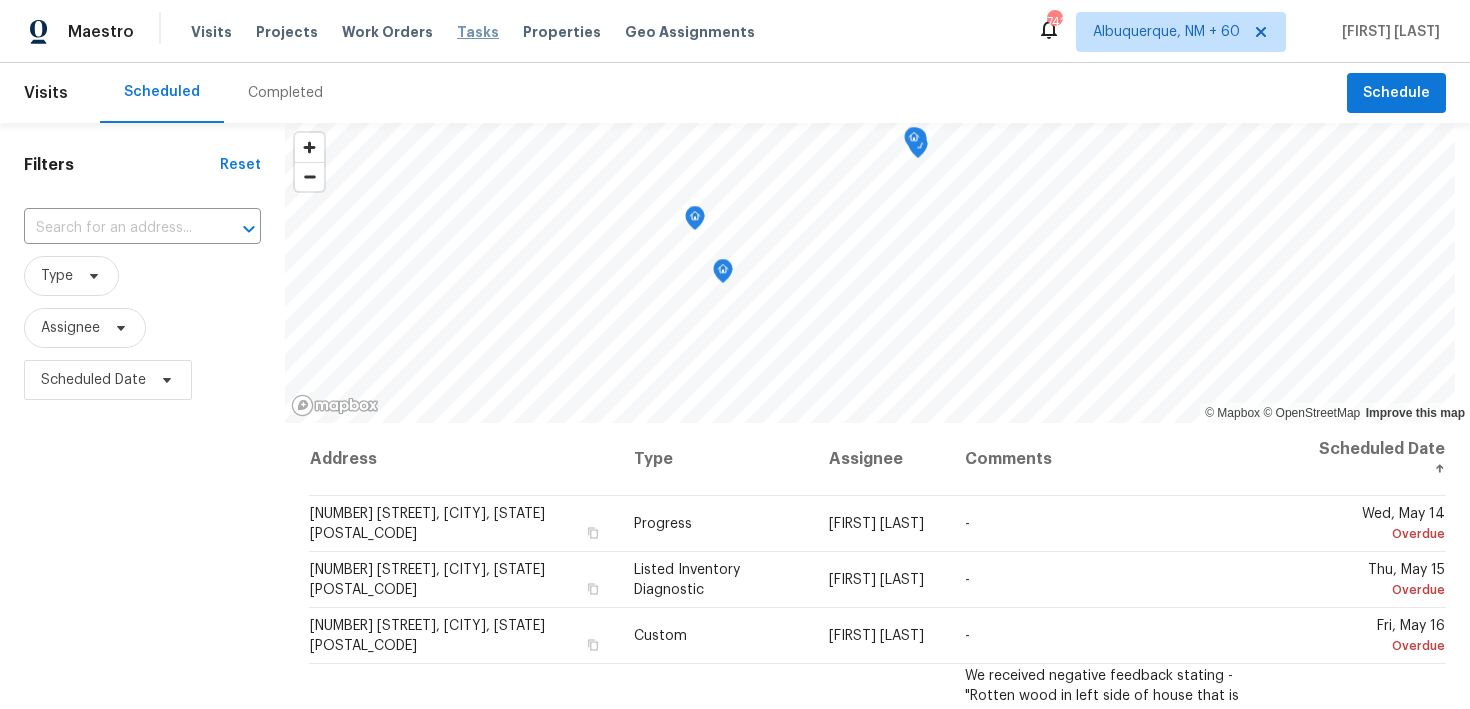 click on "Tasks" at bounding box center [478, 32] 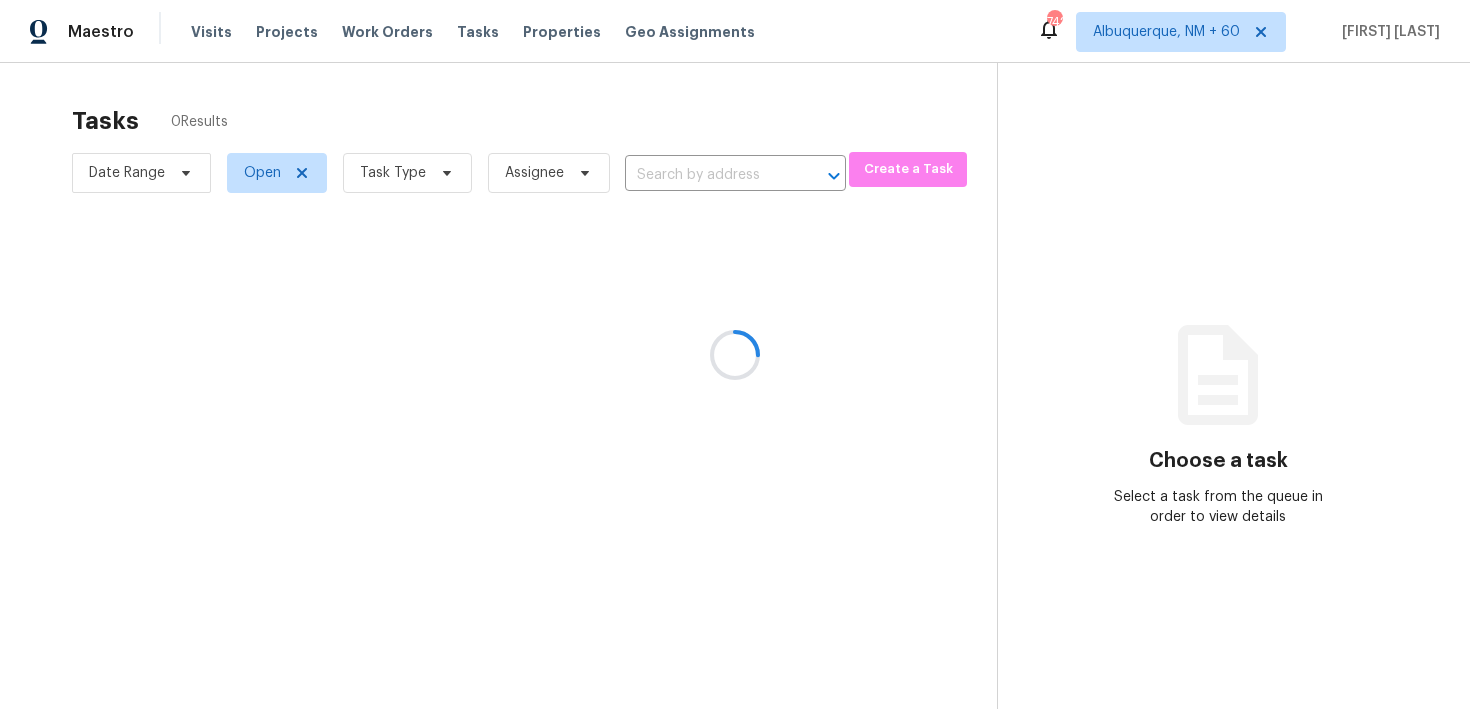click at bounding box center [735, 354] 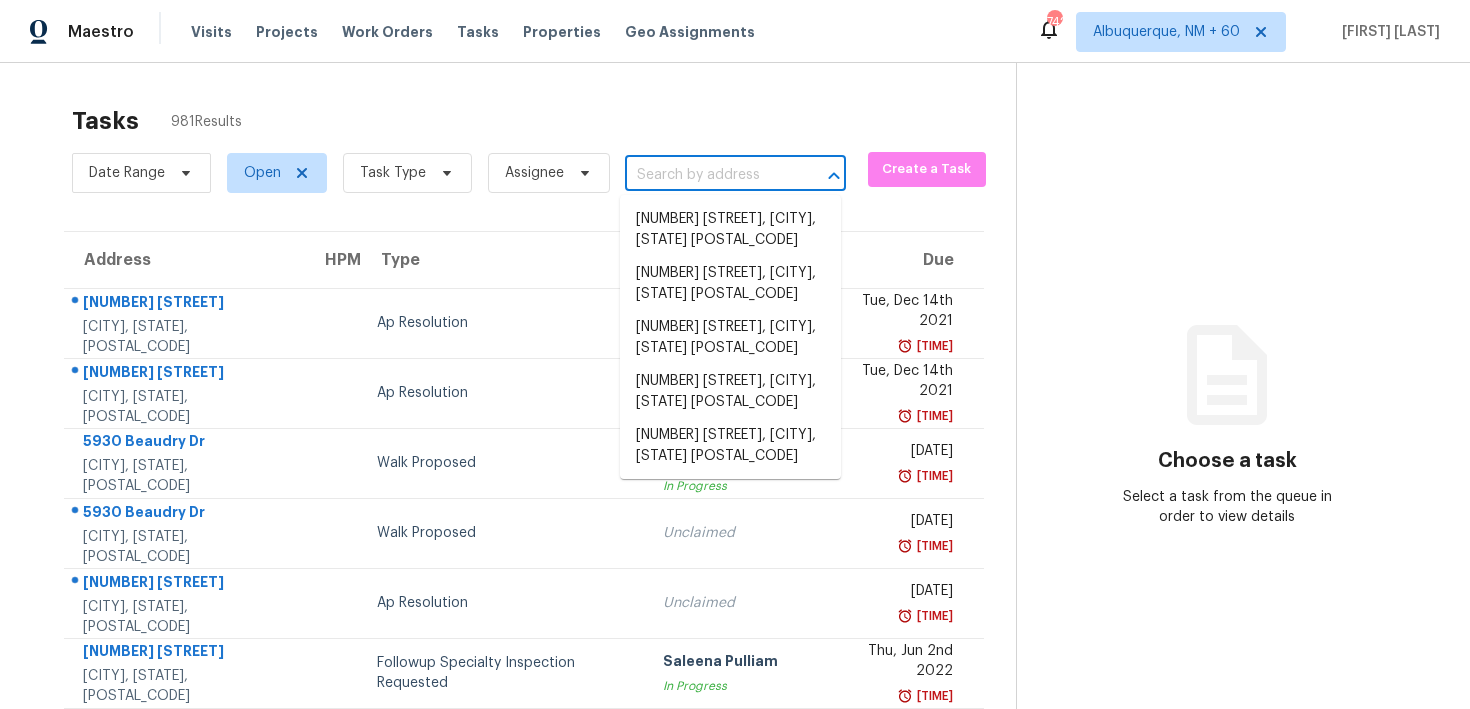 click at bounding box center (707, 175) 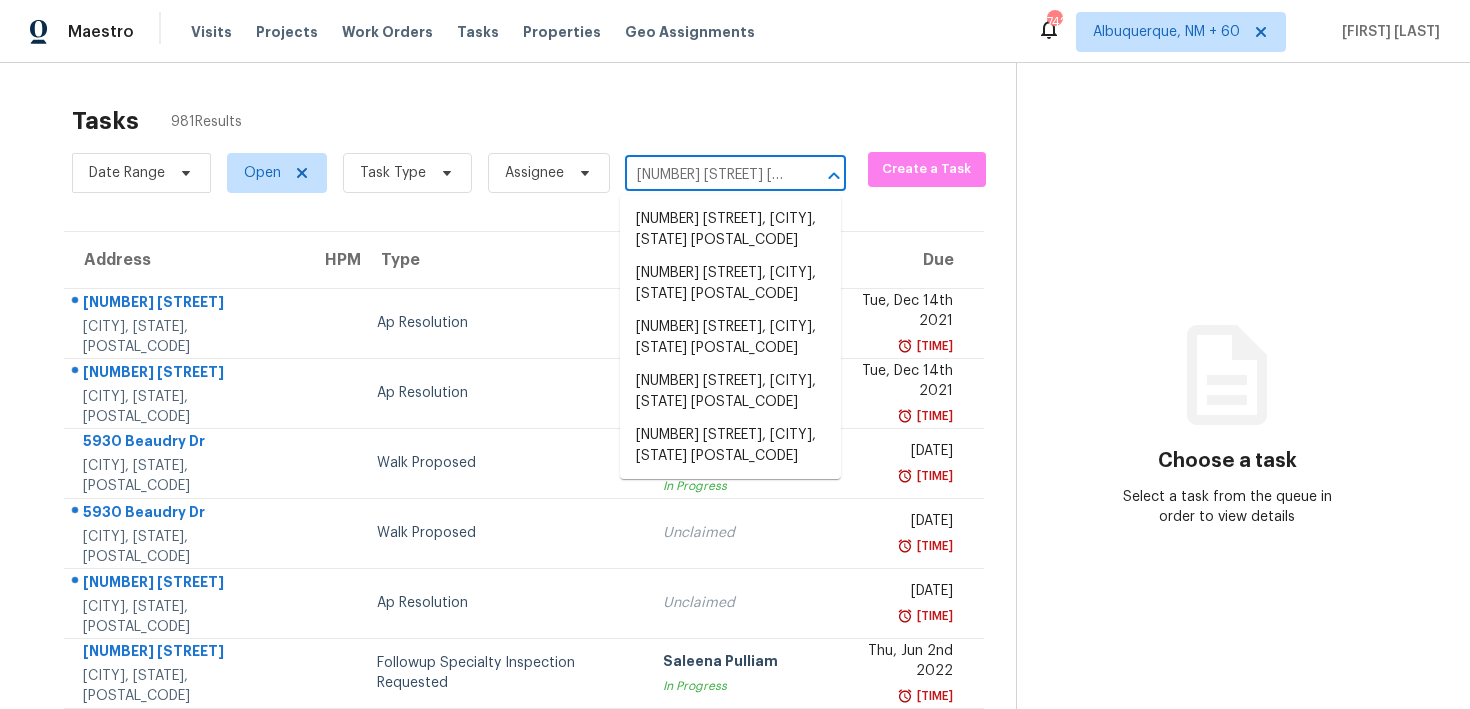 scroll, scrollTop: 0, scrollLeft: 108, axis: horizontal 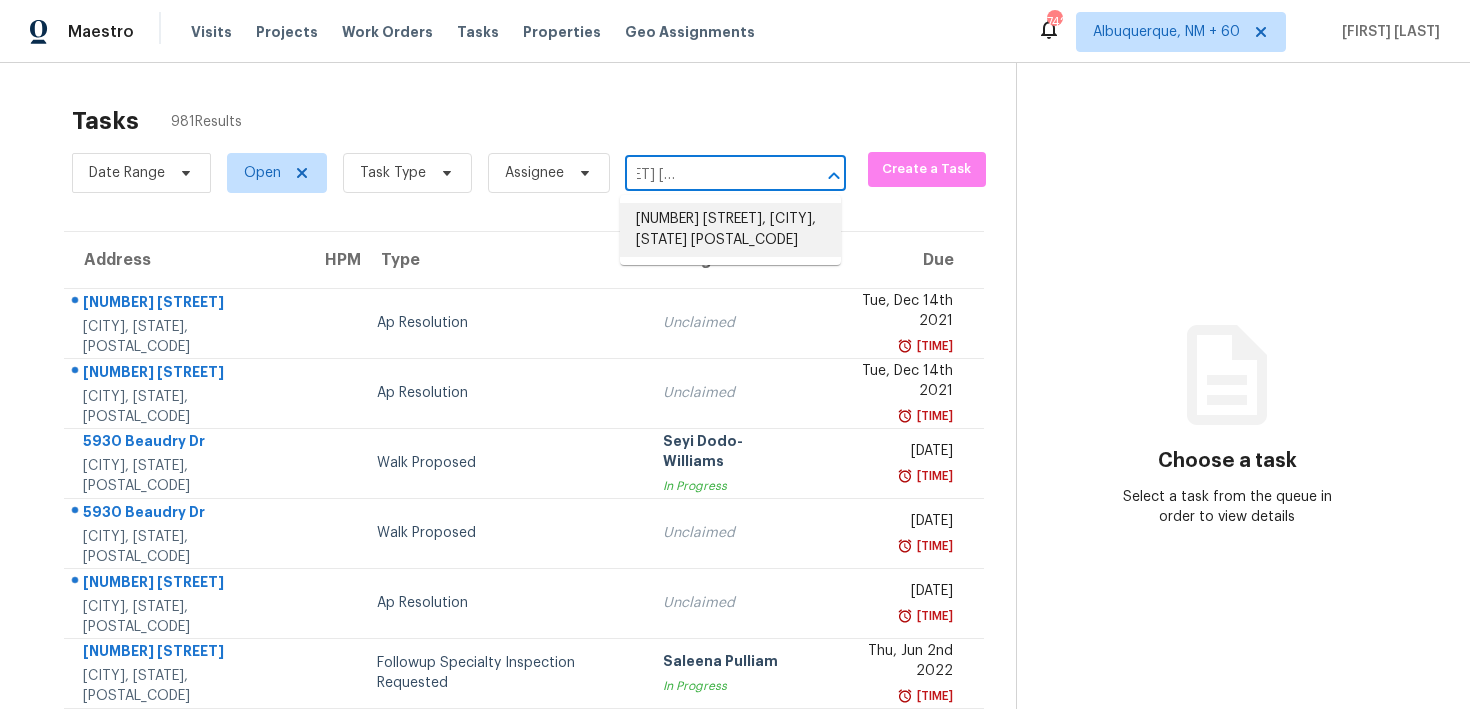 click on "16025 Calahan St, North Hills, CA 91343" at bounding box center [730, 230] 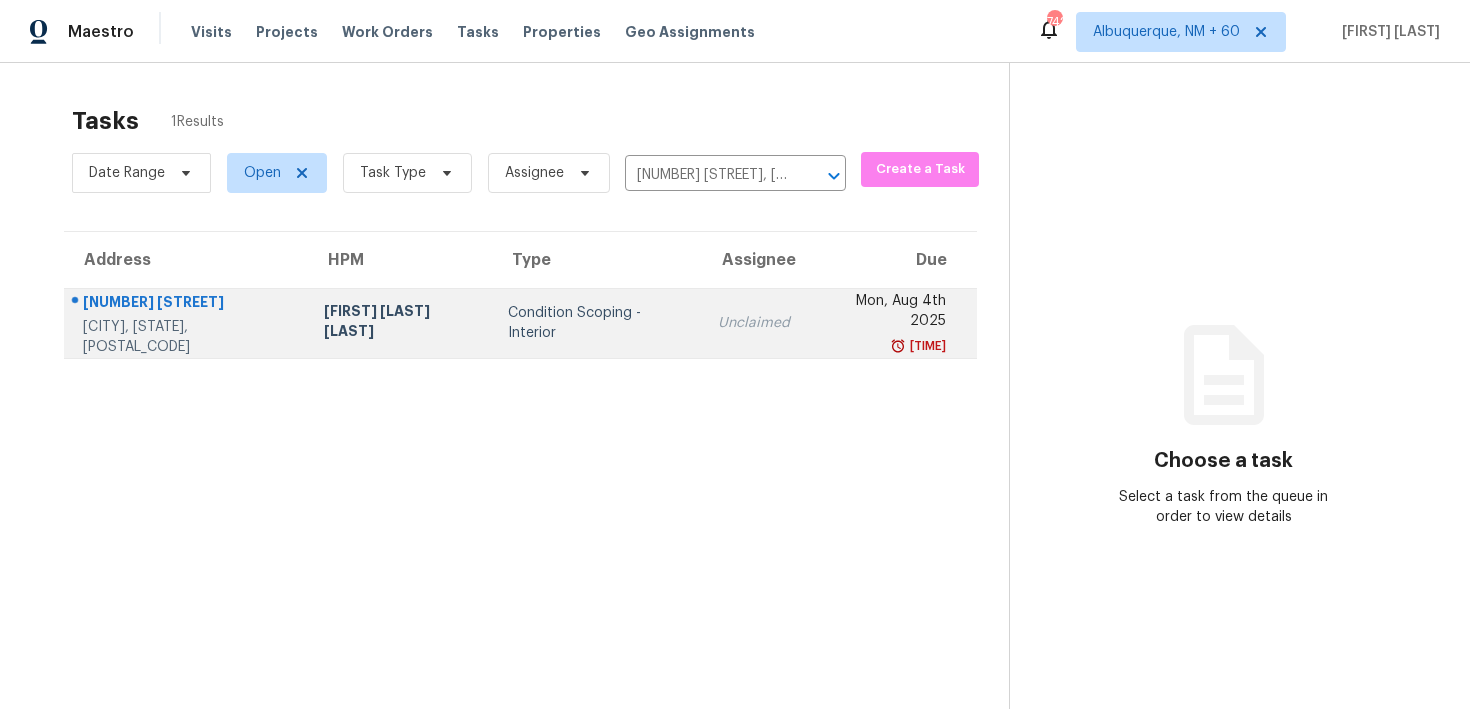 click on "Unclaimed" at bounding box center (754, 323) 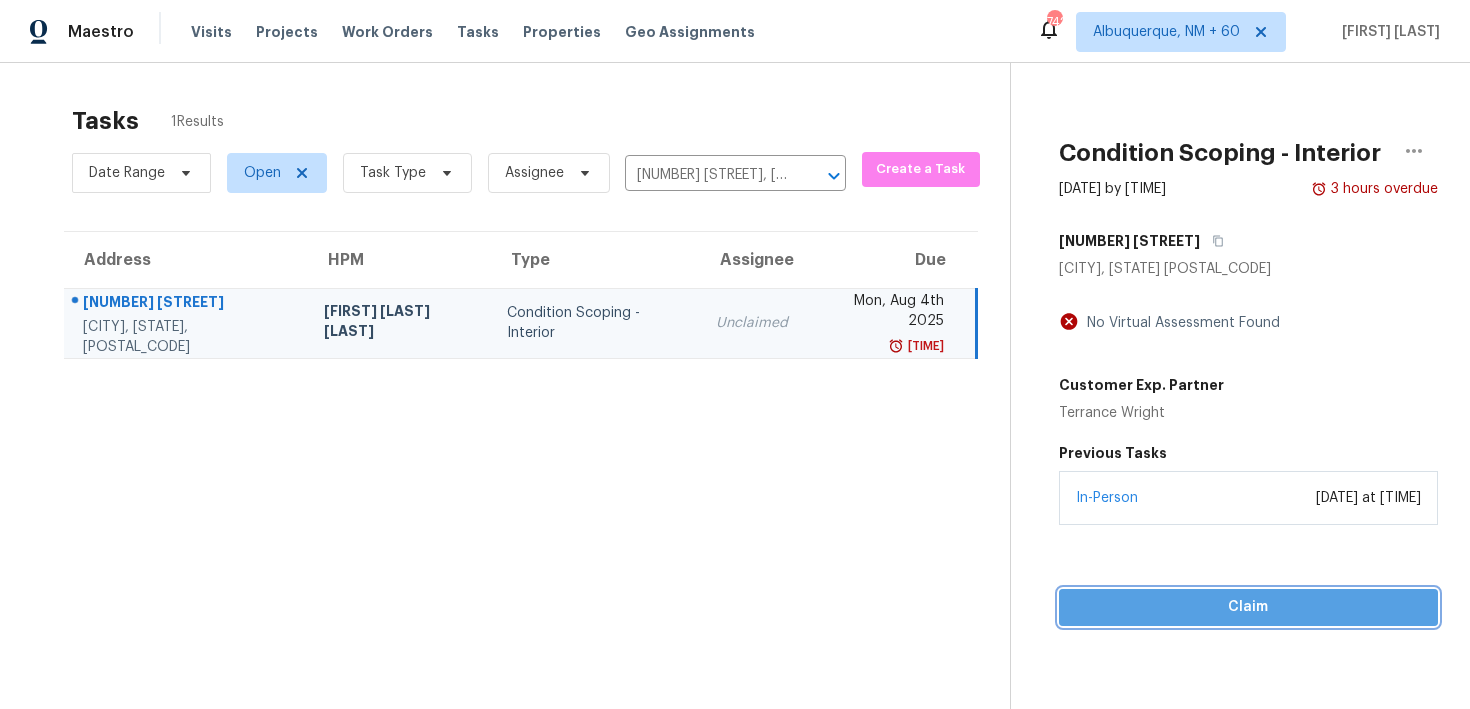 click on "Claim" at bounding box center (1248, 607) 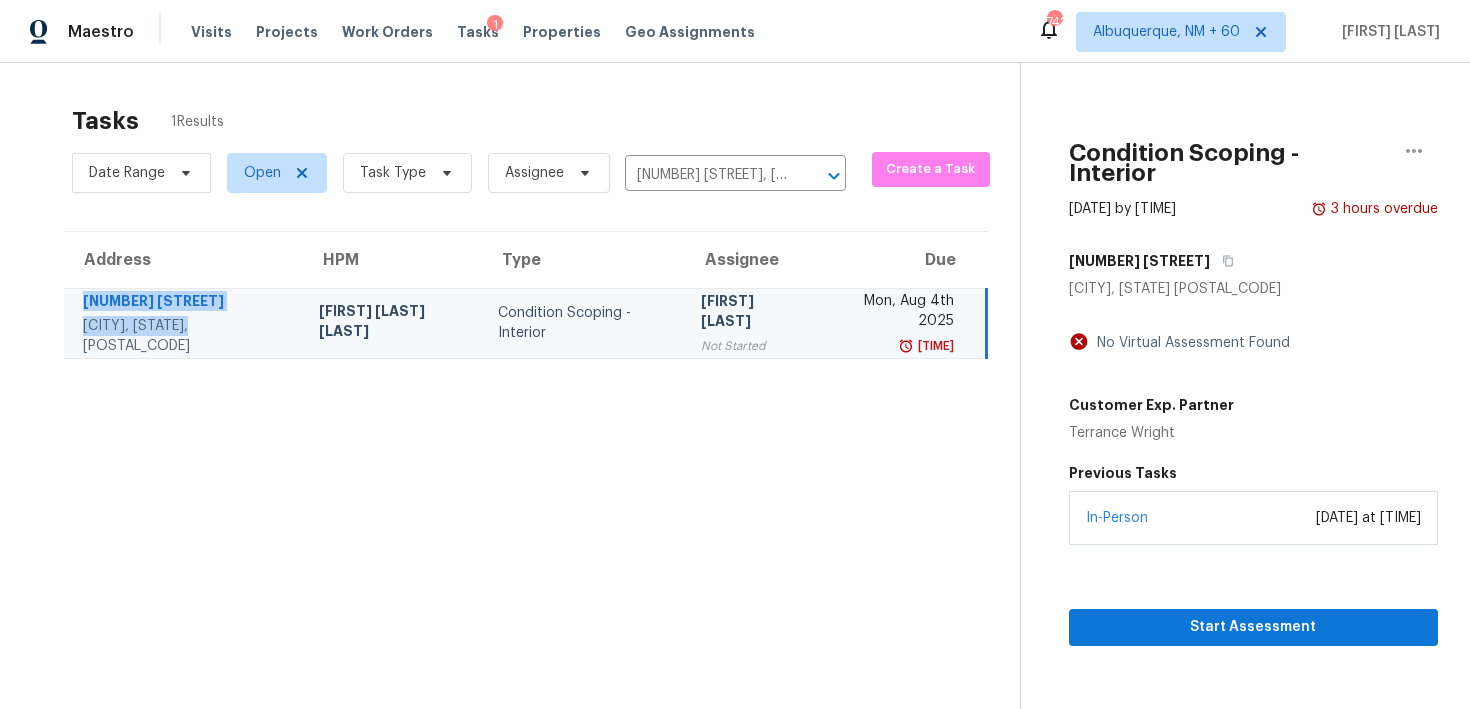 drag, startPoint x: 75, startPoint y: 299, endPoint x: 217, endPoint y: 323, distance: 144.01389 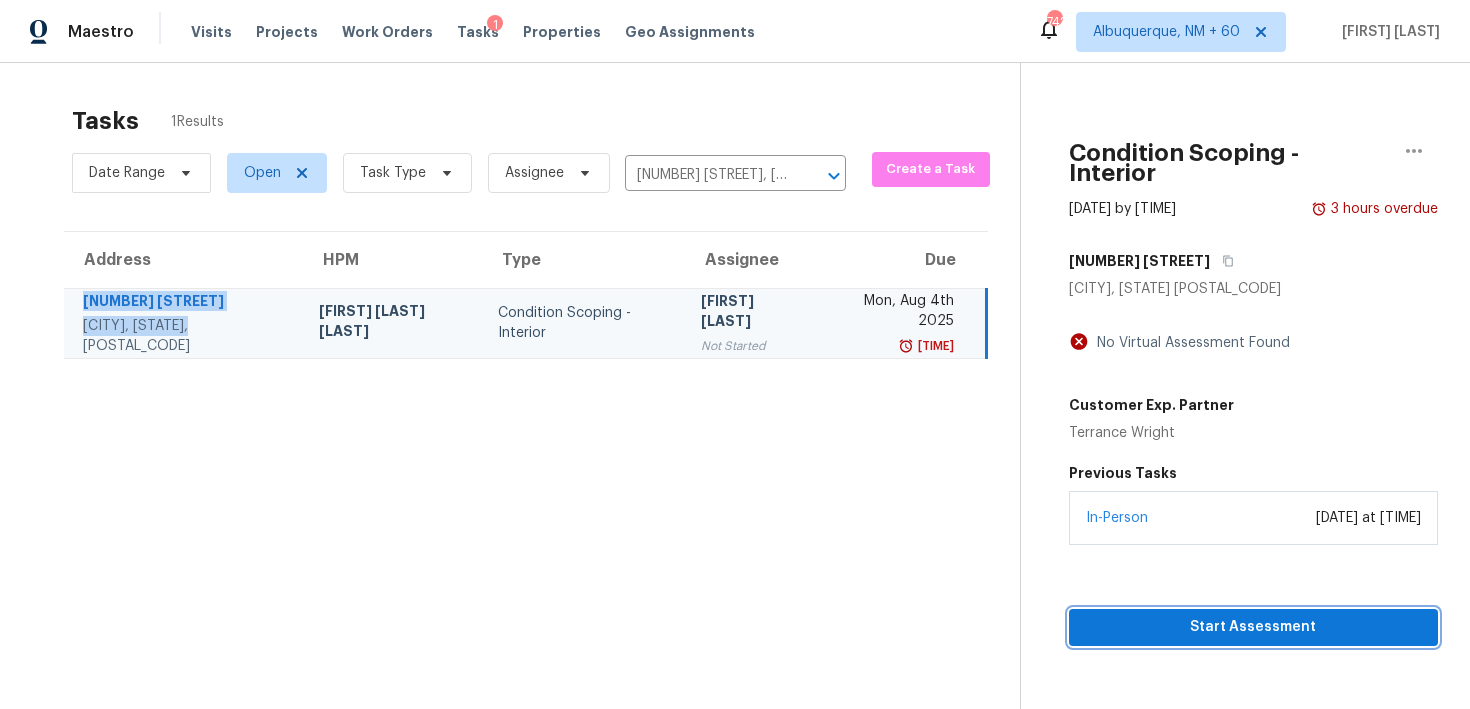 click on "Start Assessment" at bounding box center [1253, 627] 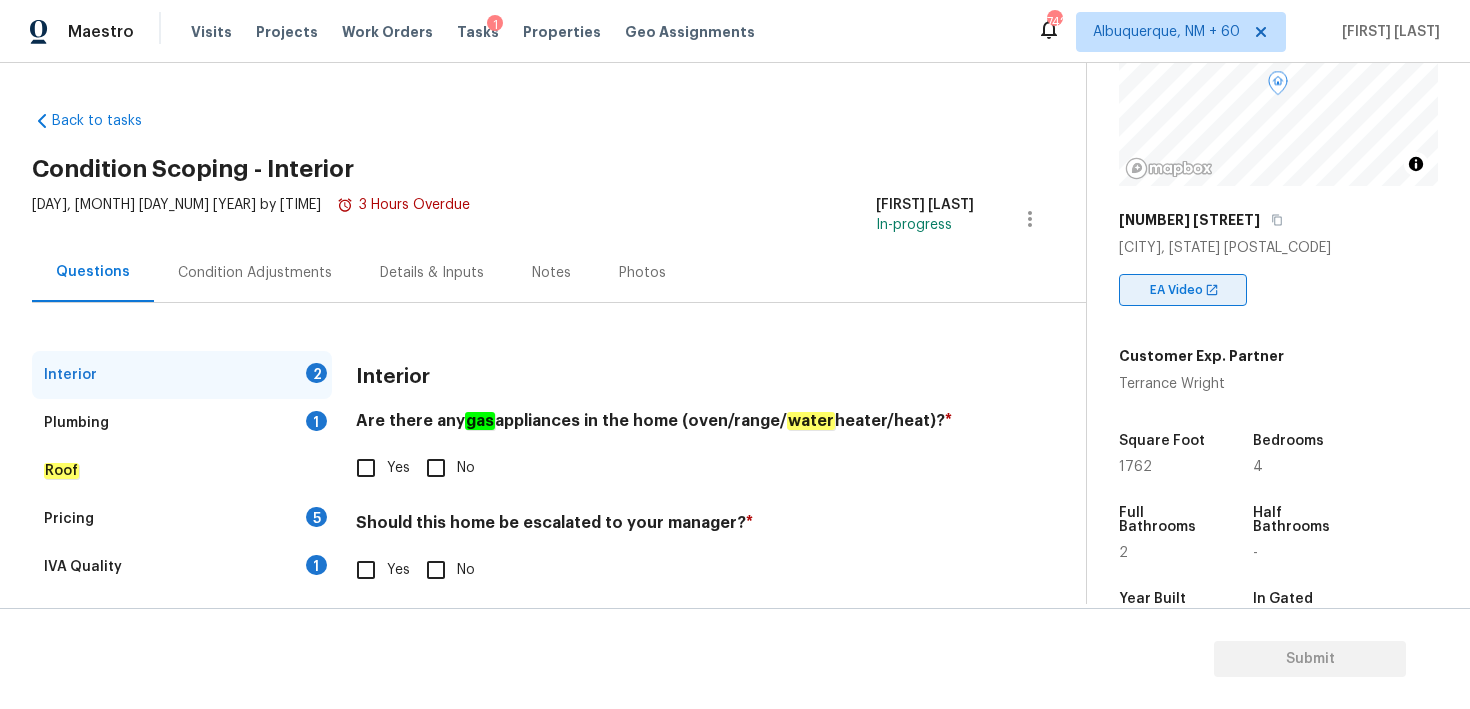 scroll, scrollTop: 171, scrollLeft: 0, axis: vertical 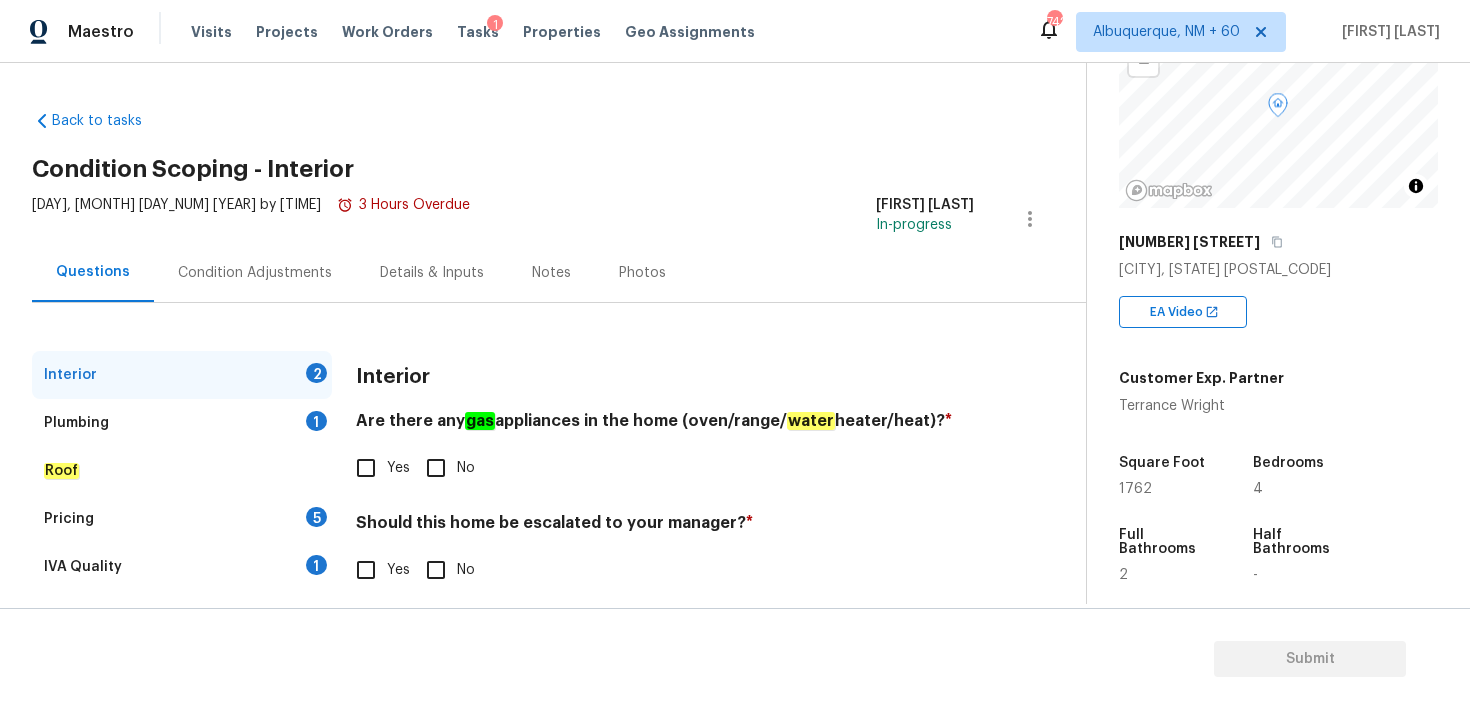 click on "Notes" at bounding box center (551, 273) 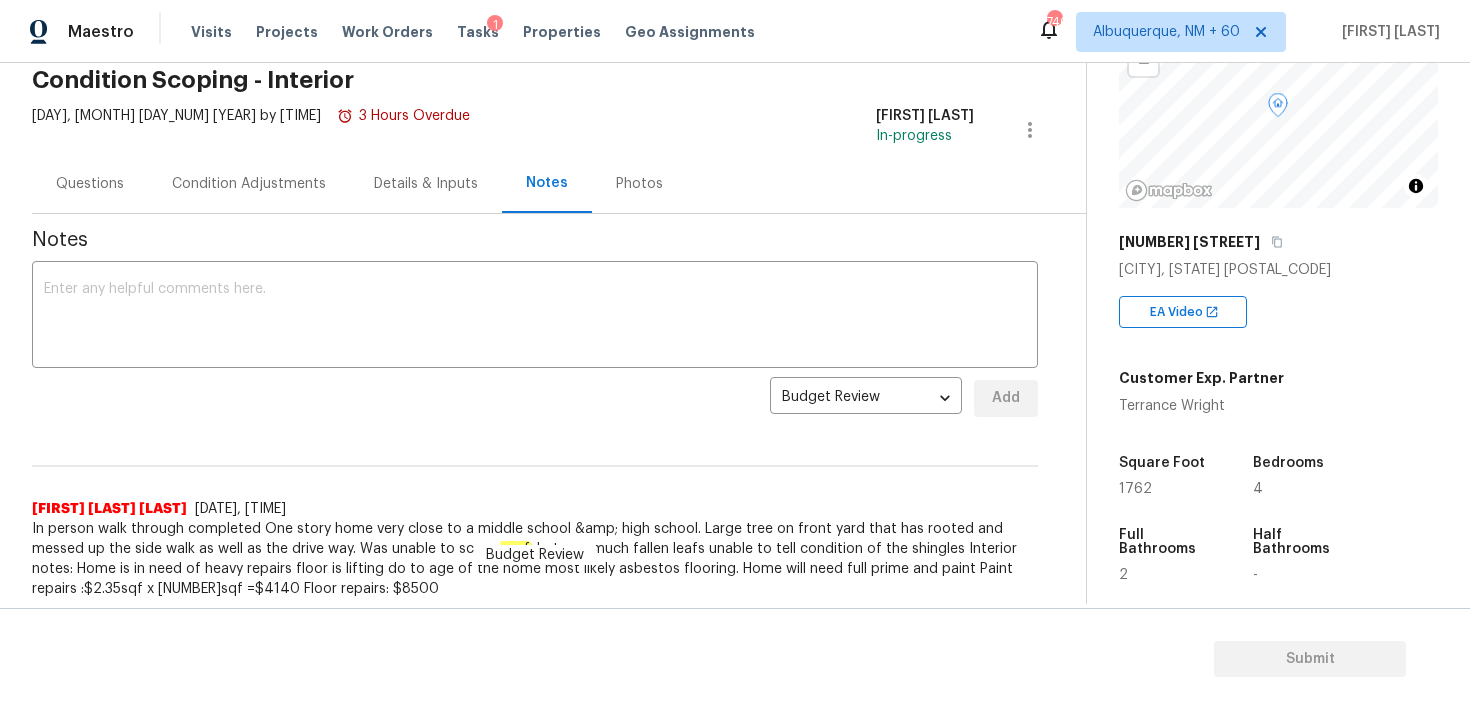 scroll, scrollTop: 0, scrollLeft: 0, axis: both 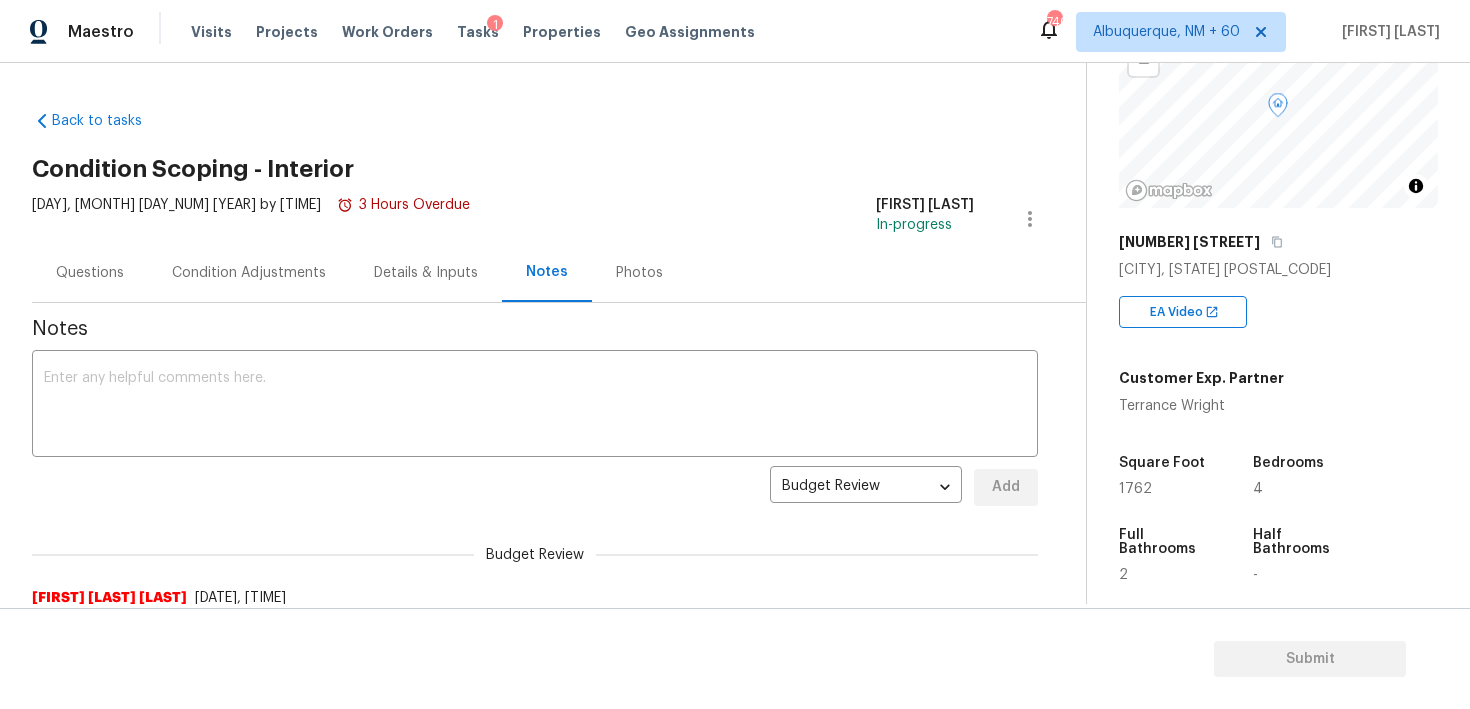 click on "Condition Adjustments" at bounding box center [249, 273] 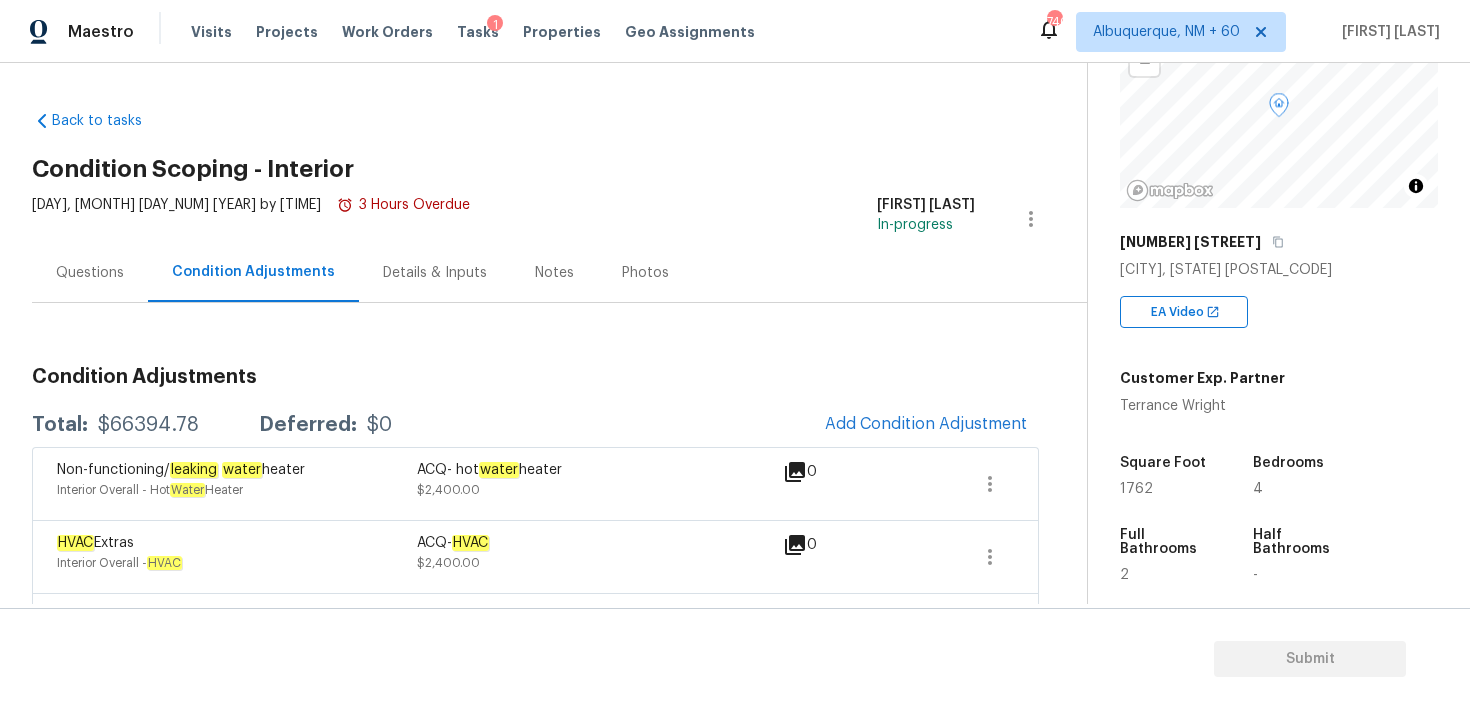 click on "Questions" at bounding box center (90, 273) 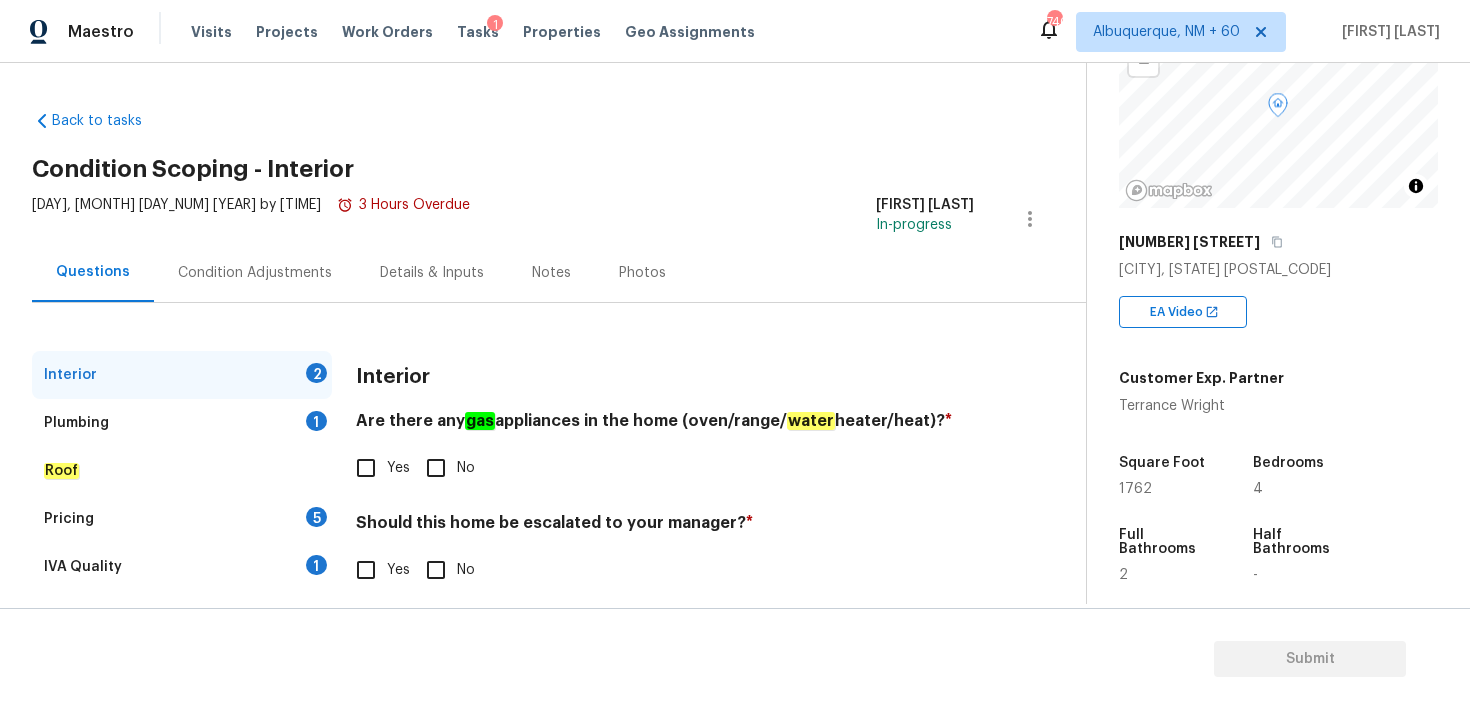 scroll, scrollTop: 41, scrollLeft: 0, axis: vertical 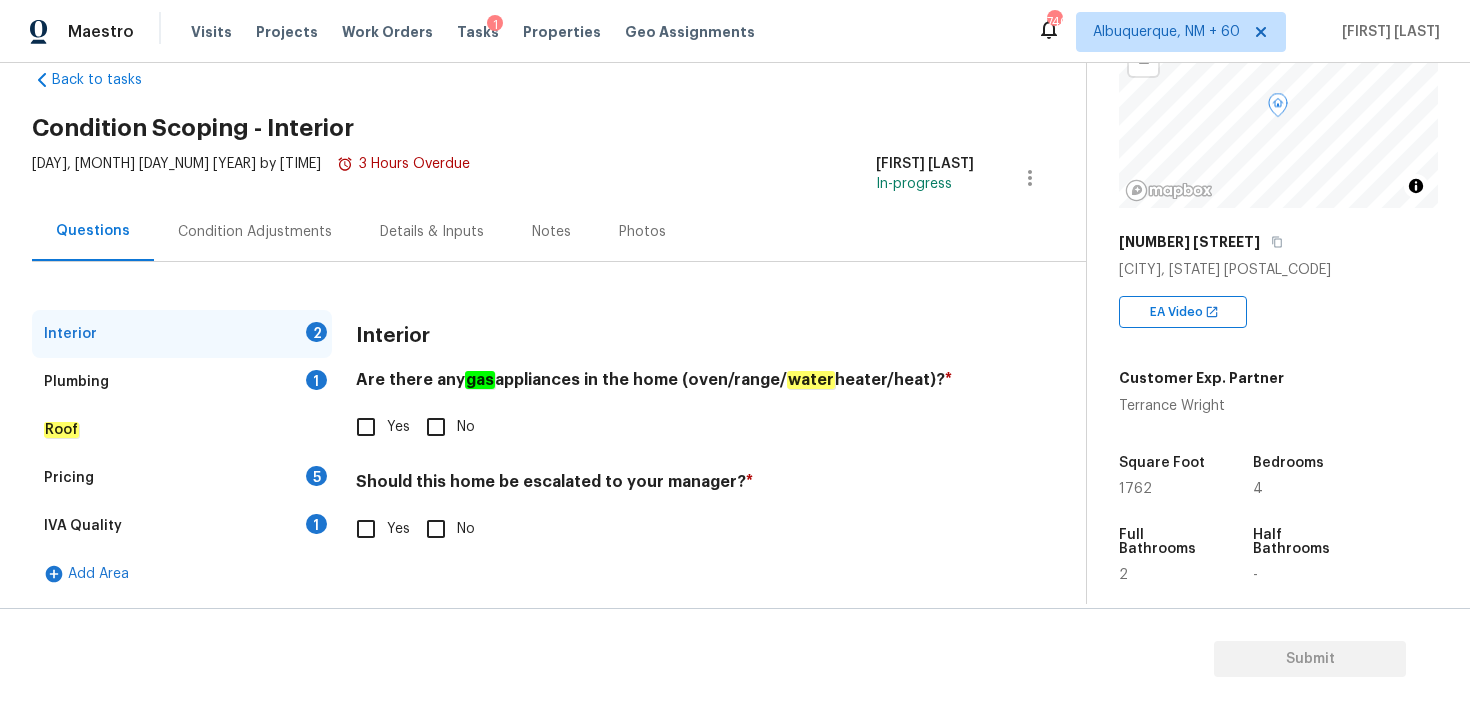 click on "Yes" at bounding box center [366, 427] 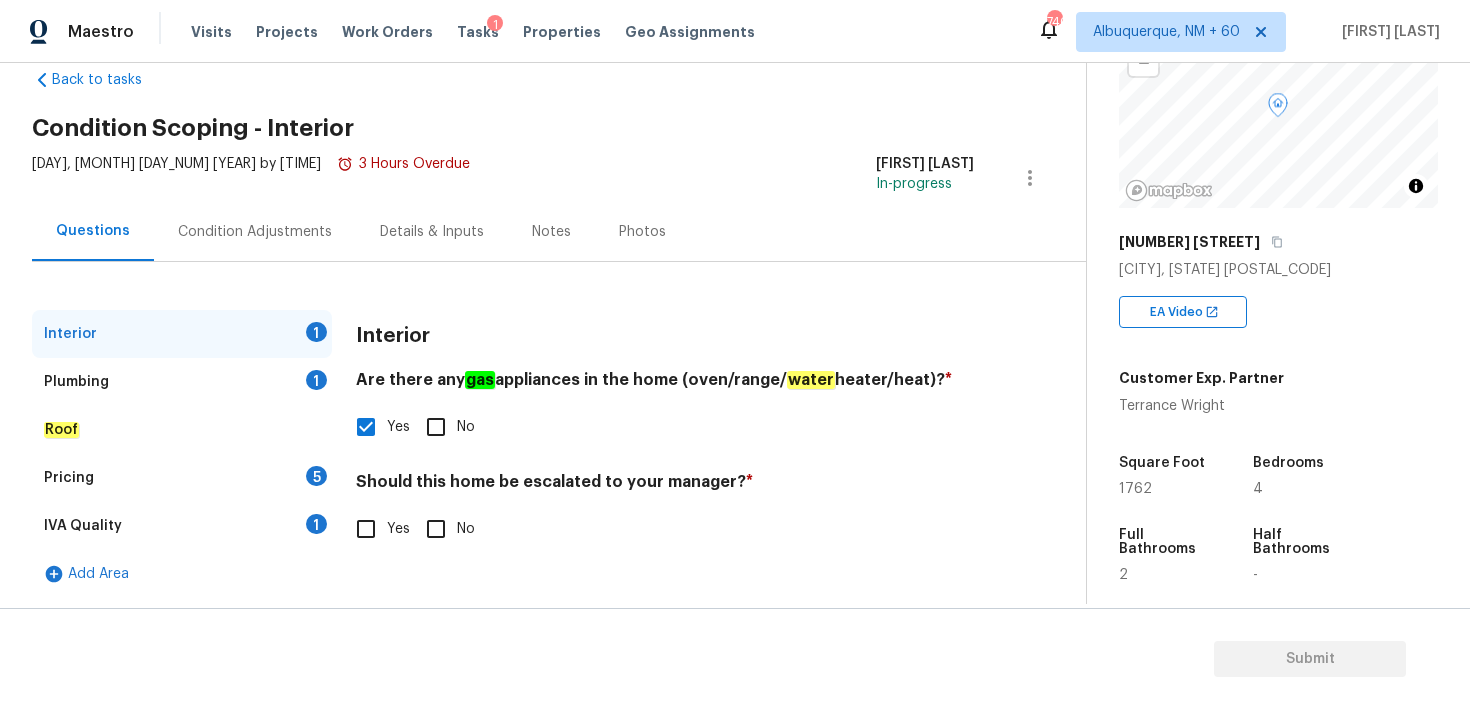 click on "No" at bounding box center [436, 529] 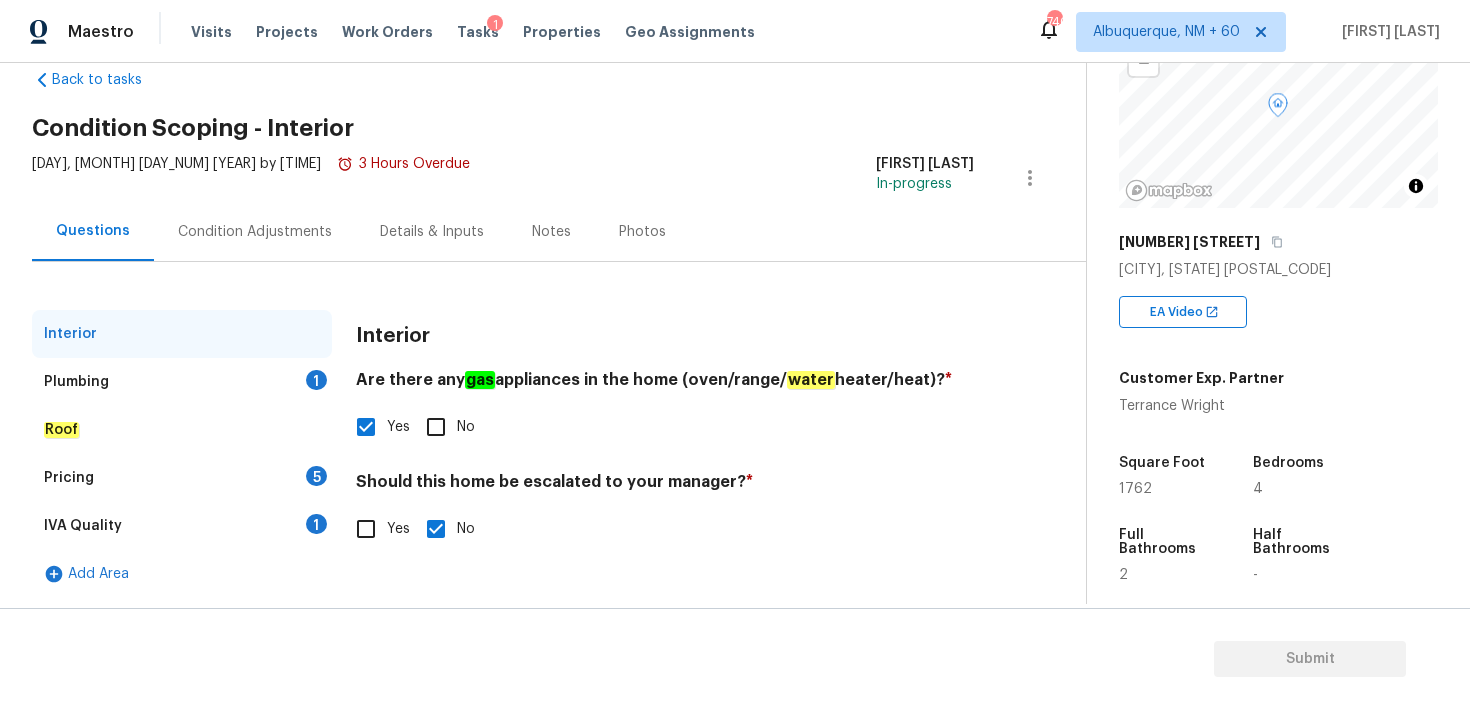click on "Plumbing" at bounding box center (76, 382) 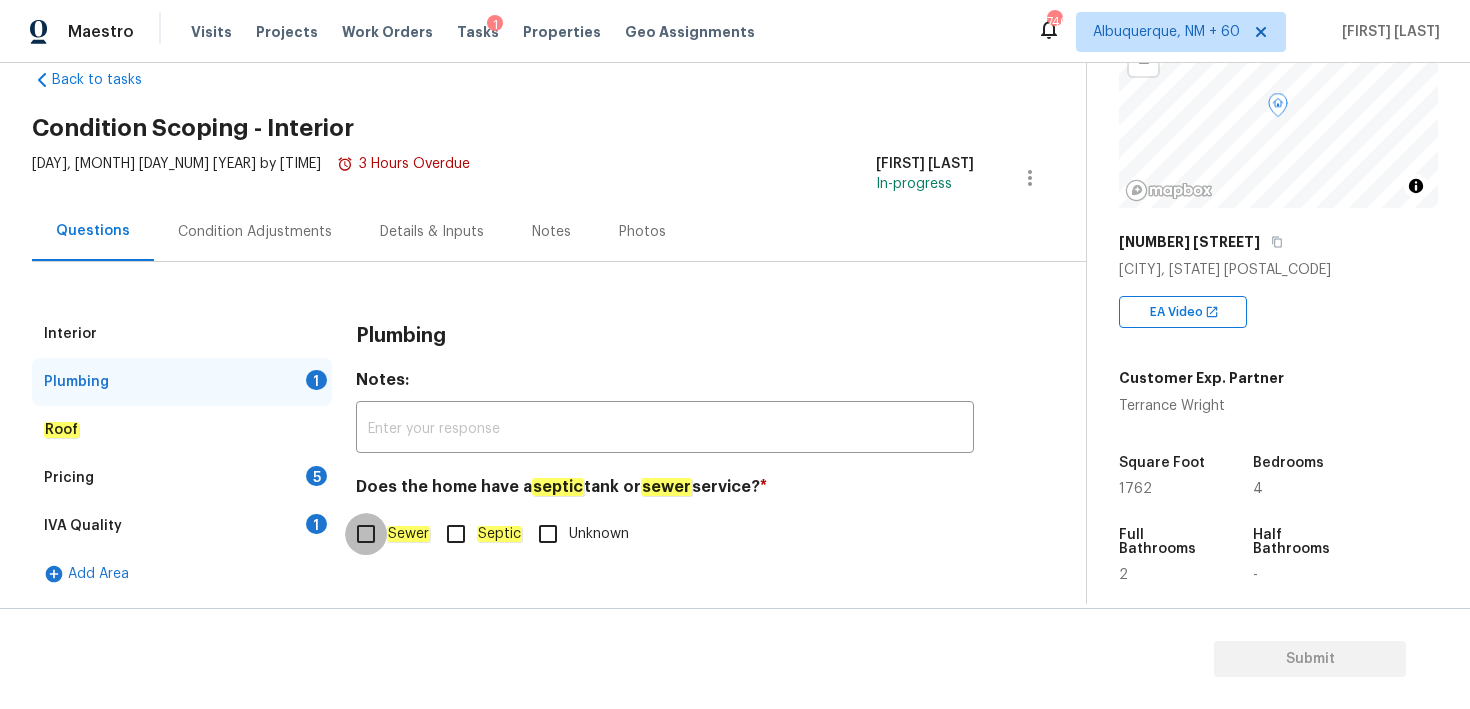 click on "Sewer" at bounding box center (366, 534) 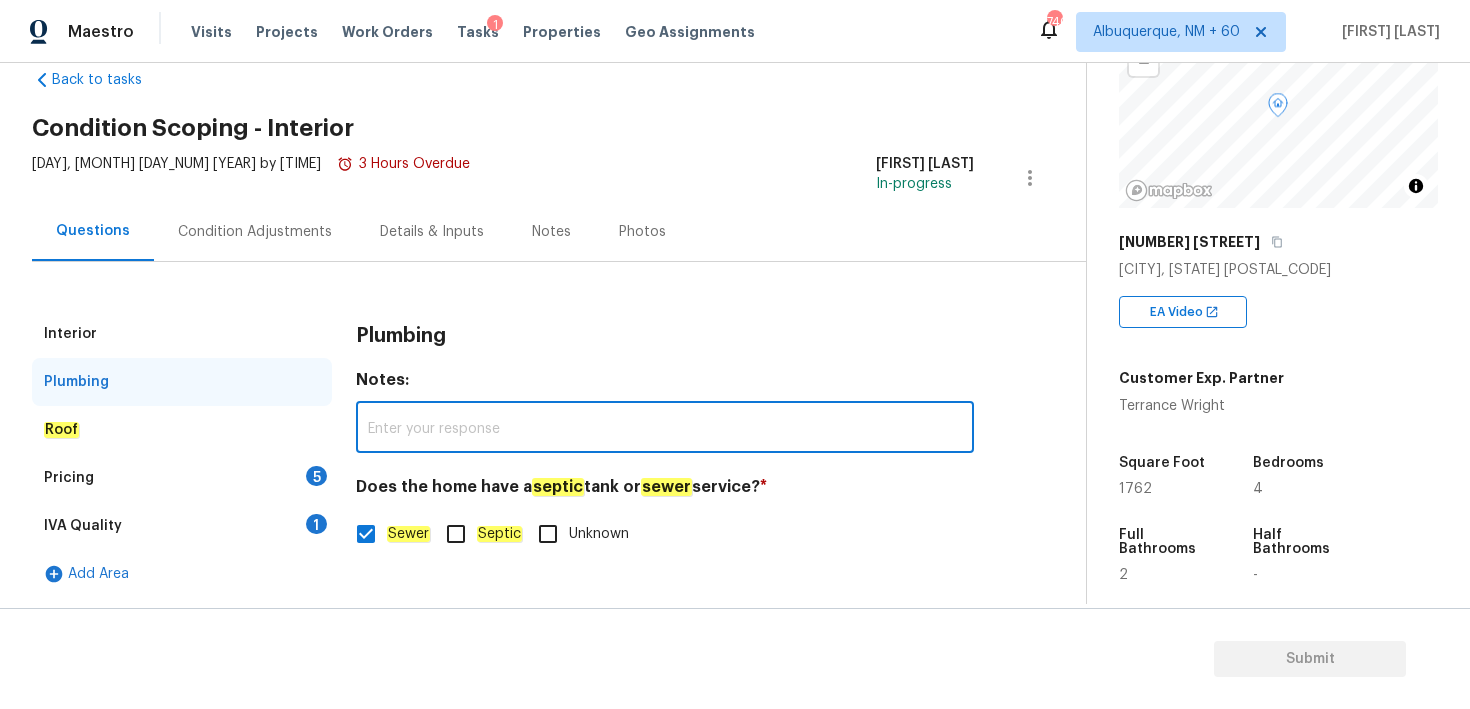 click at bounding box center (665, 429) 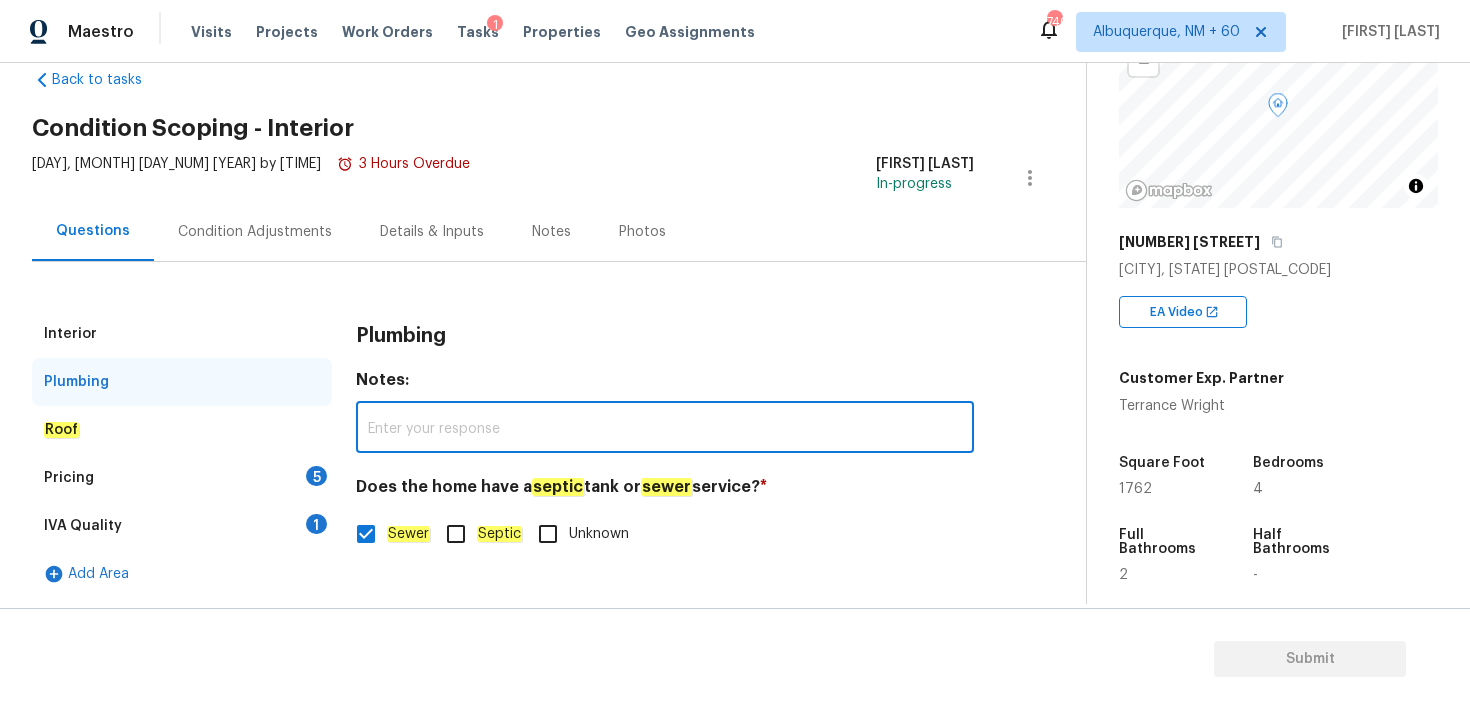 click on "Roof" at bounding box center [61, 430] 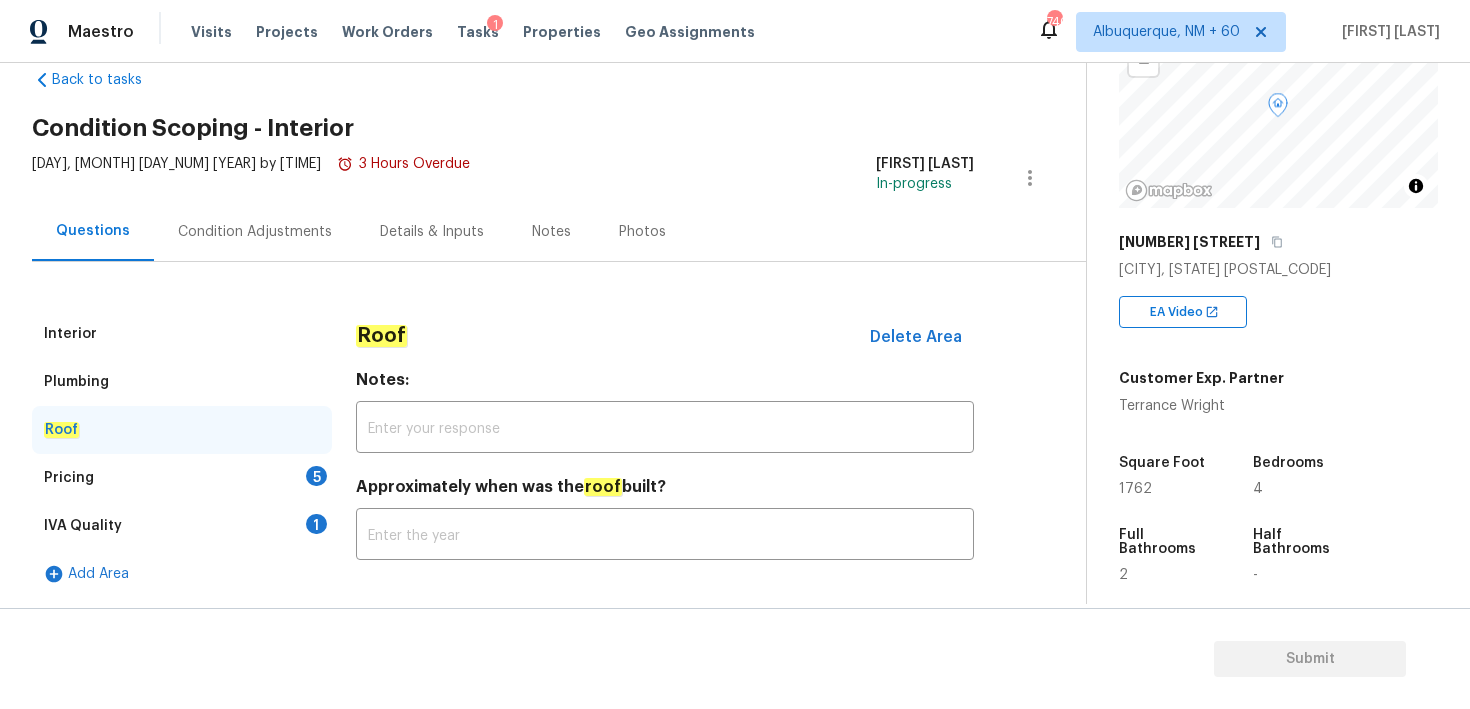 click on "Pricing" at bounding box center (69, 478) 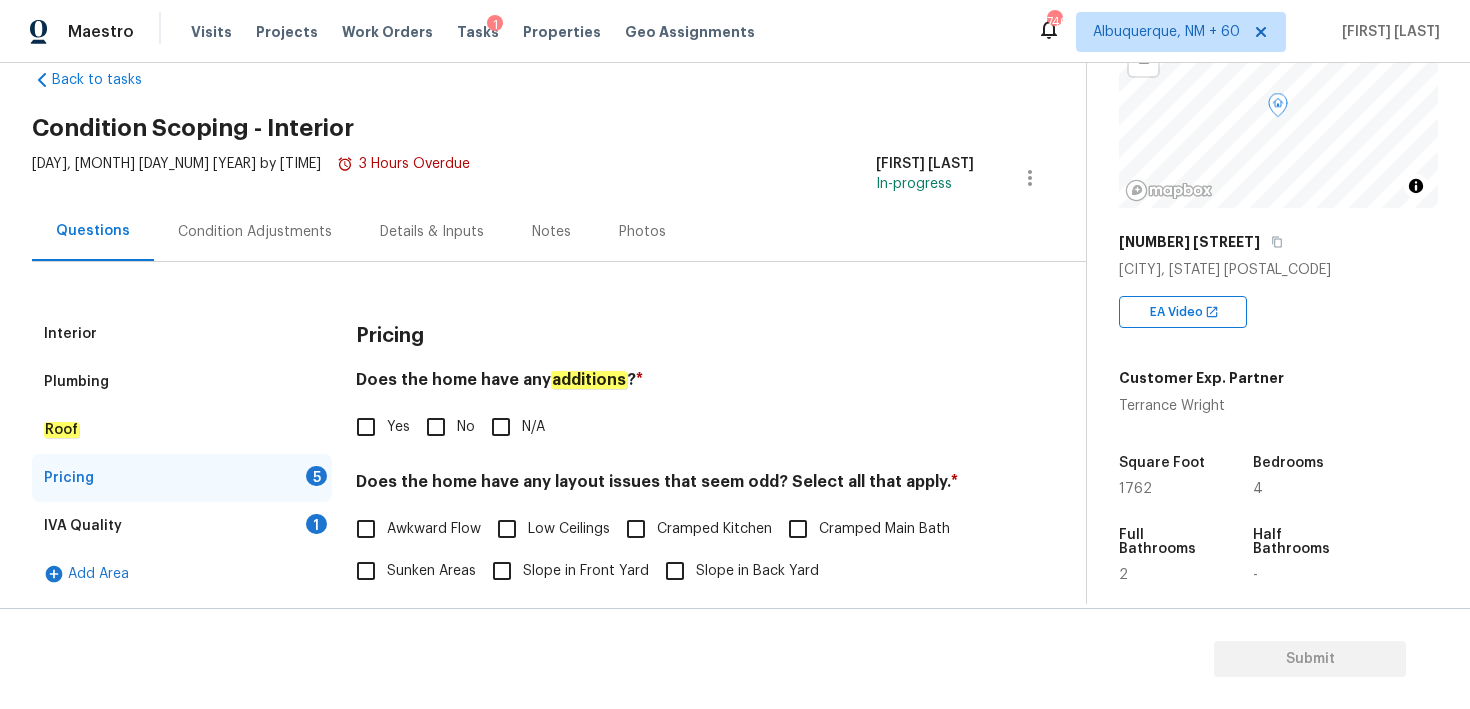 click on "No" at bounding box center [436, 427] 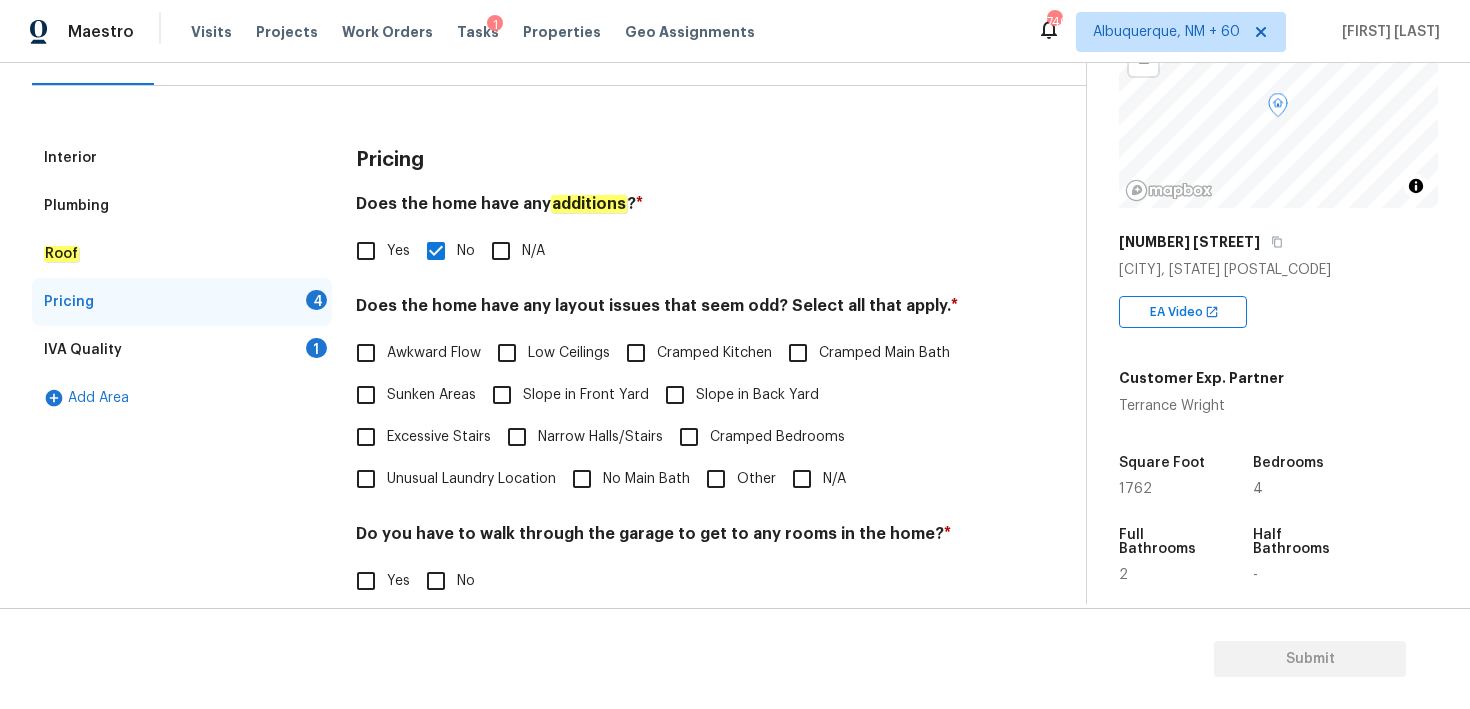 scroll, scrollTop: 218, scrollLeft: 0, axis: vertical 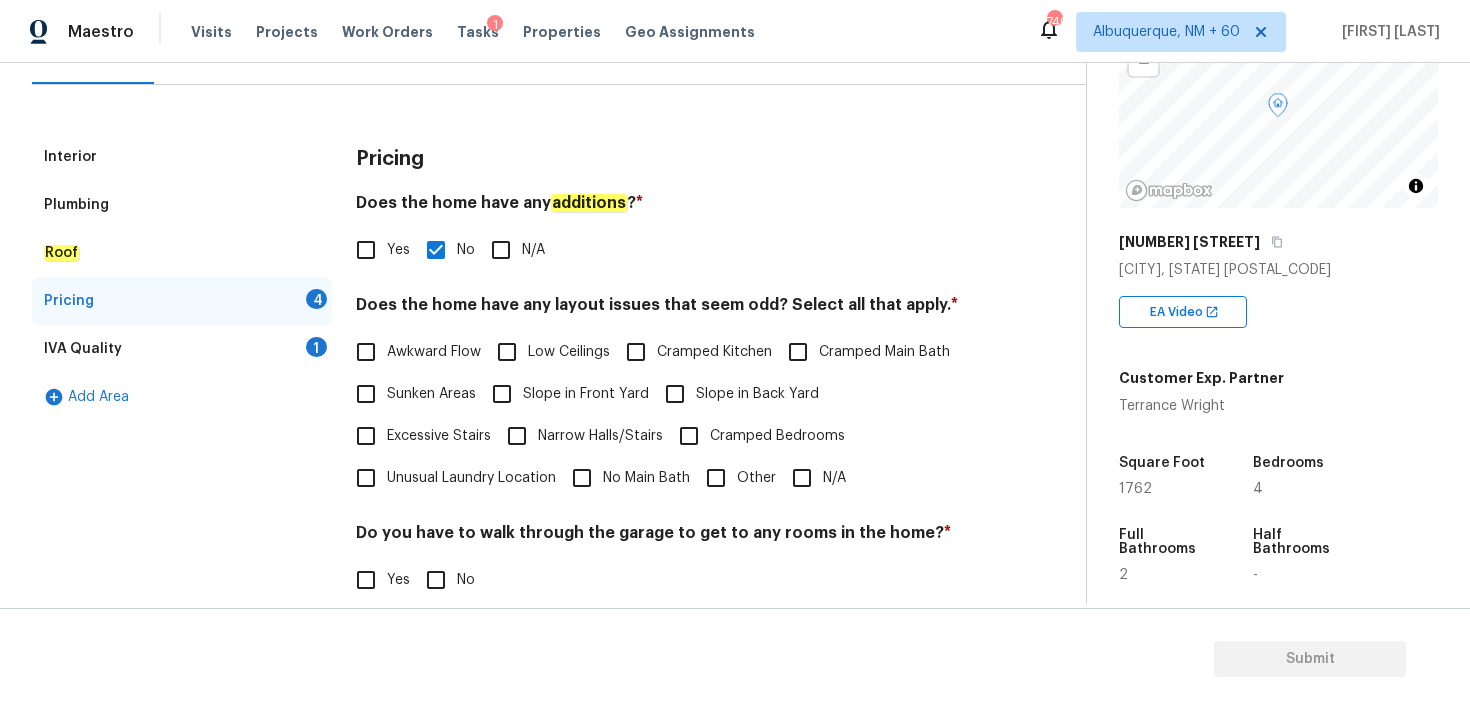 click on "N/A" at bounding box center [802, 478] 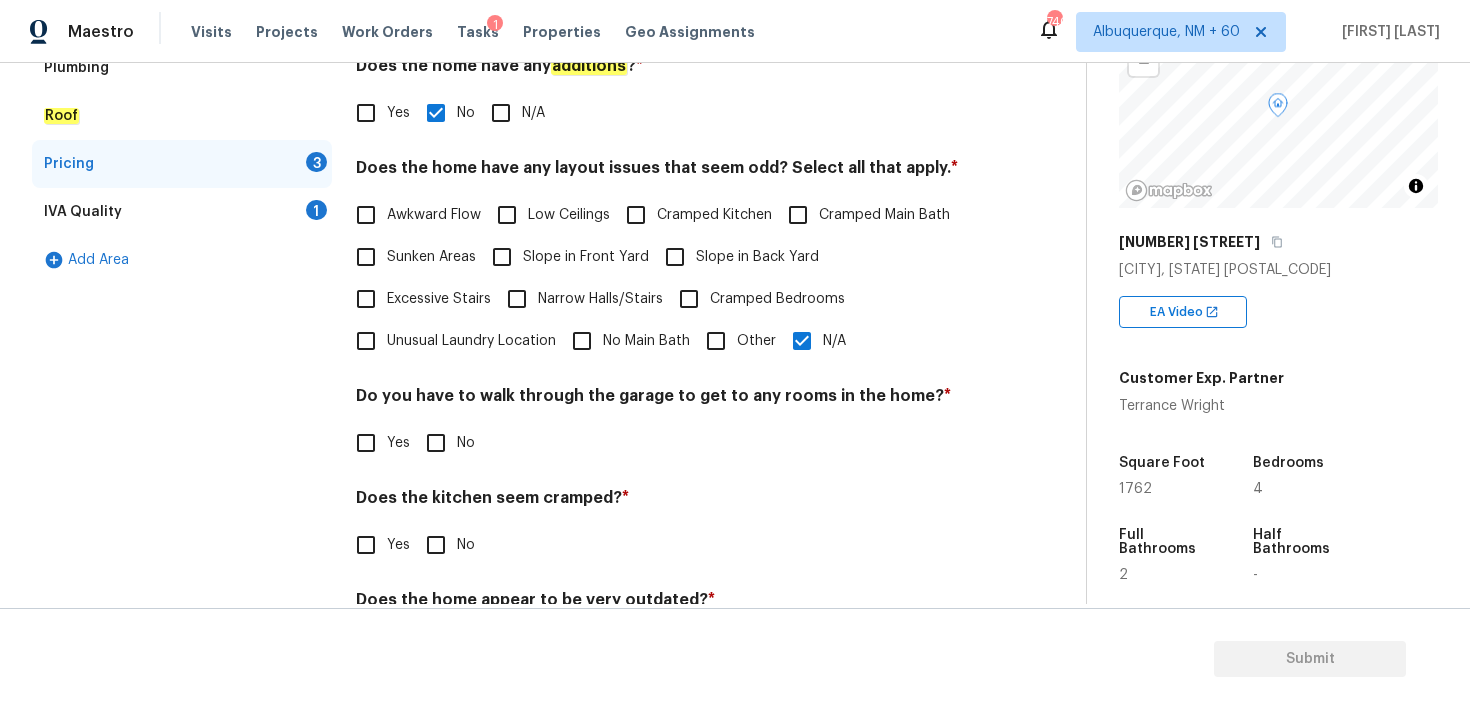 scroll, scrollTop: 402, scrollLeft: 0, axis: vertical 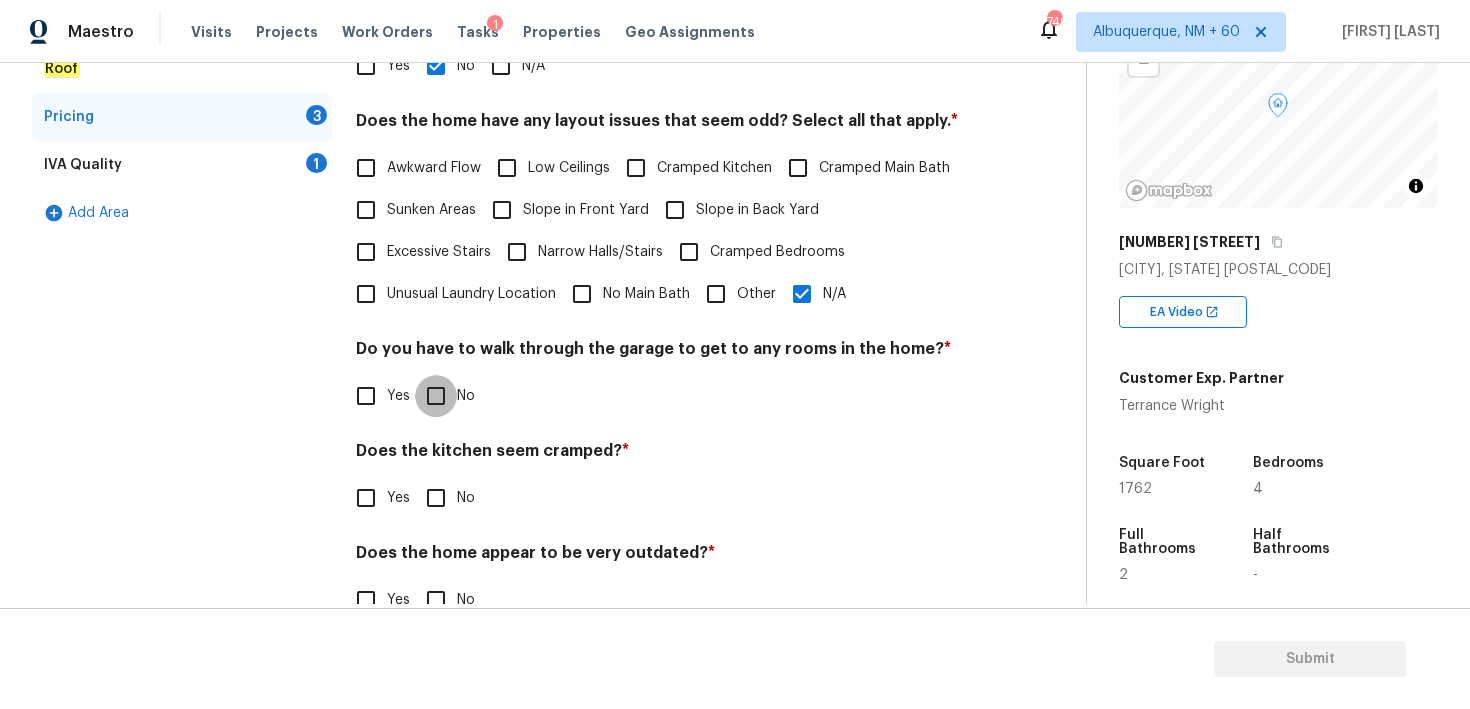 click on "No" at bounding box center [436, 396] 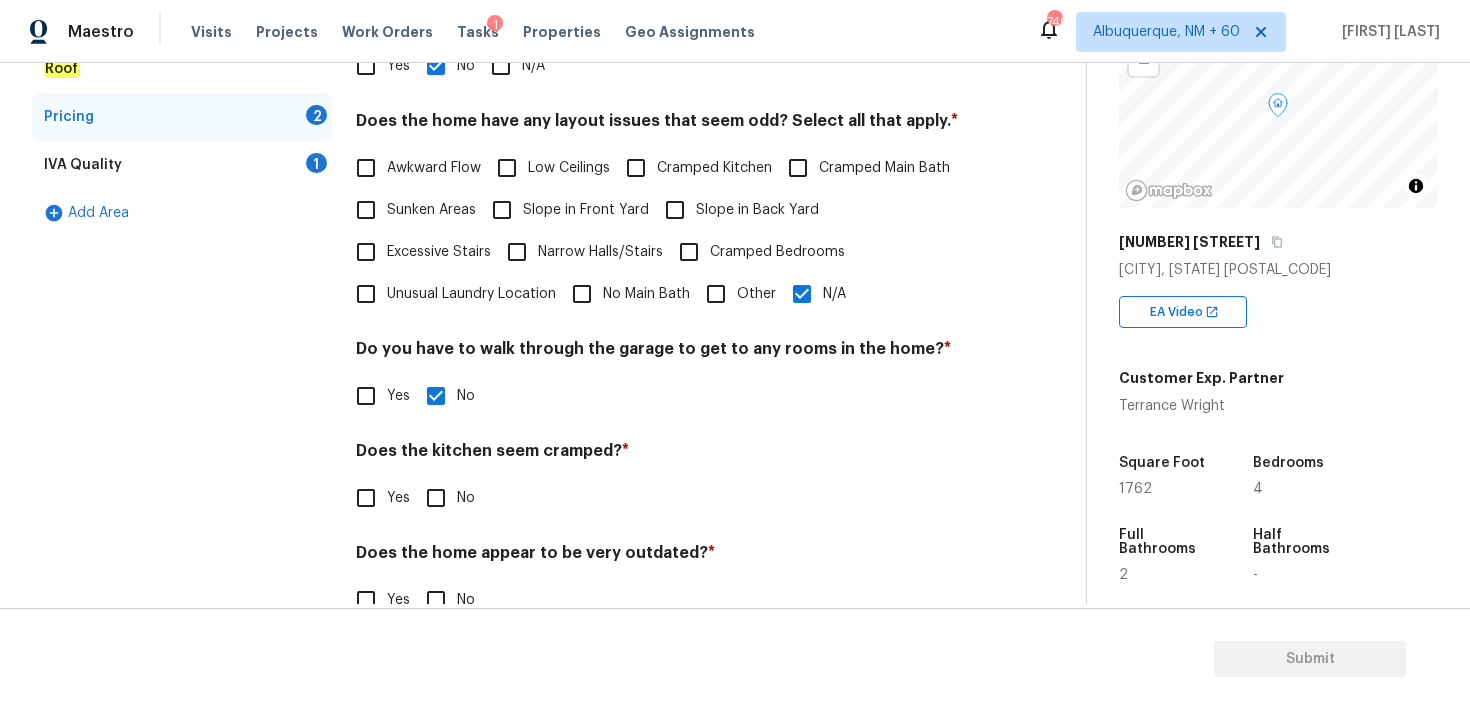 scroll, scrollTop: 449, scrollLeft: 0, axis: vertical 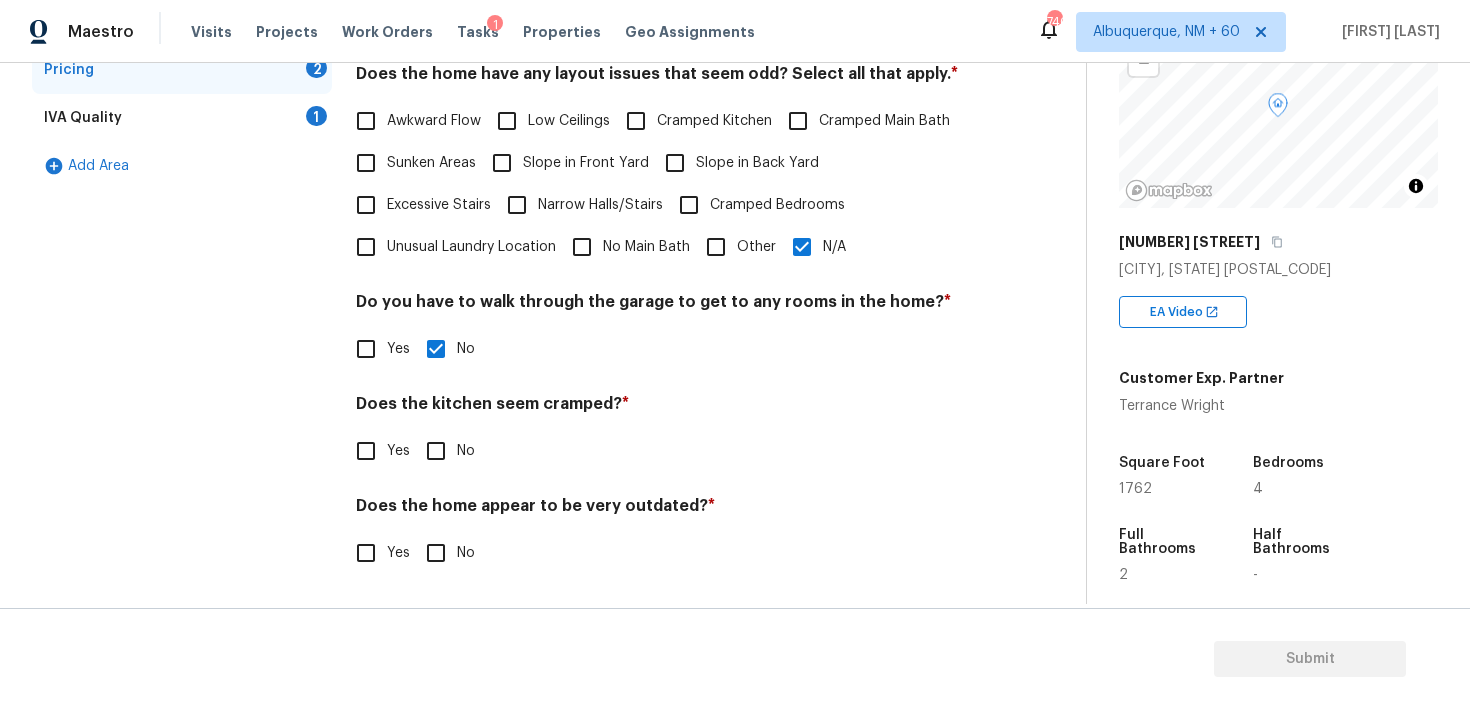 click on "No" at bounding box center [436, 451] 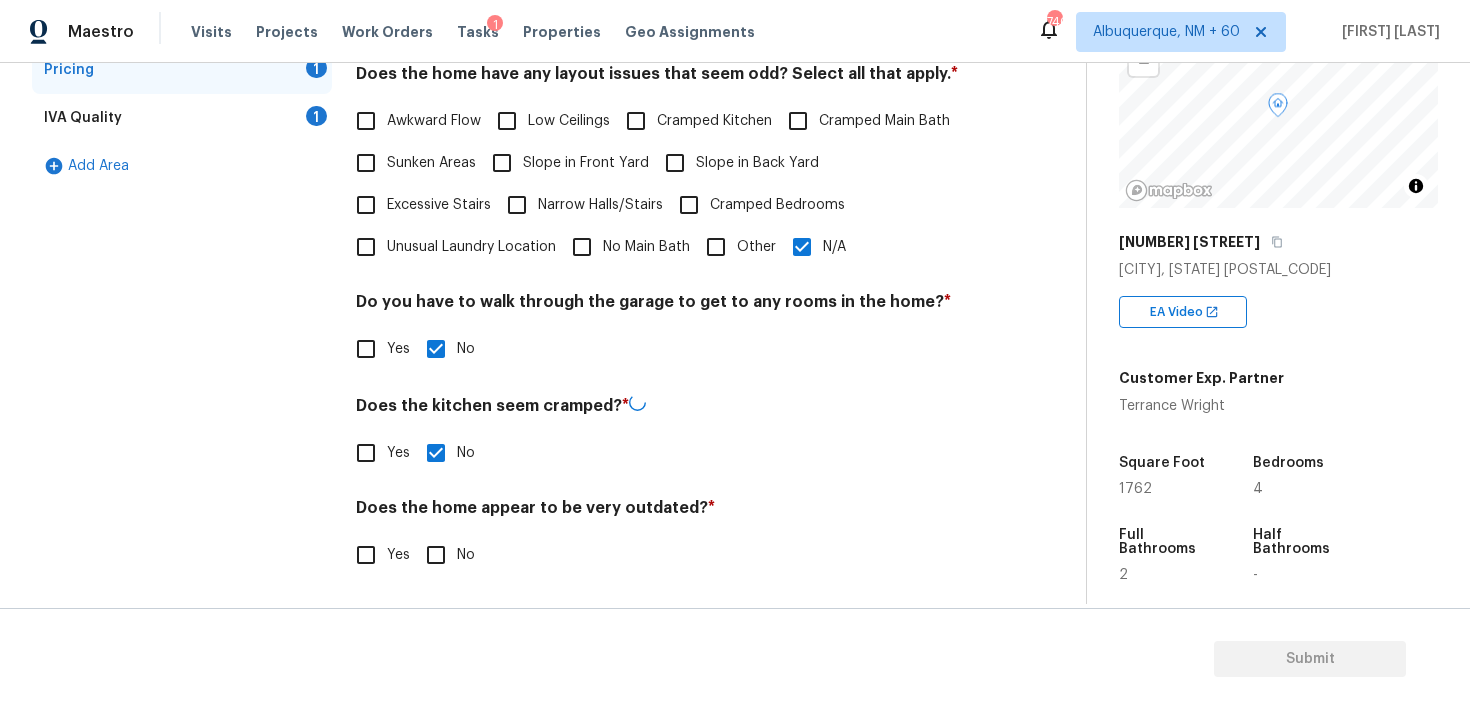 scroll, scrollTop: 449, scrollLeft: 0, axis: vertical 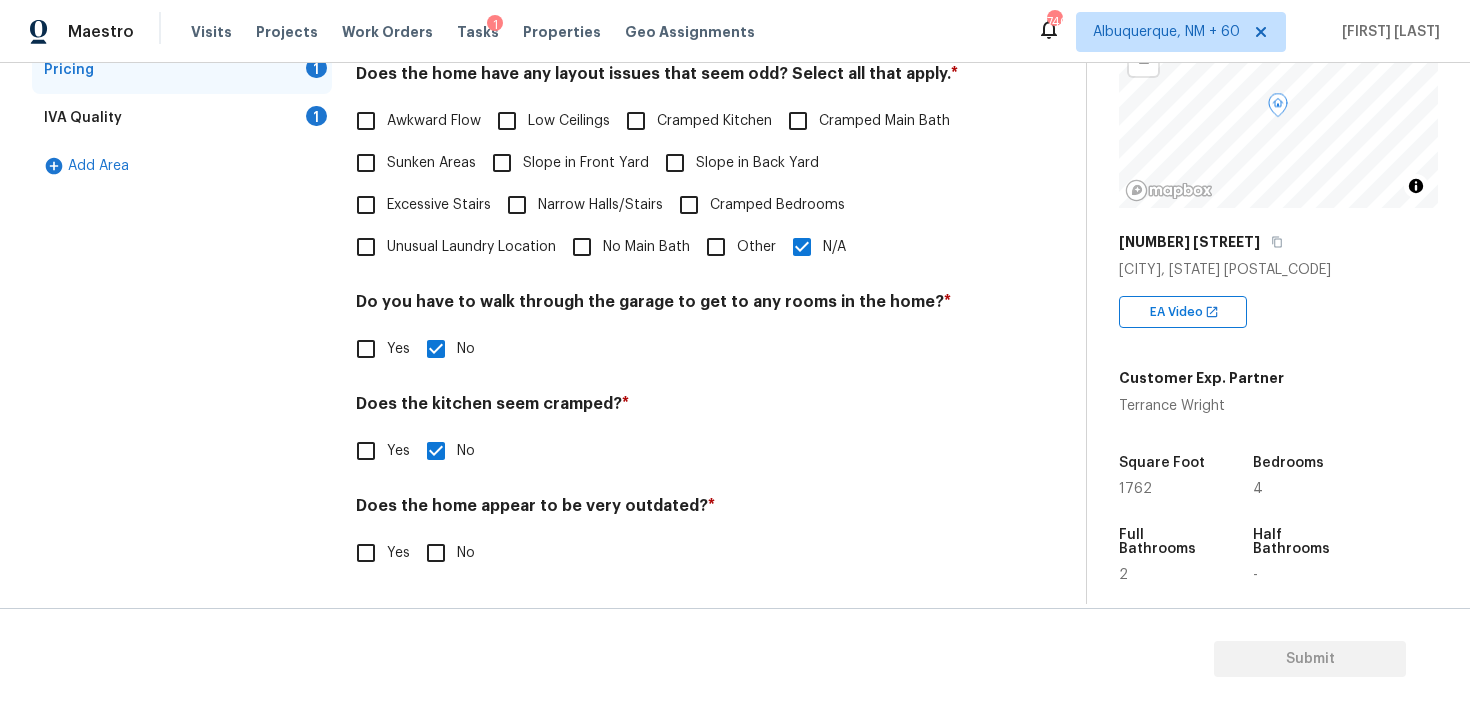 click on "No" at bounding box center (436, 553) 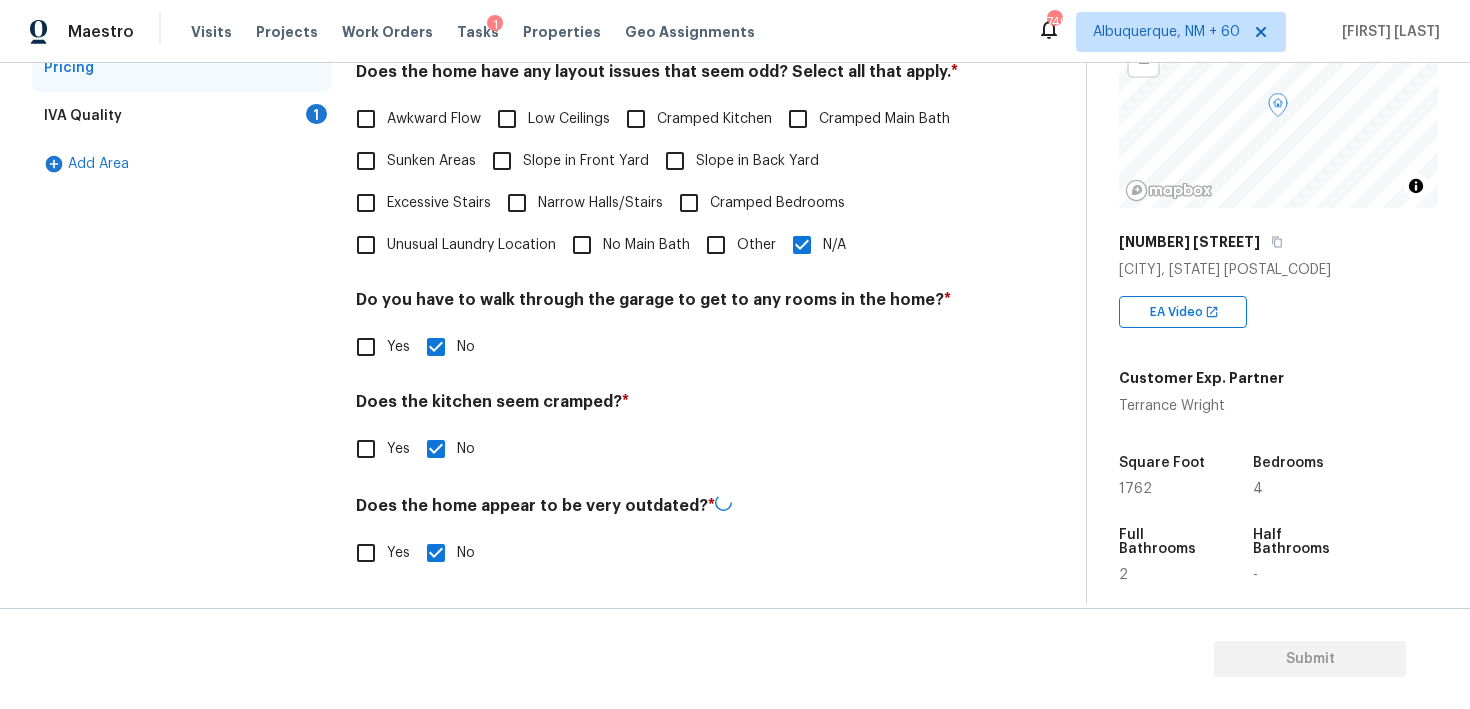 scroll, scrollTop: 449, scrollLeft: 0, axis: vertical 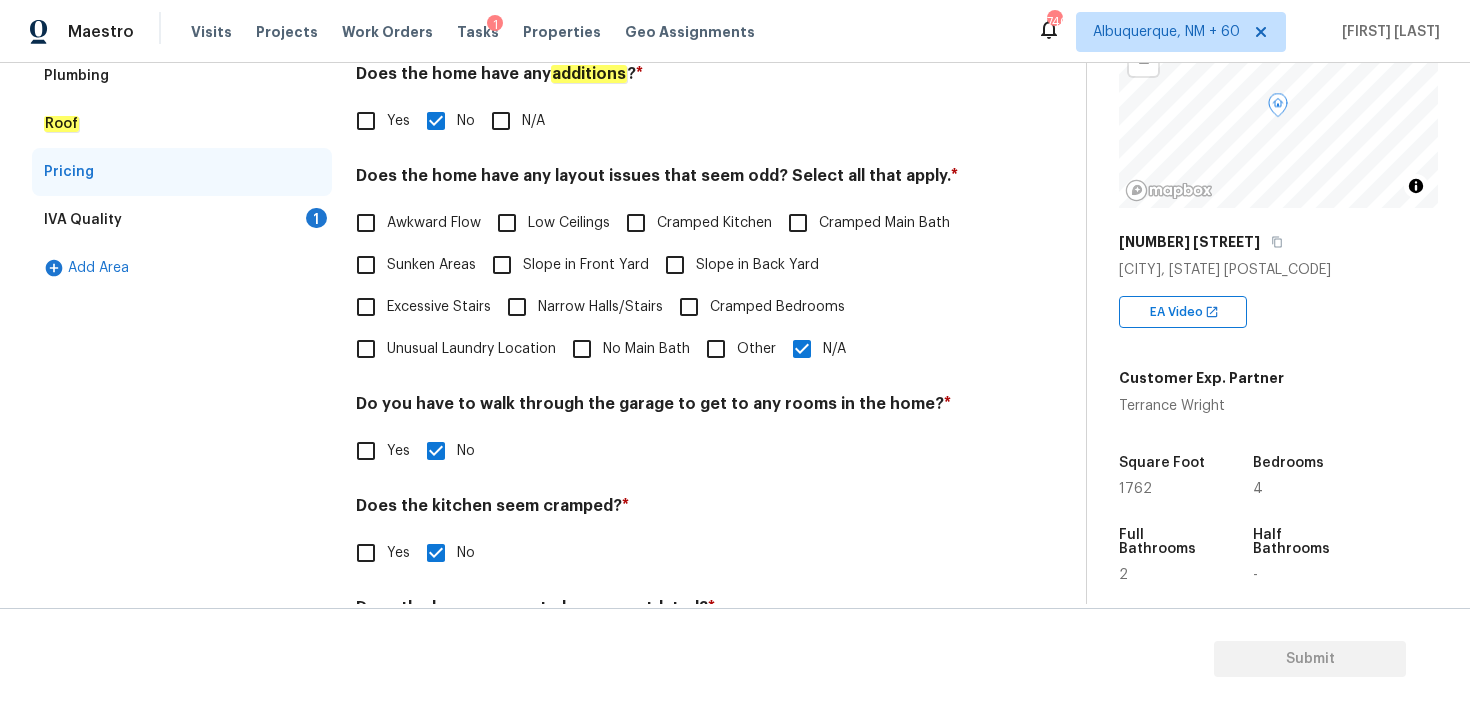 click on "IVA Quality" at bounding box center [83, 220] 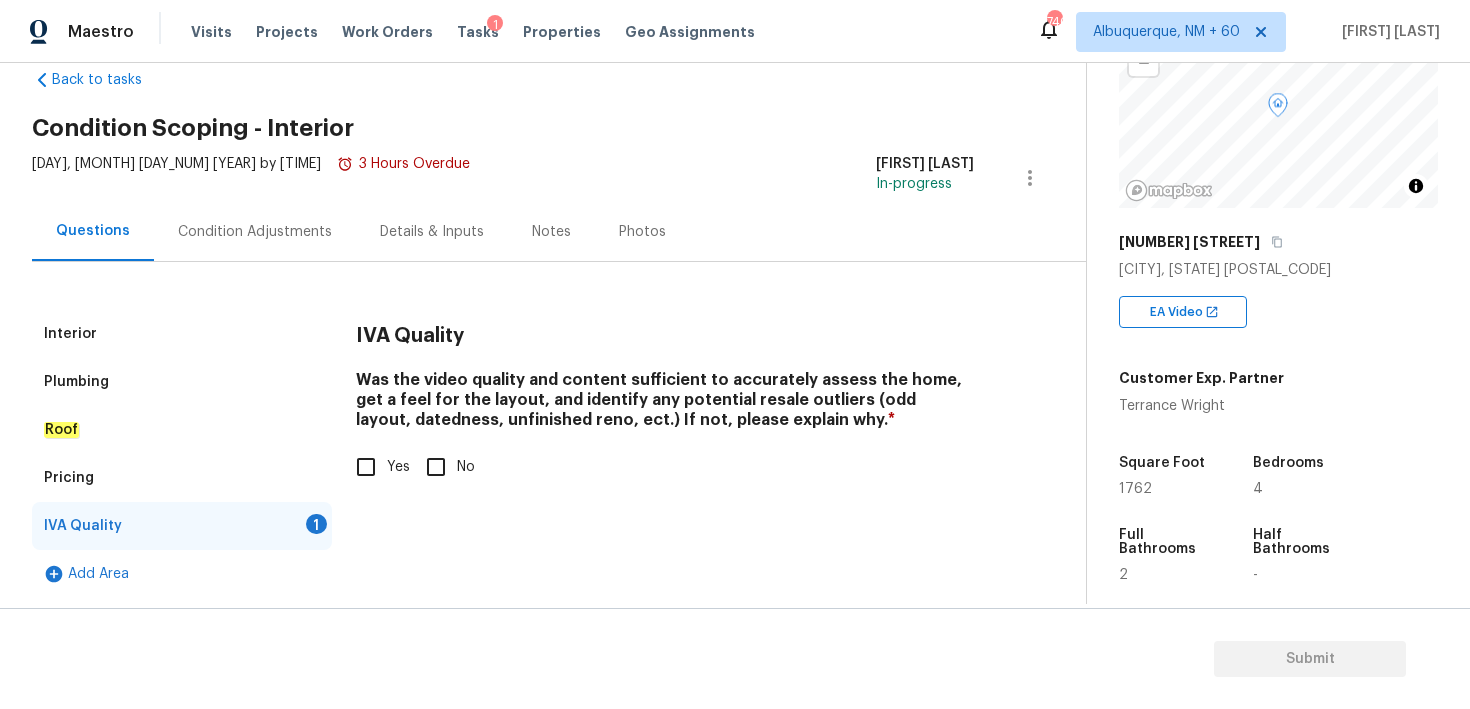 click on "Yes" at bounding box center [366, 467] 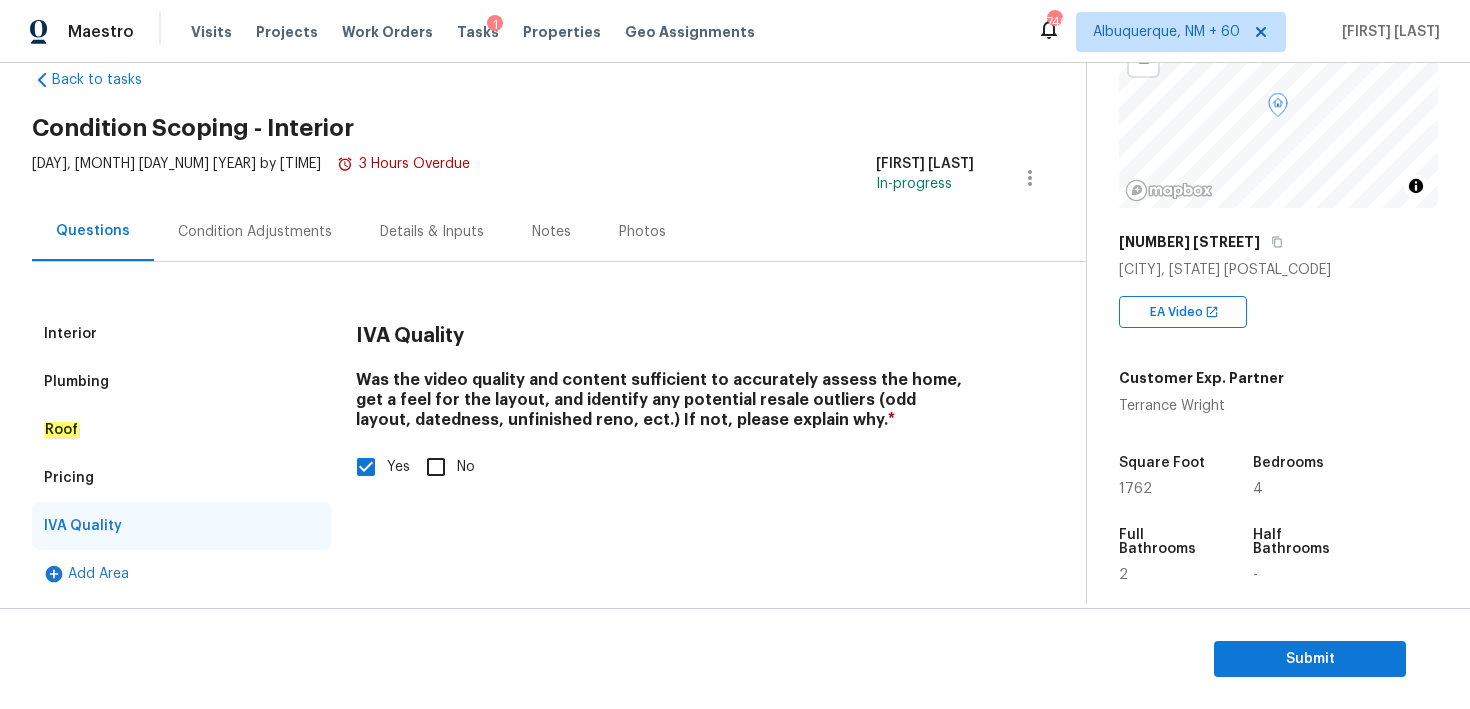 click on "Condition Adjustments" at bounding box center (255, 231) 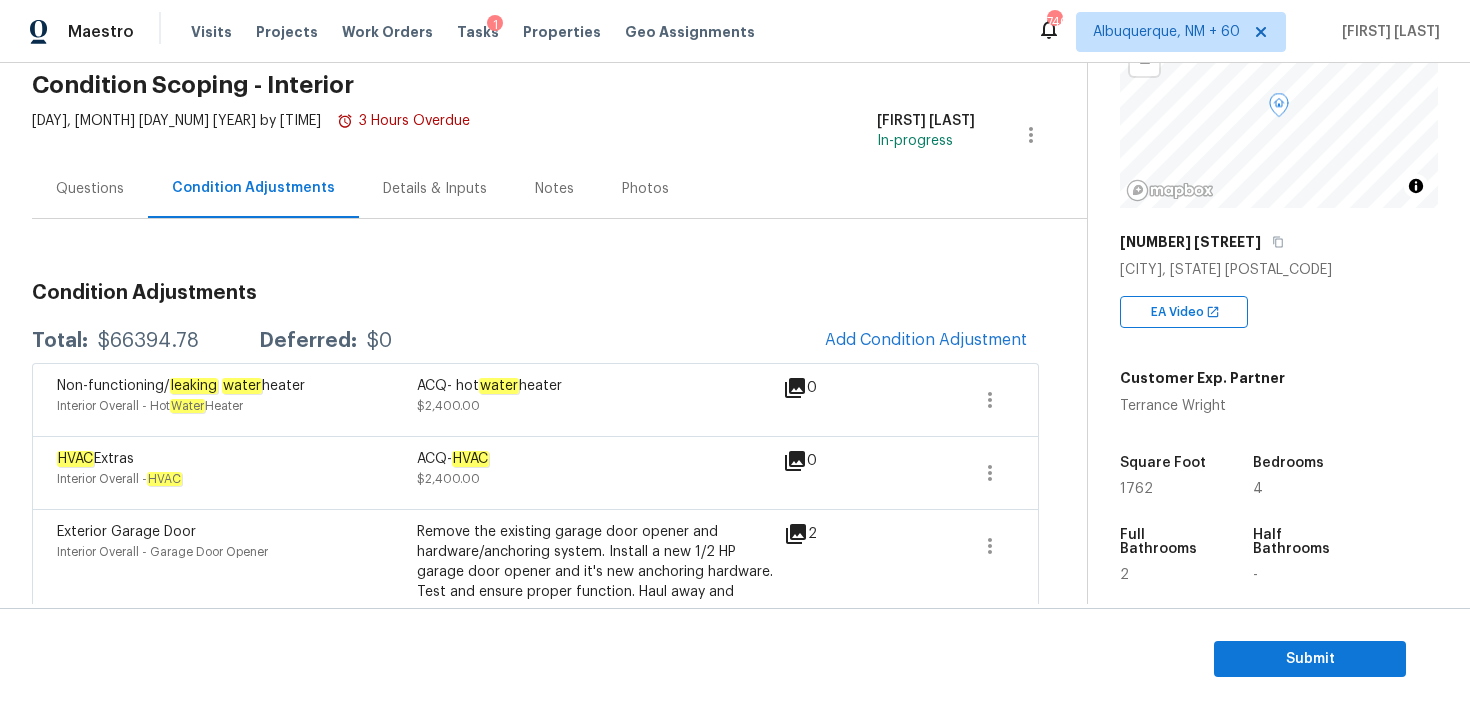 scroll, scrollTop: 0, scrollLeft: 0, axis: both 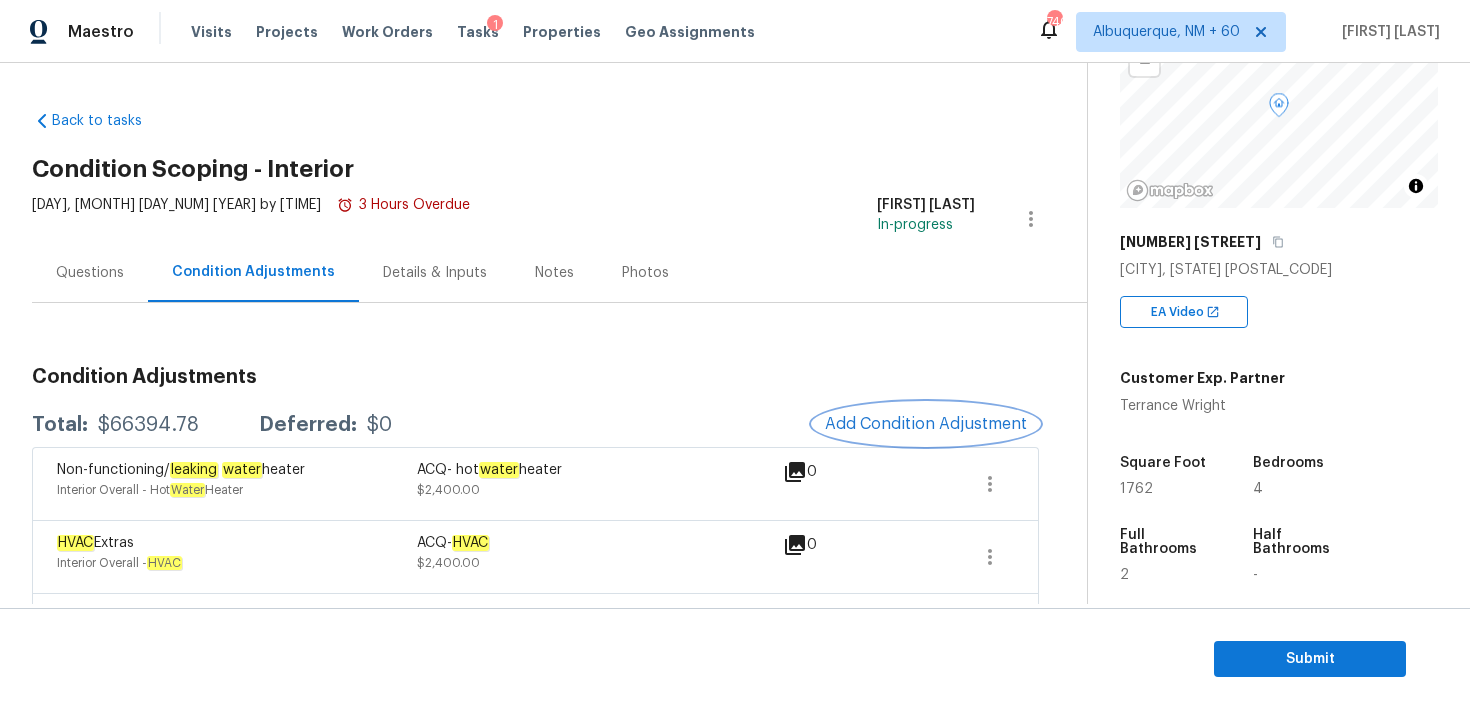 click on "Add Condition Adjustment" at bounding box center [926, 424] 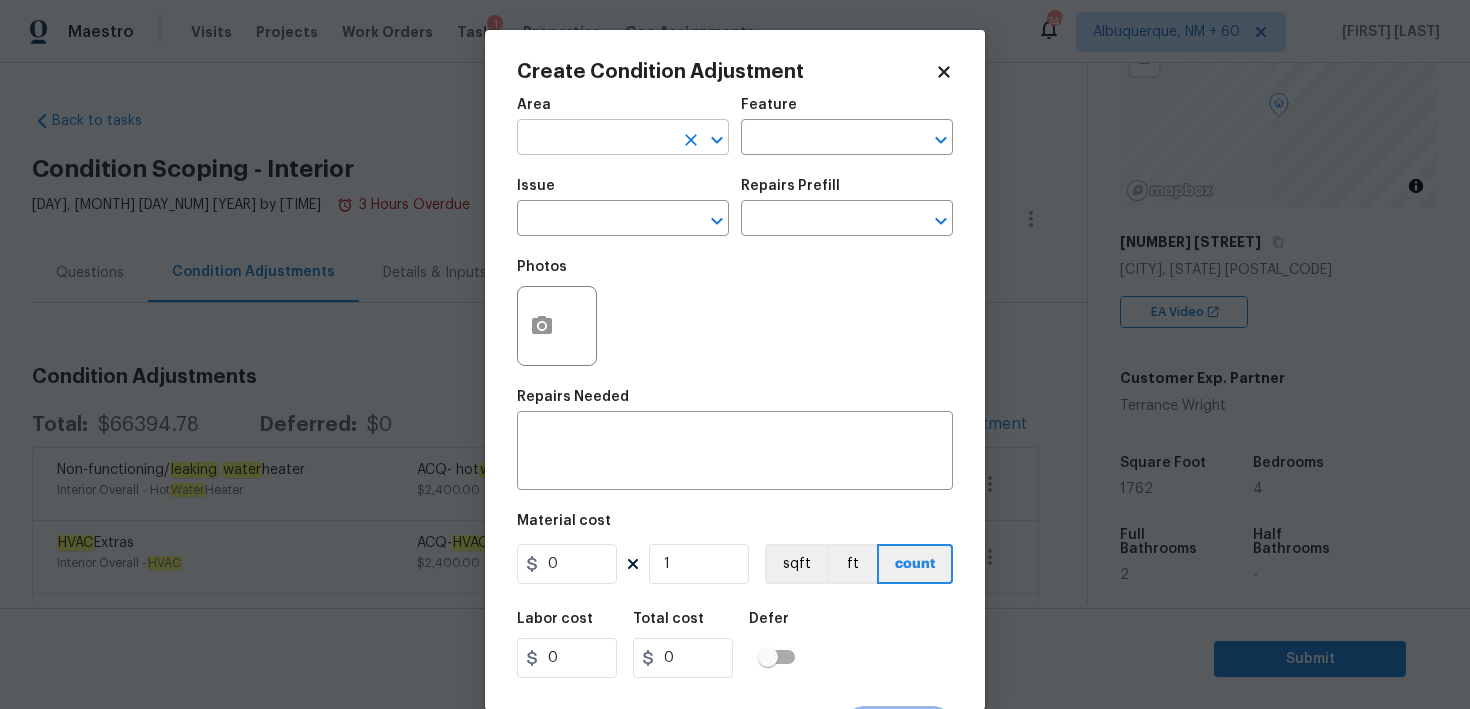 click at bounding box center (595, 139) 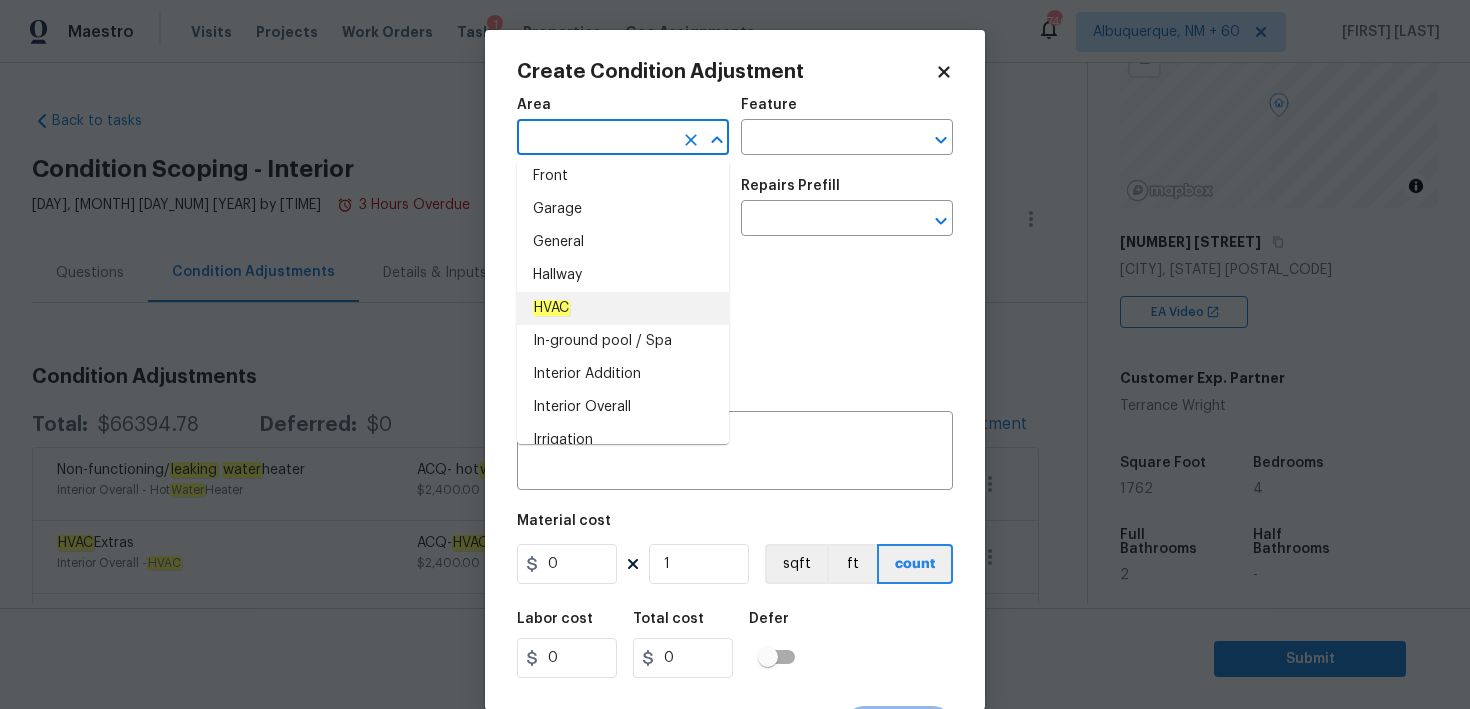 scroll, scrollTop: 626, scrollLeft: 0, axis: vertical 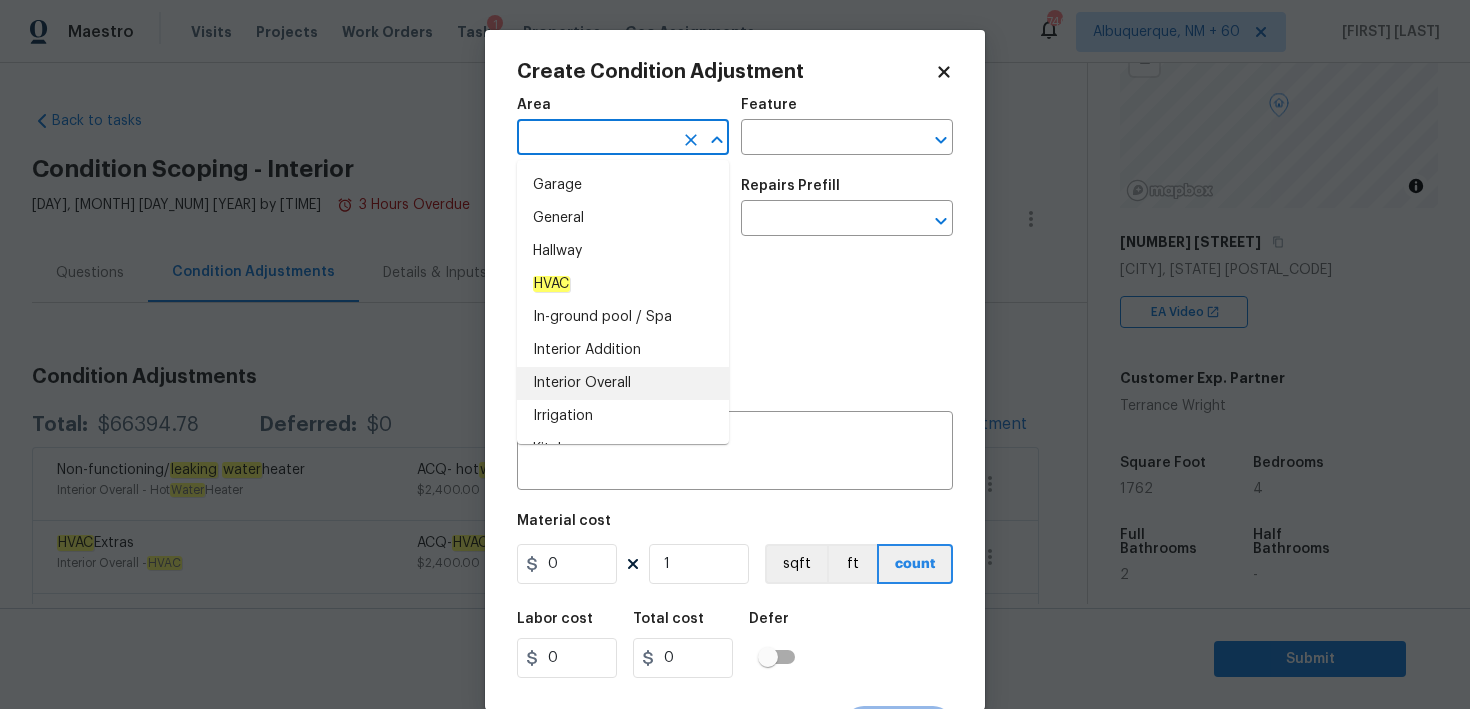 click on "Interior Overall" at bounding box center (623, 383) 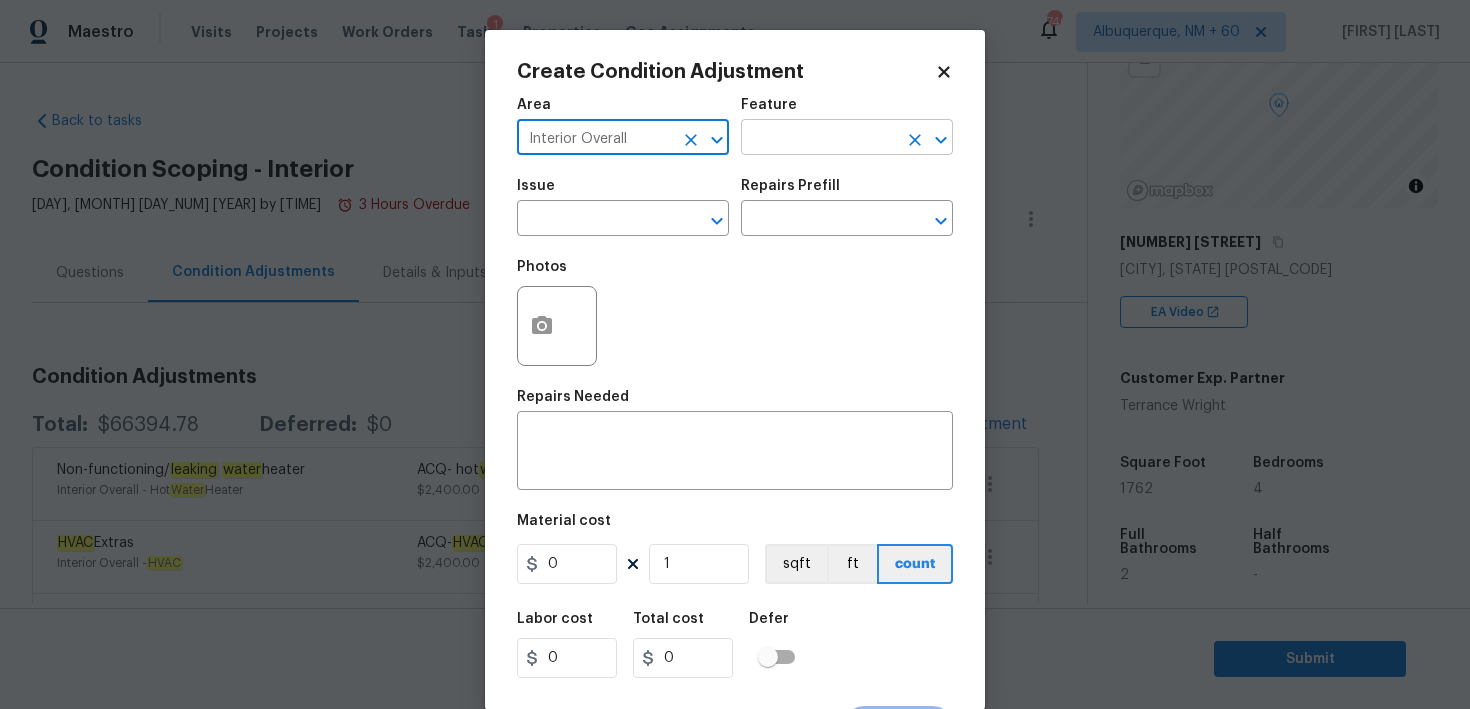 click at bounding box center (819, 139) 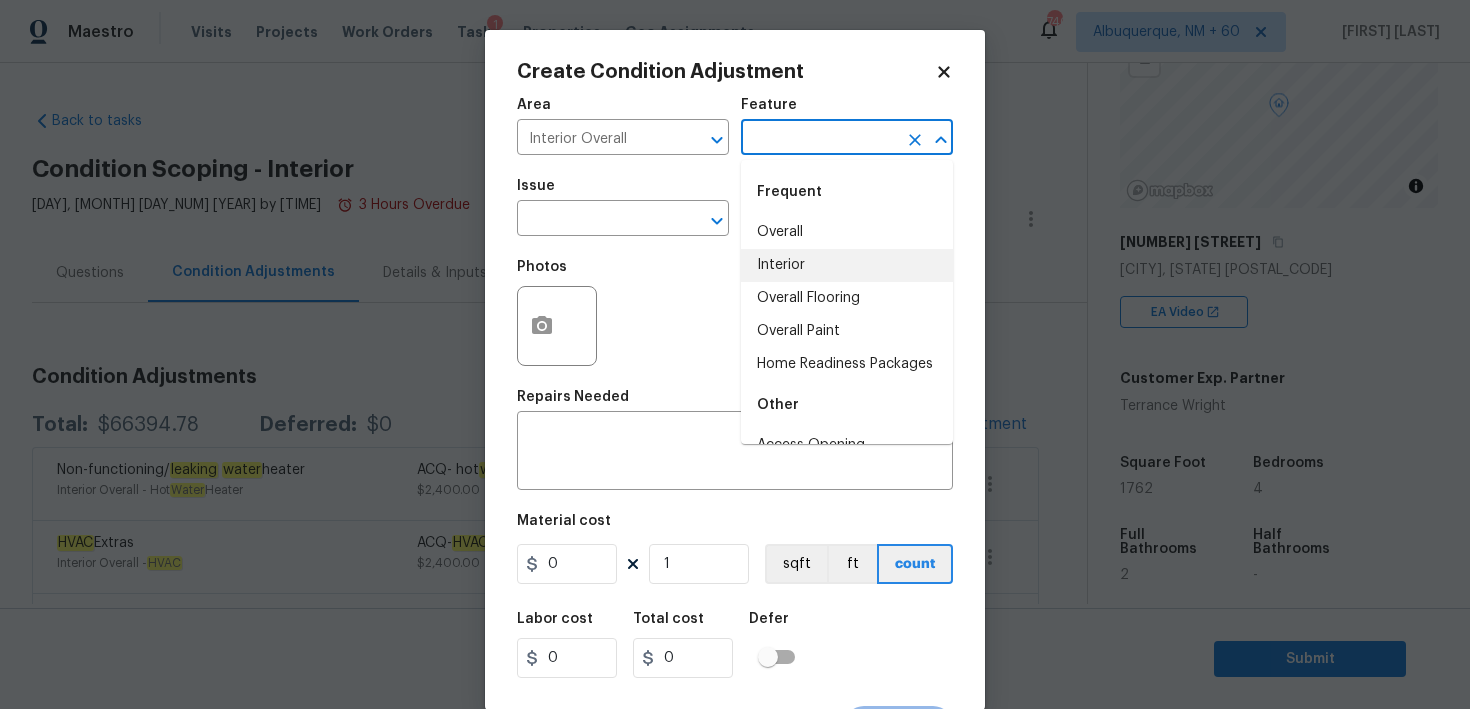 click on "Interior" at bounding box center [847, 265] 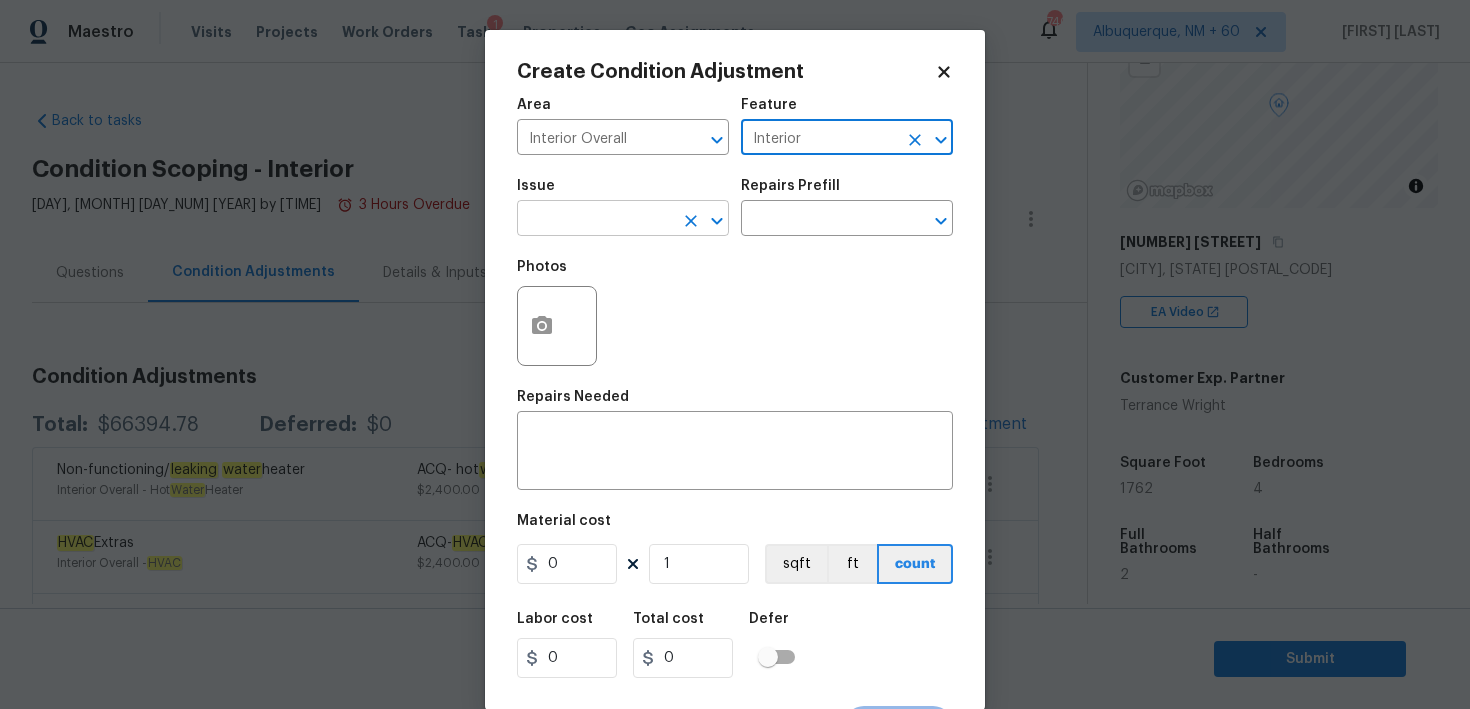 click at bounding box center (595, 220) 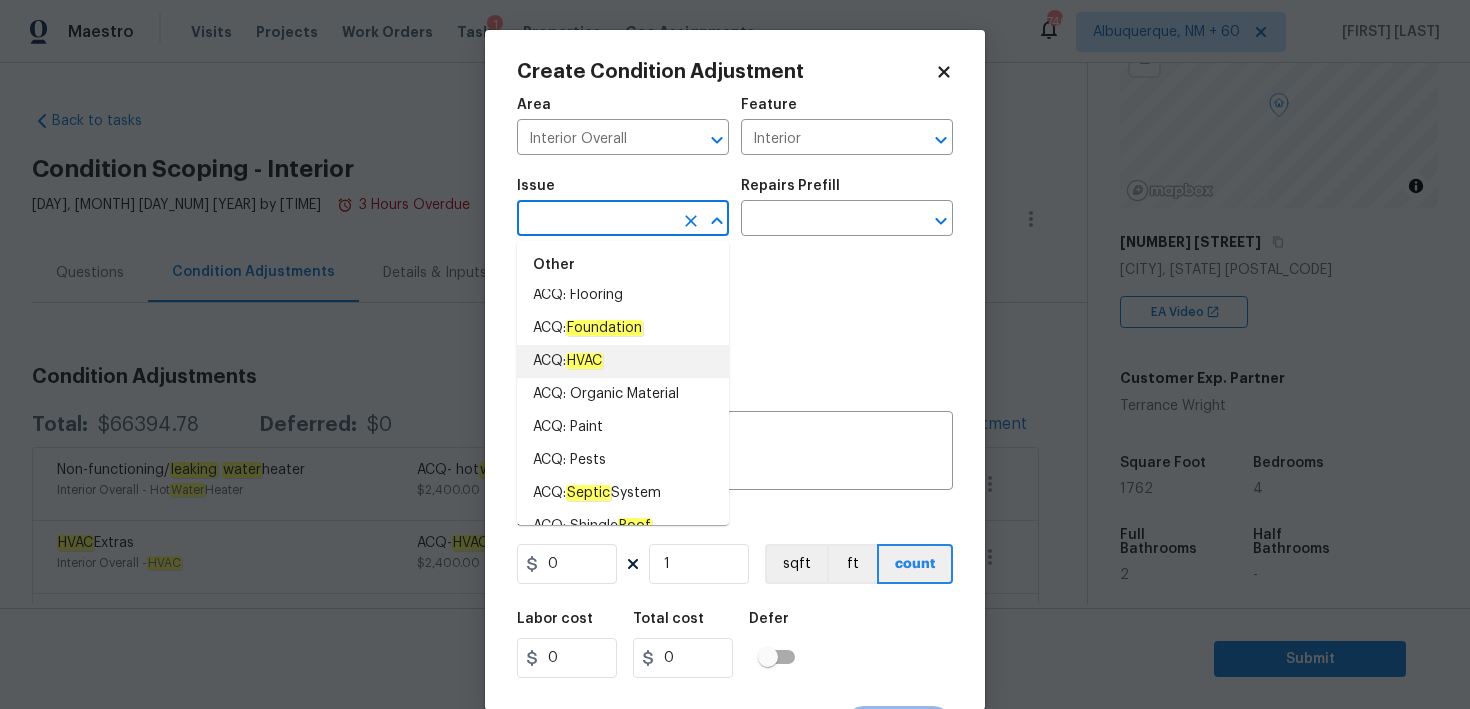 scroll, scrollTop: 71, scrollLeft: 0, axis: vertical 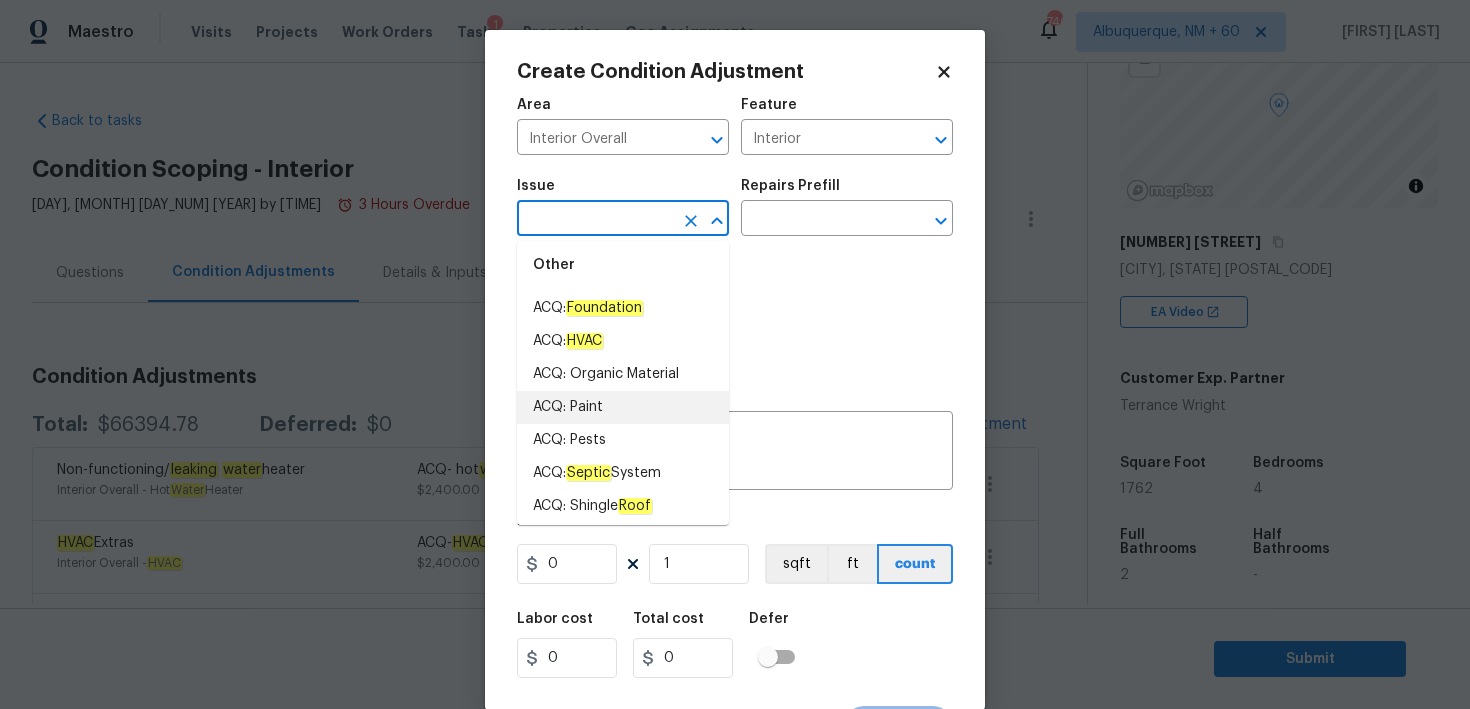 click on "ACQ: Paint" at bounding box center [623, 407] 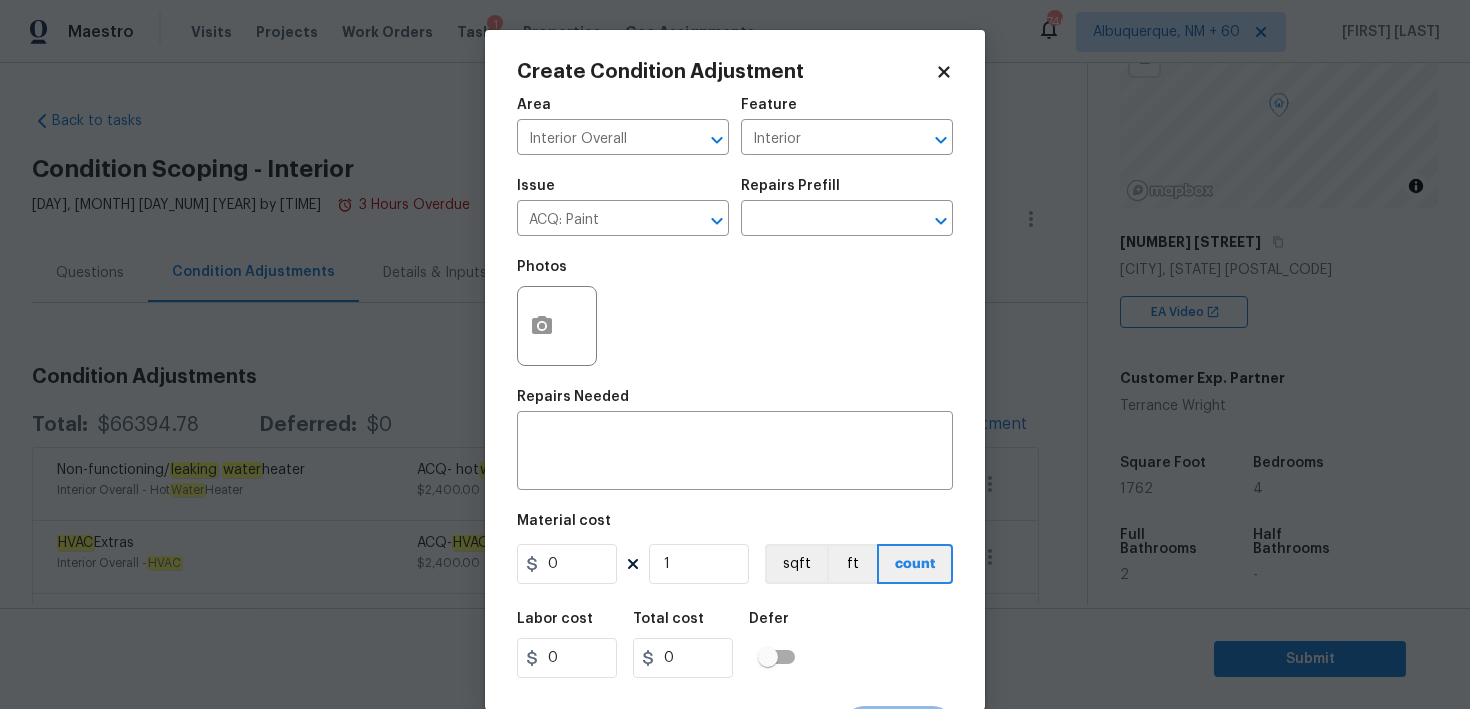click 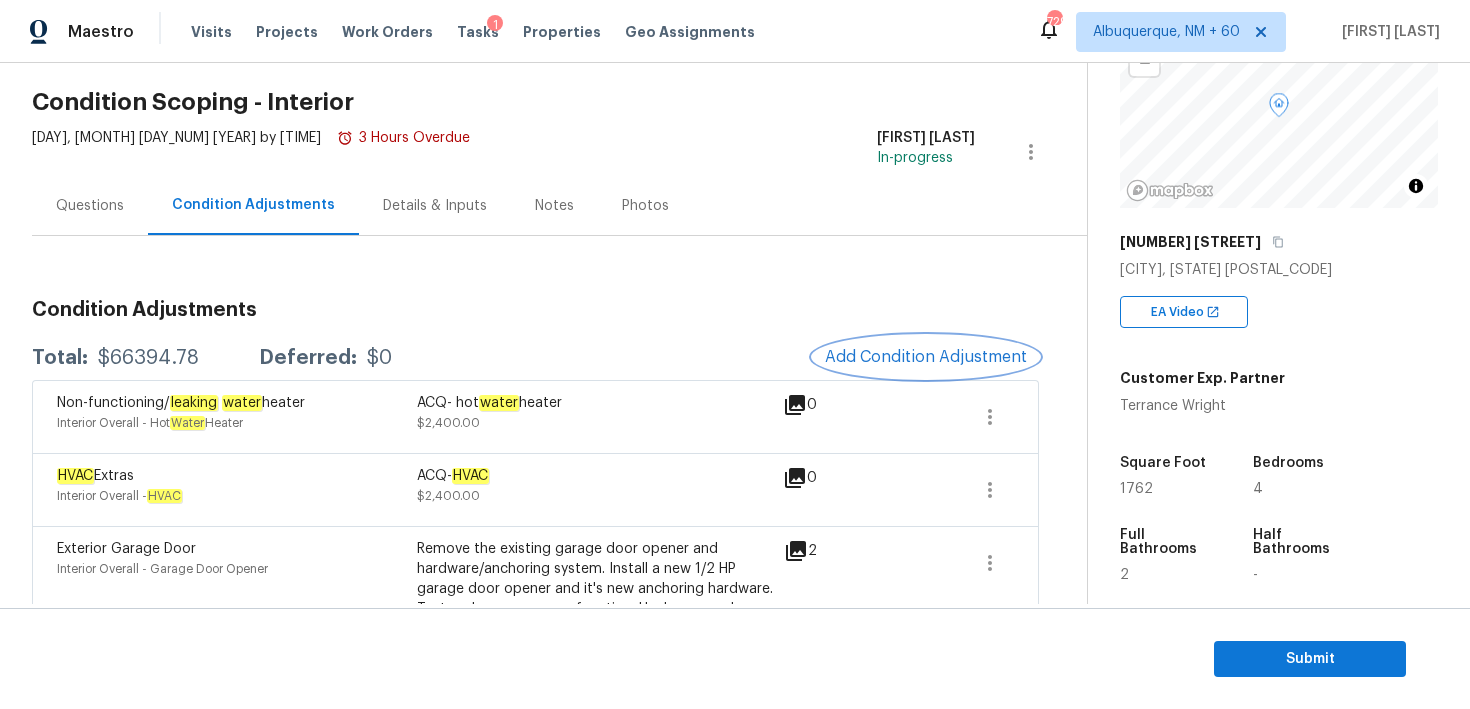 scroll, scrollTop: 84, scrollLeft: 0, axis: vertical 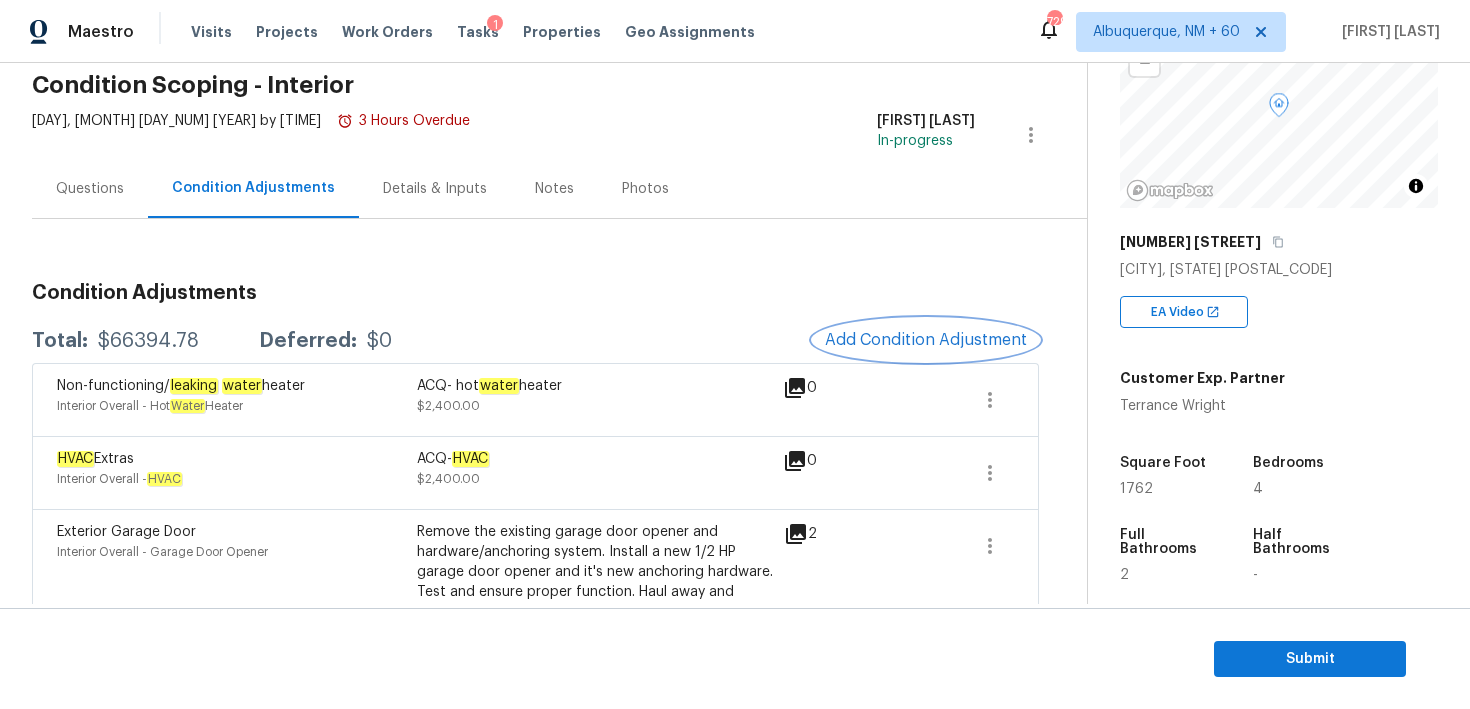 click on "Add Condition Adjustment" at bounding box center [926, 340] 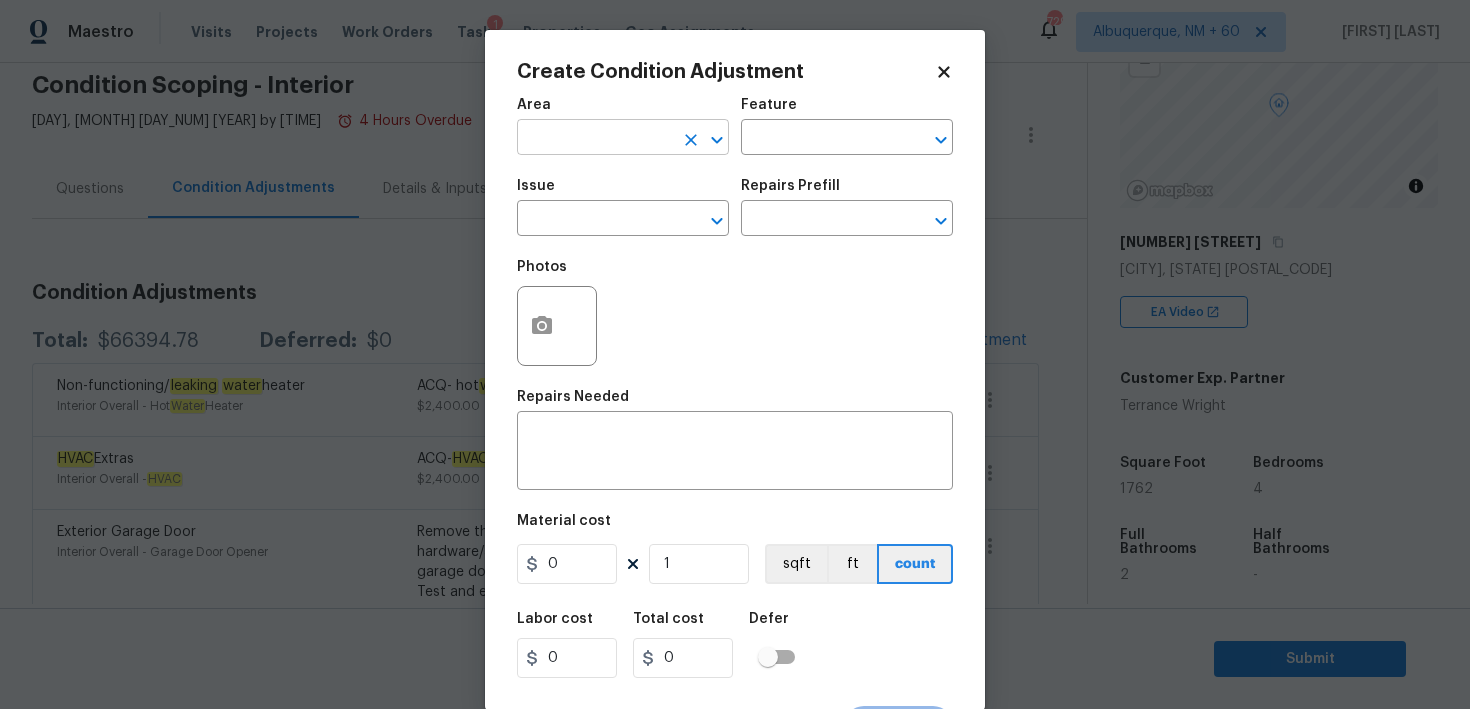 click at bounding box center [595, 139] 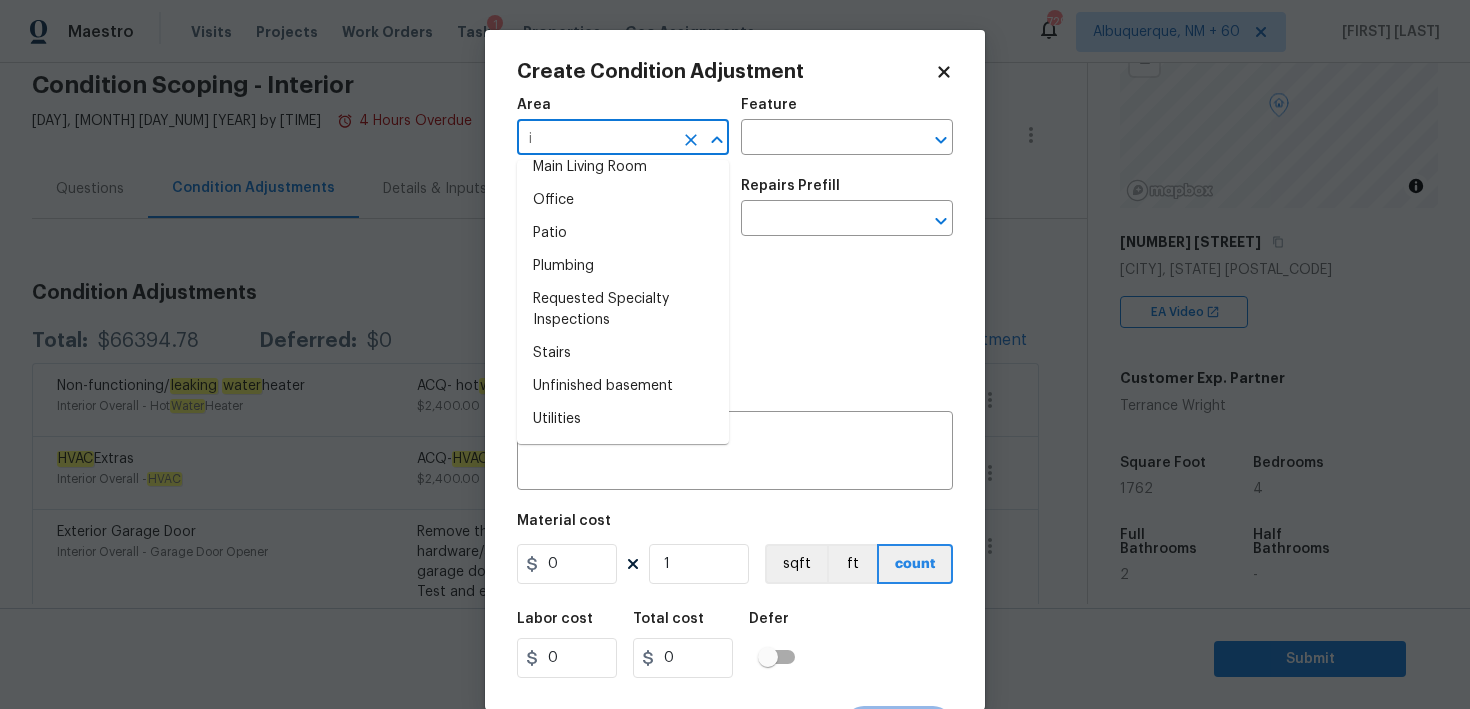 scroll, scrollTop: 0, scrollLeft: 0, axis: both 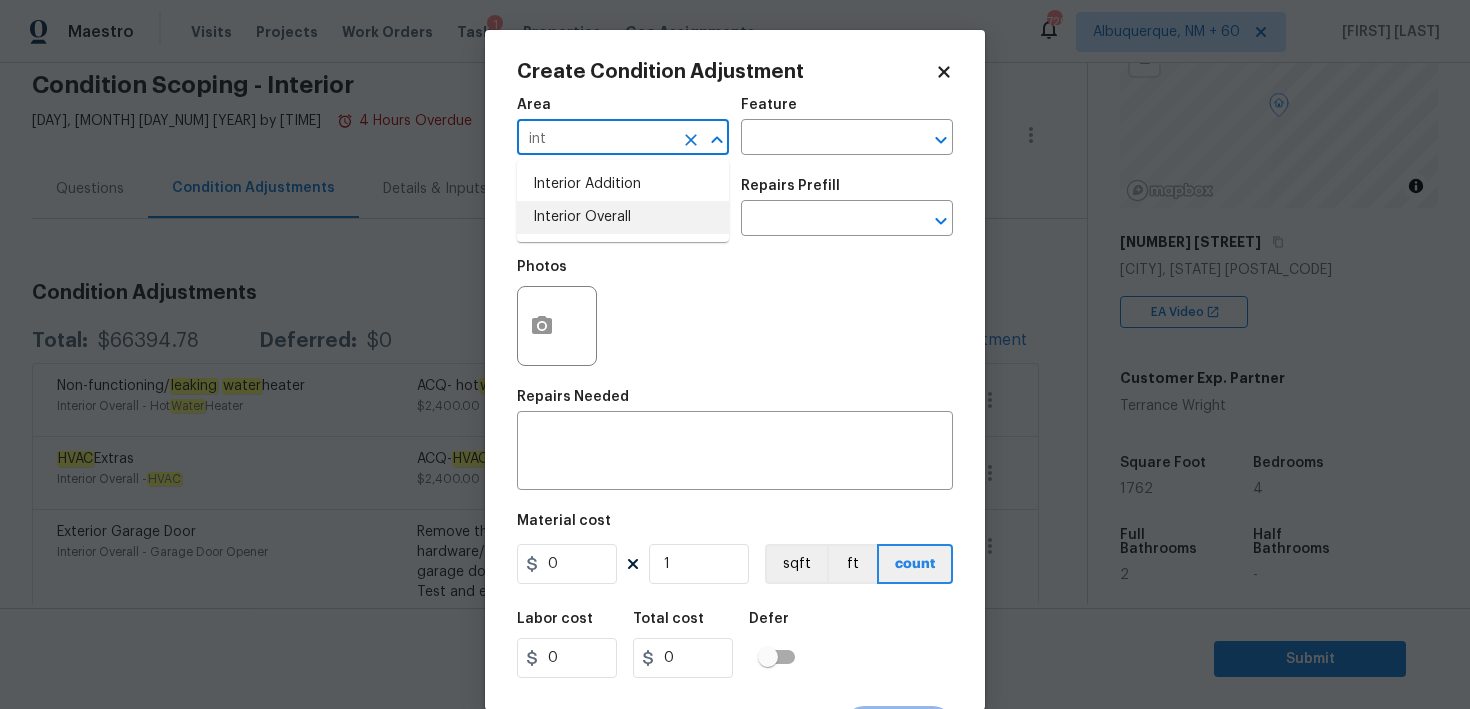 click on "Interior Overall" at bounding box center (623, 217) 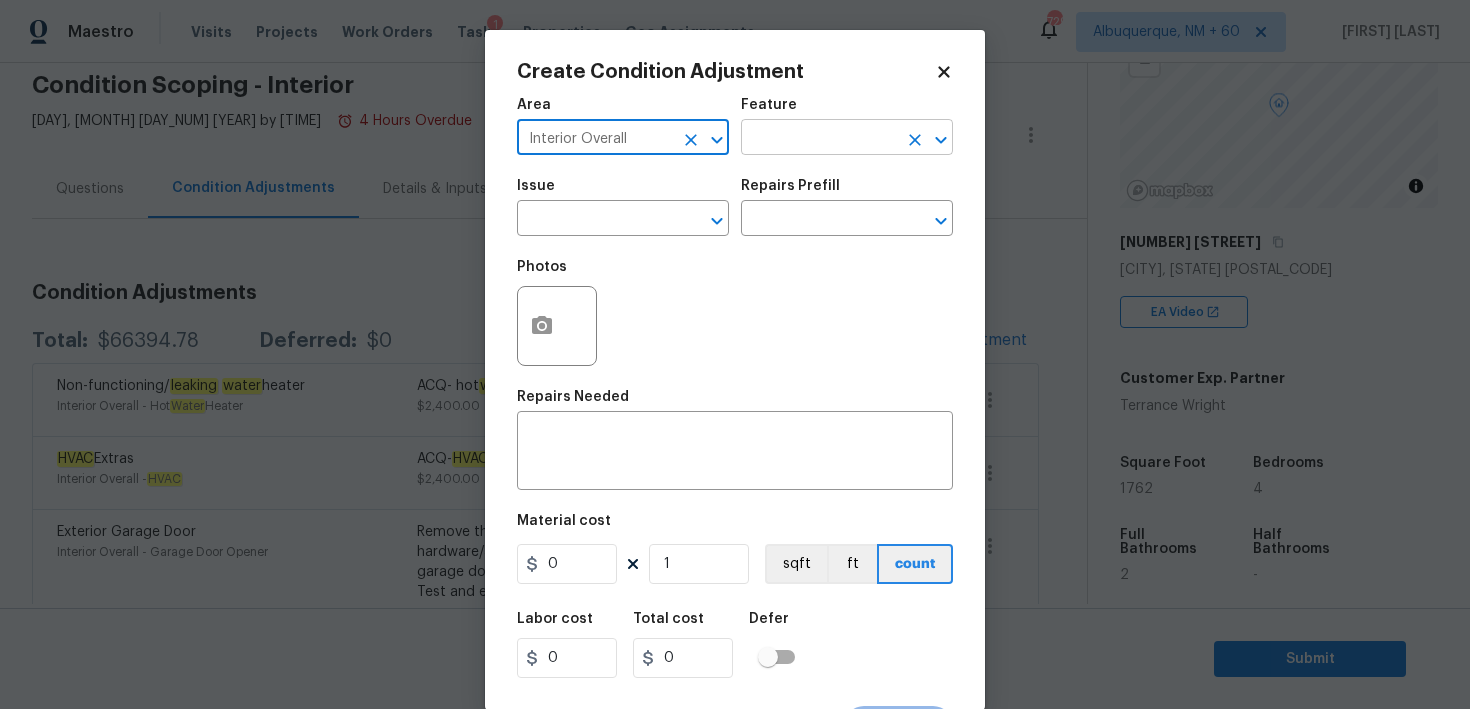 type on "Interior Overall" 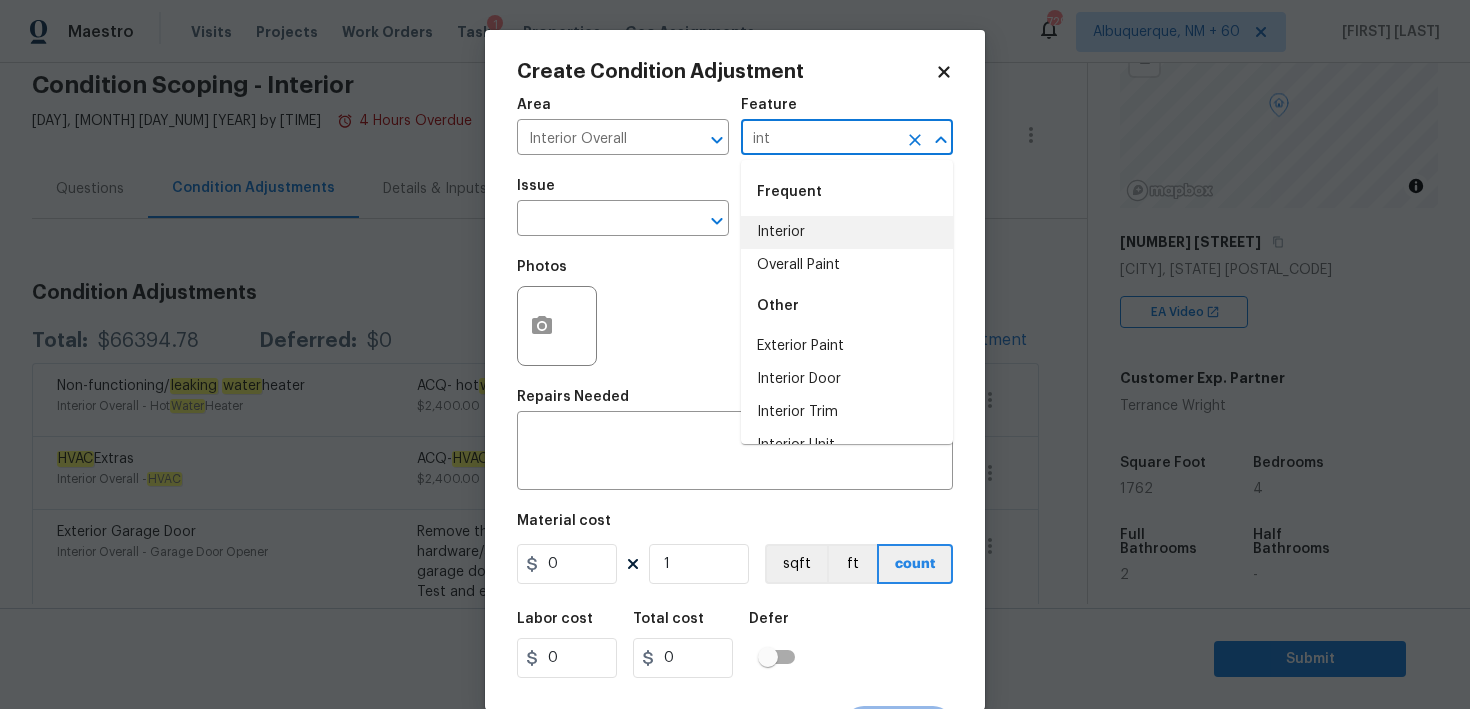 click on "Interior" at bounding box center (847, 232) 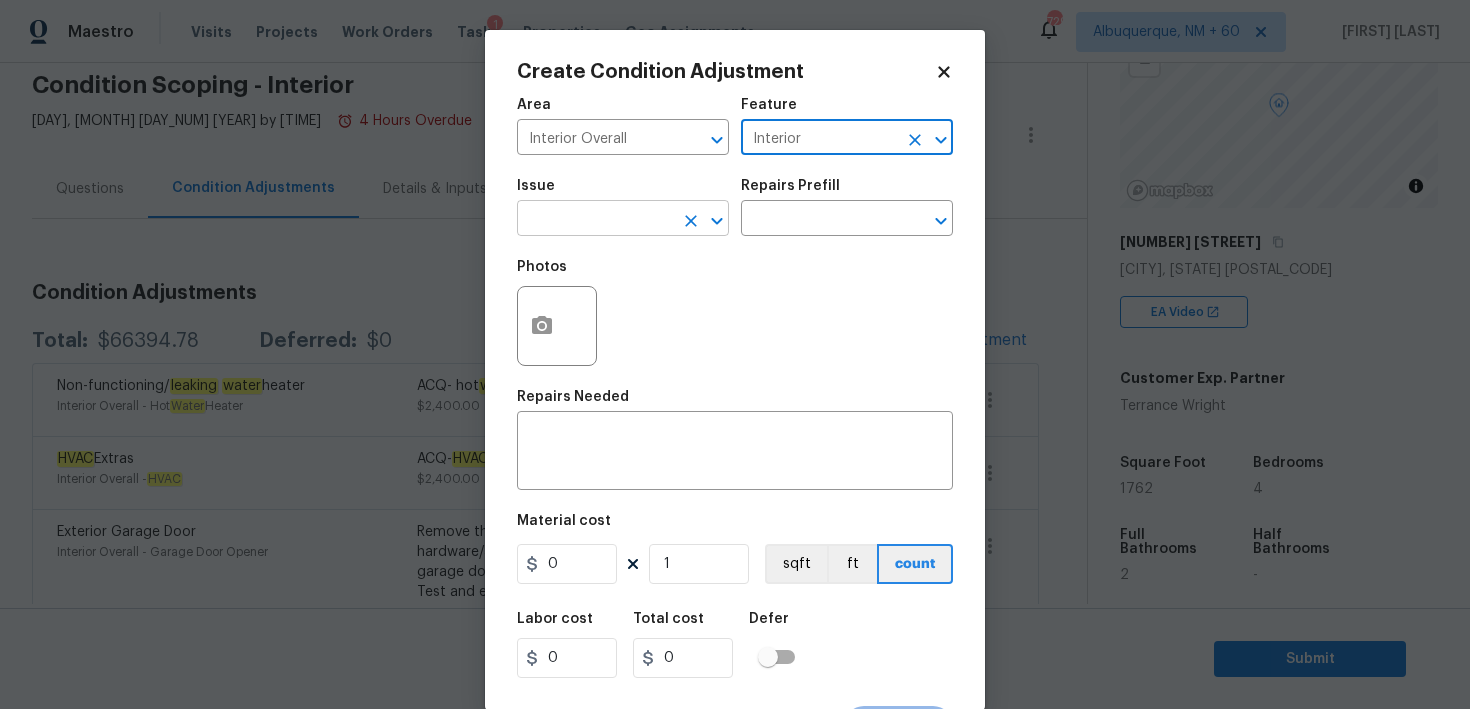 type on "Interior" 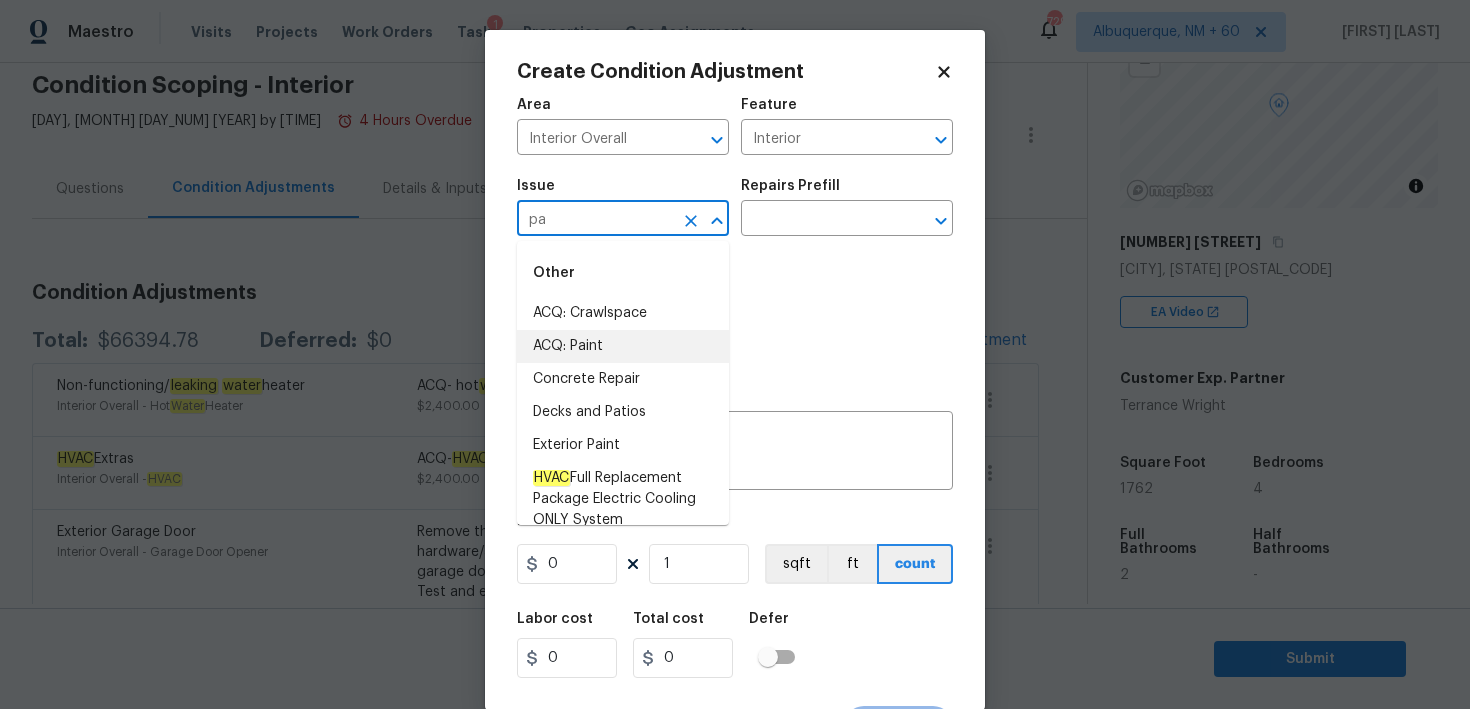 click on "ACQ: Paint" at bounding box center [623, 346] 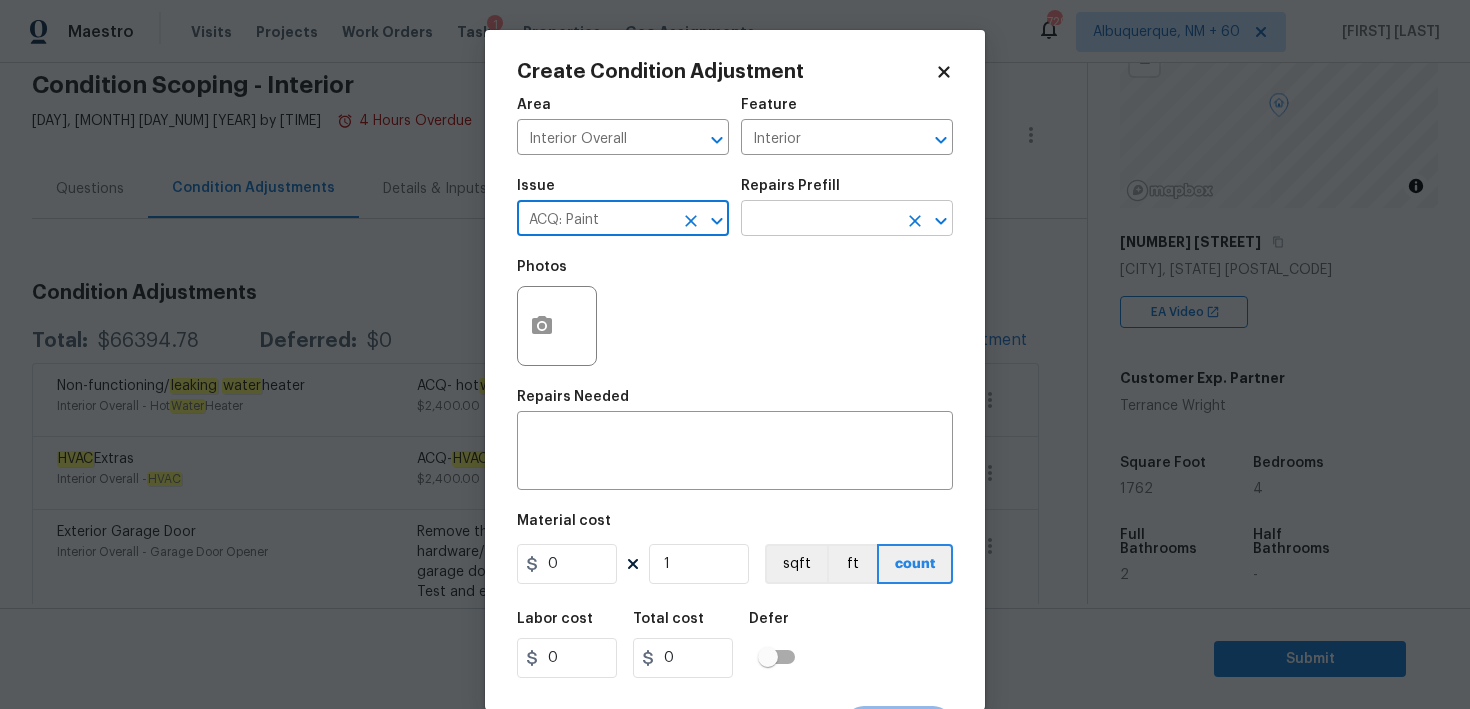 type on "ACQ: Paint" 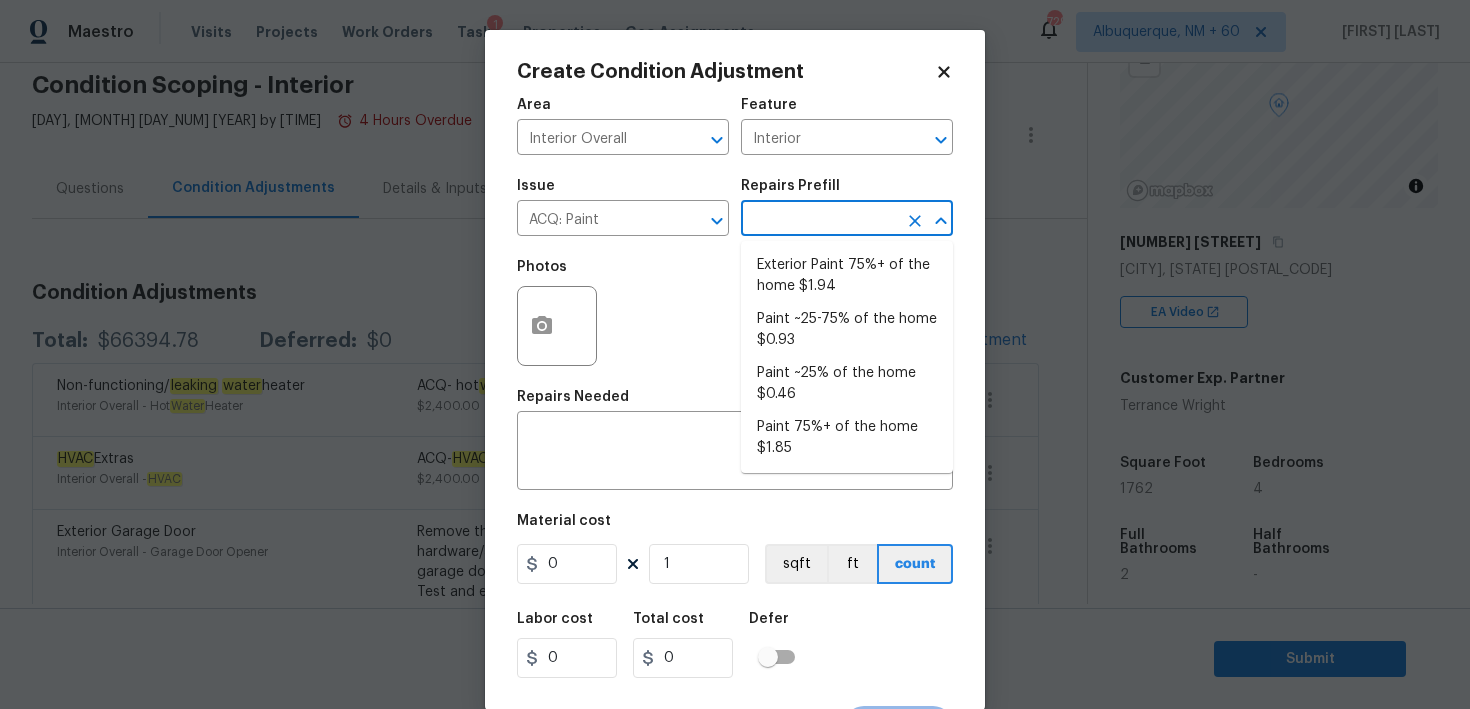 click at bounding box center (819, 220) 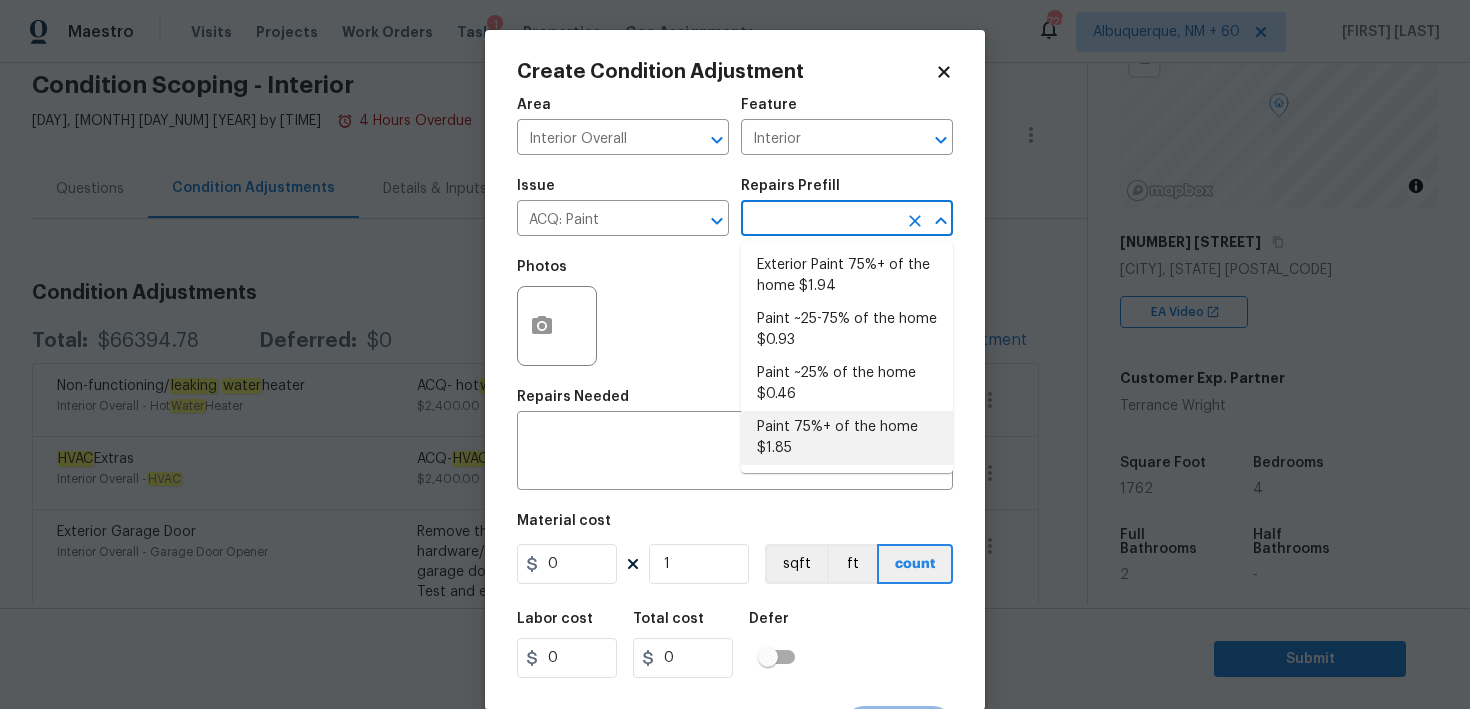 click on "Paint 75%+ of the home $1.85" at bounding box center (847, 438) 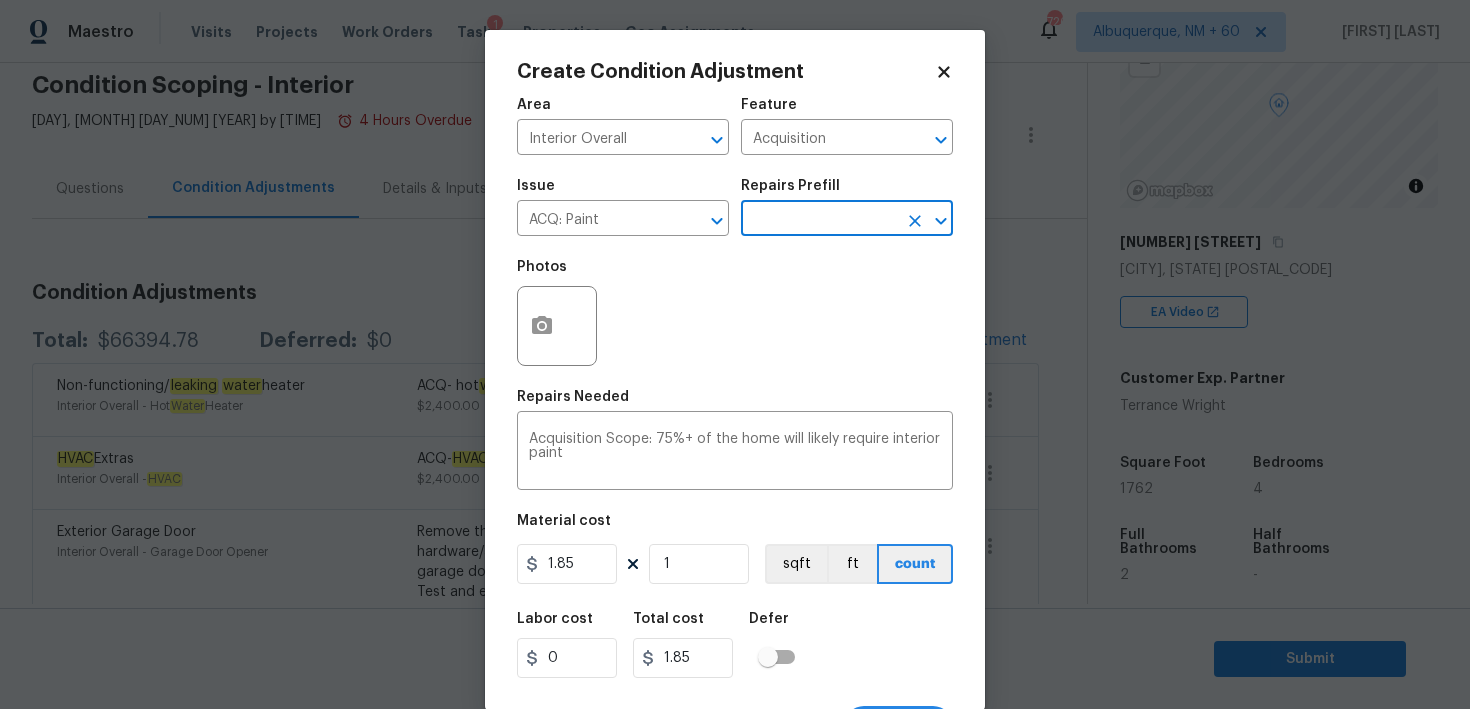 scroll, scrollTop: 38, scrollLeft: 0, axis: vertical 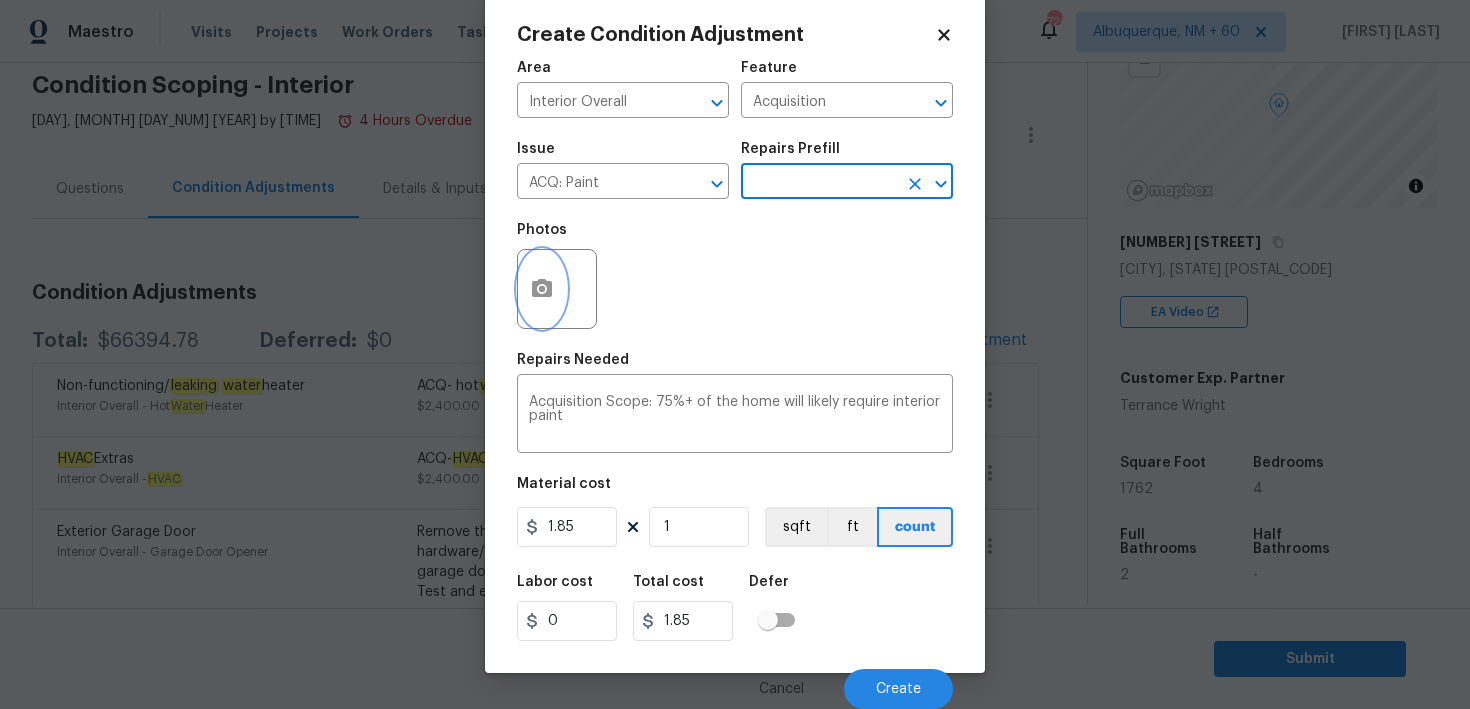 click 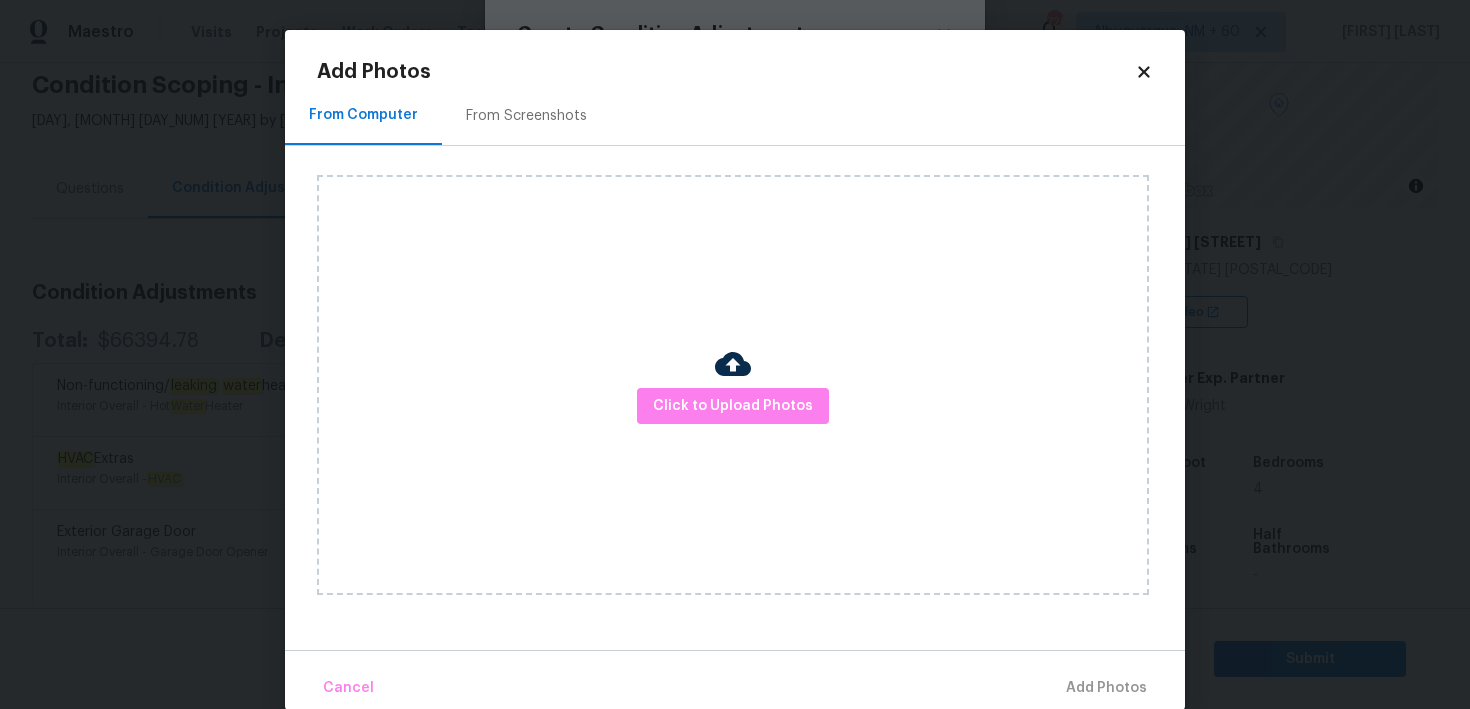 click 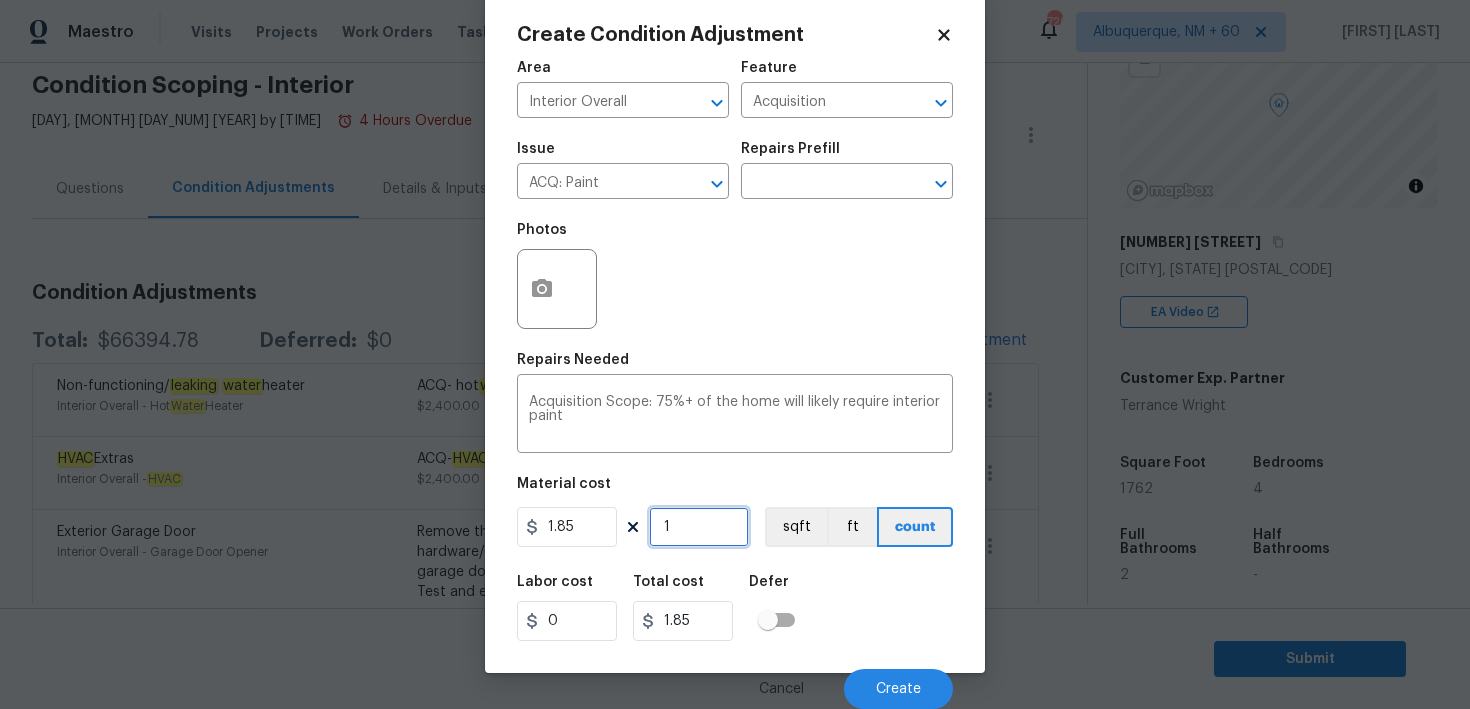 click on "1" at bounding box center (699, 527) 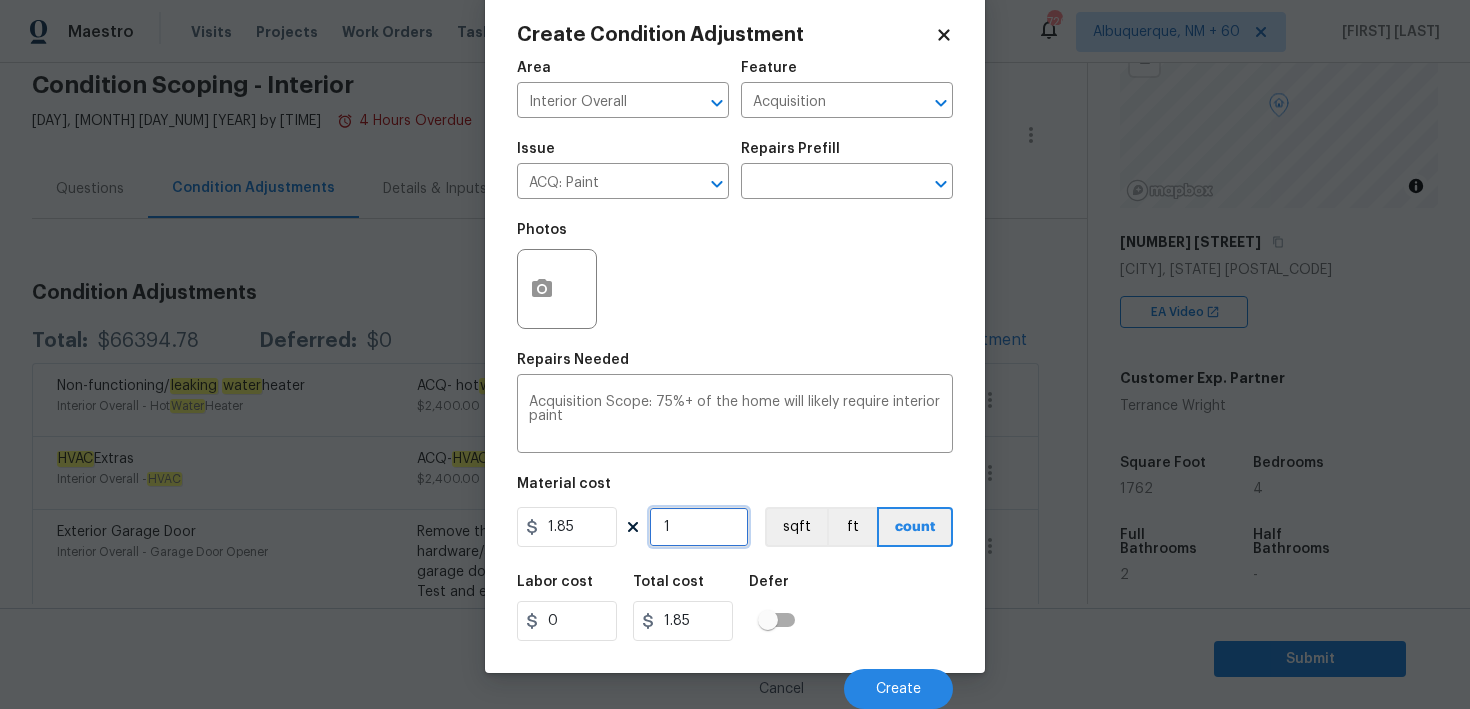 type on "17" 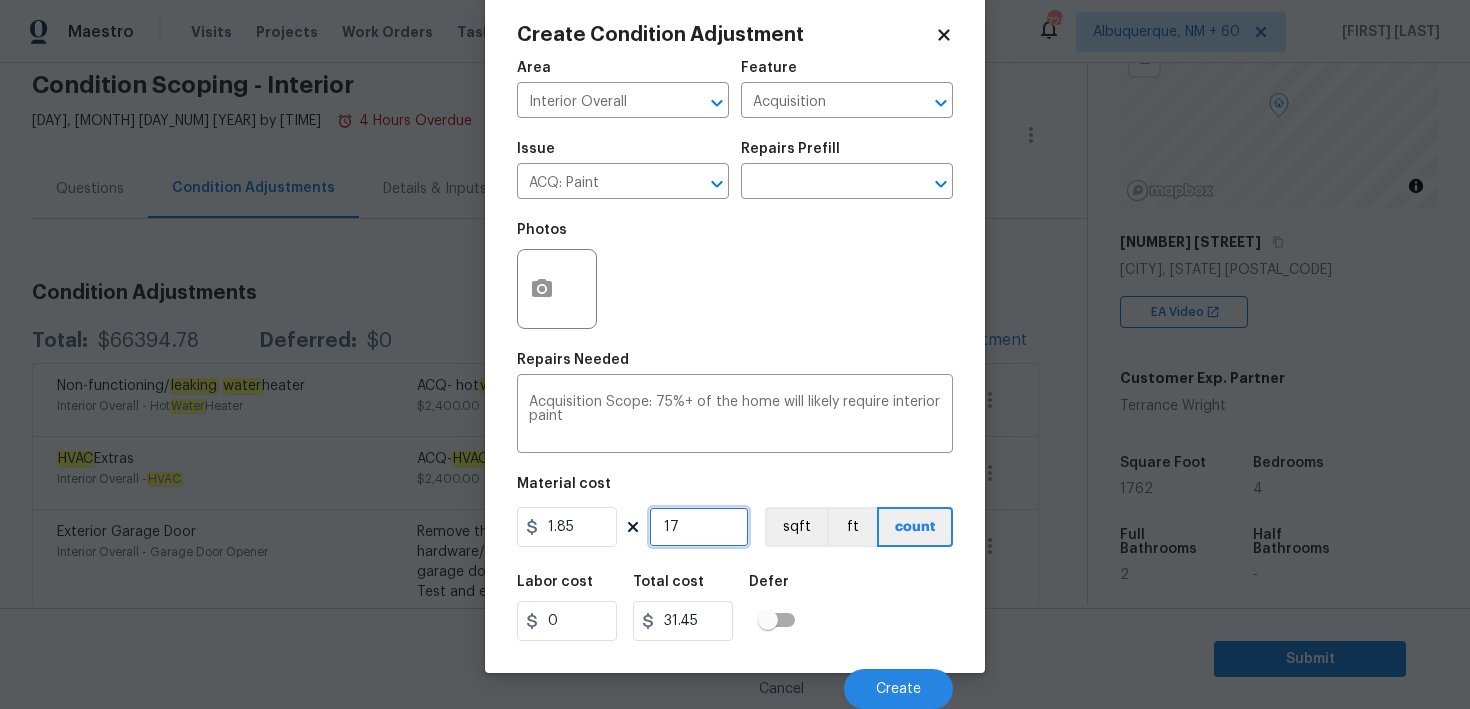 type on "176" 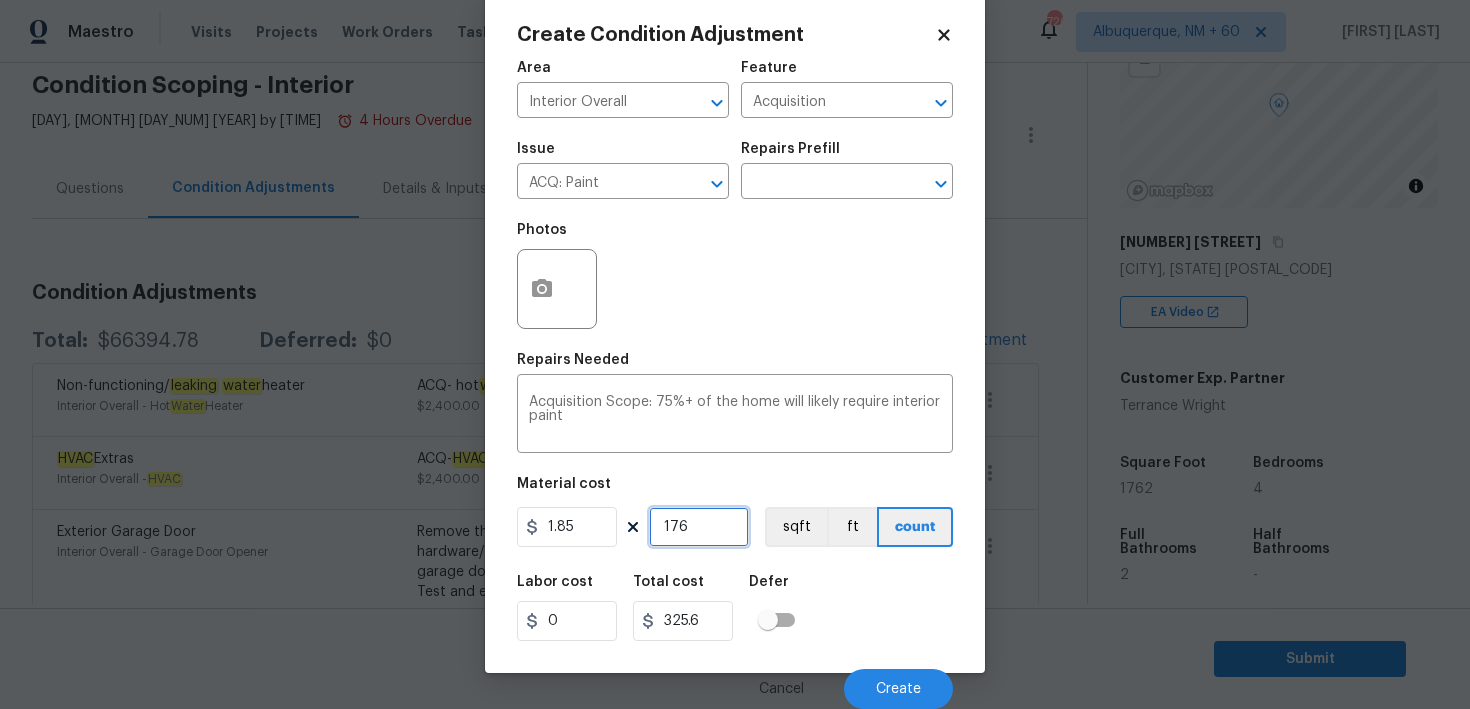 type on "1762" 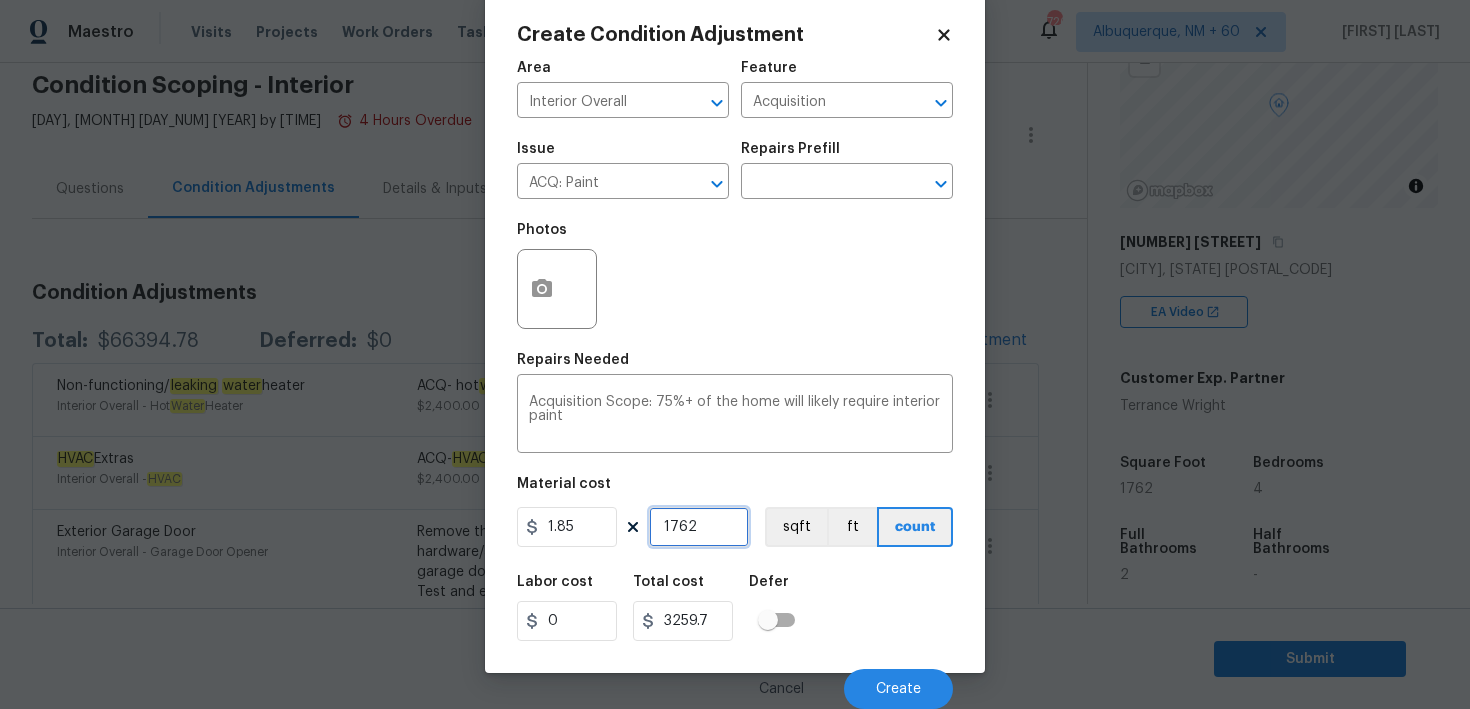 type on "1762" 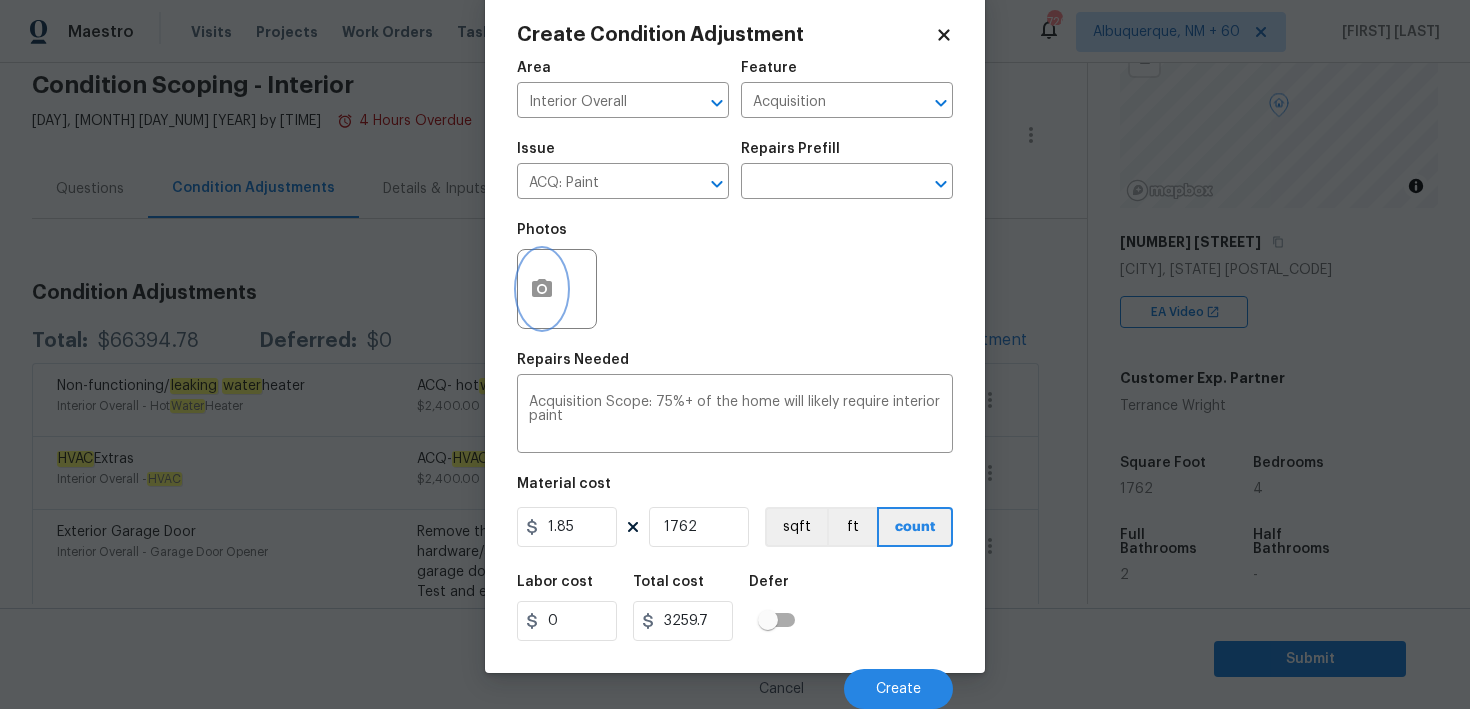 click at bounding box center (542, 289) 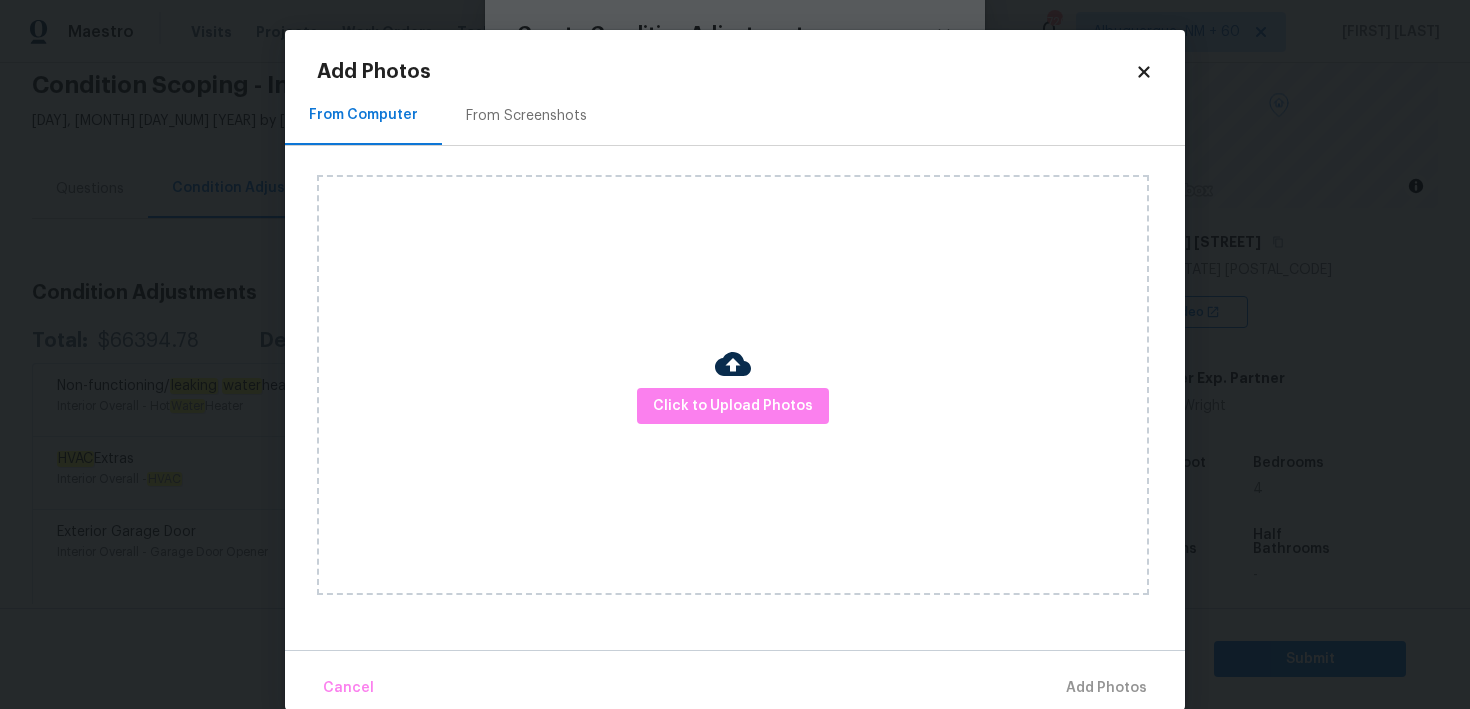 click at bounding box center [733, 367] 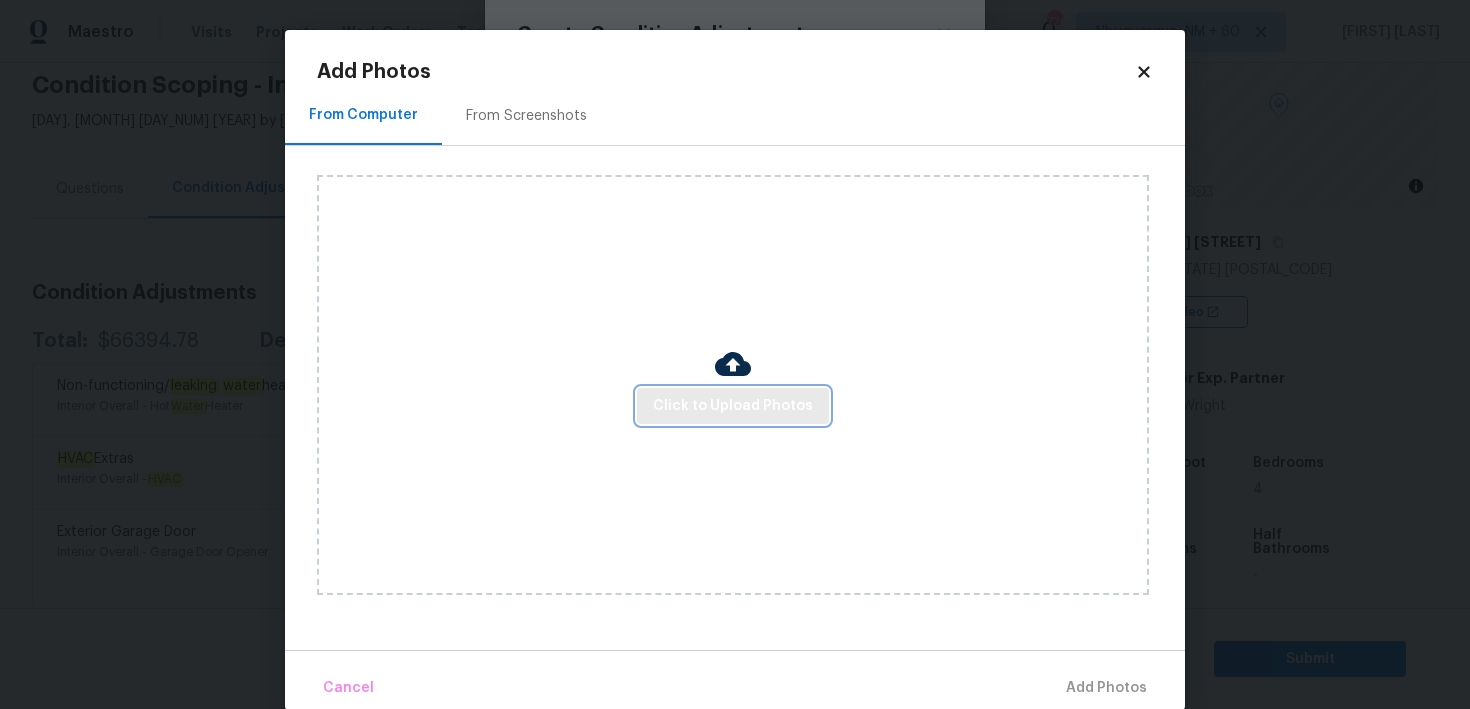 click on "Click to Upload Photos" at bounding box center [733, 406] 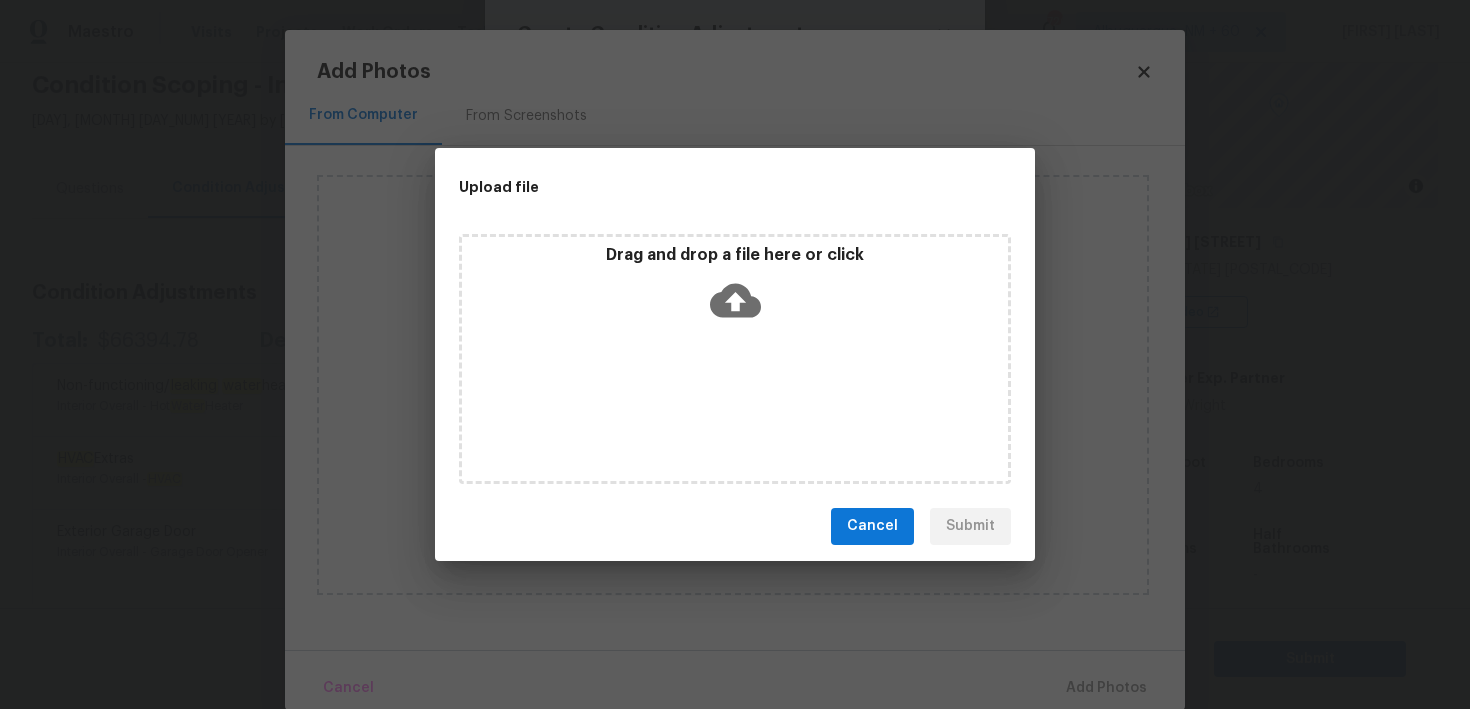click 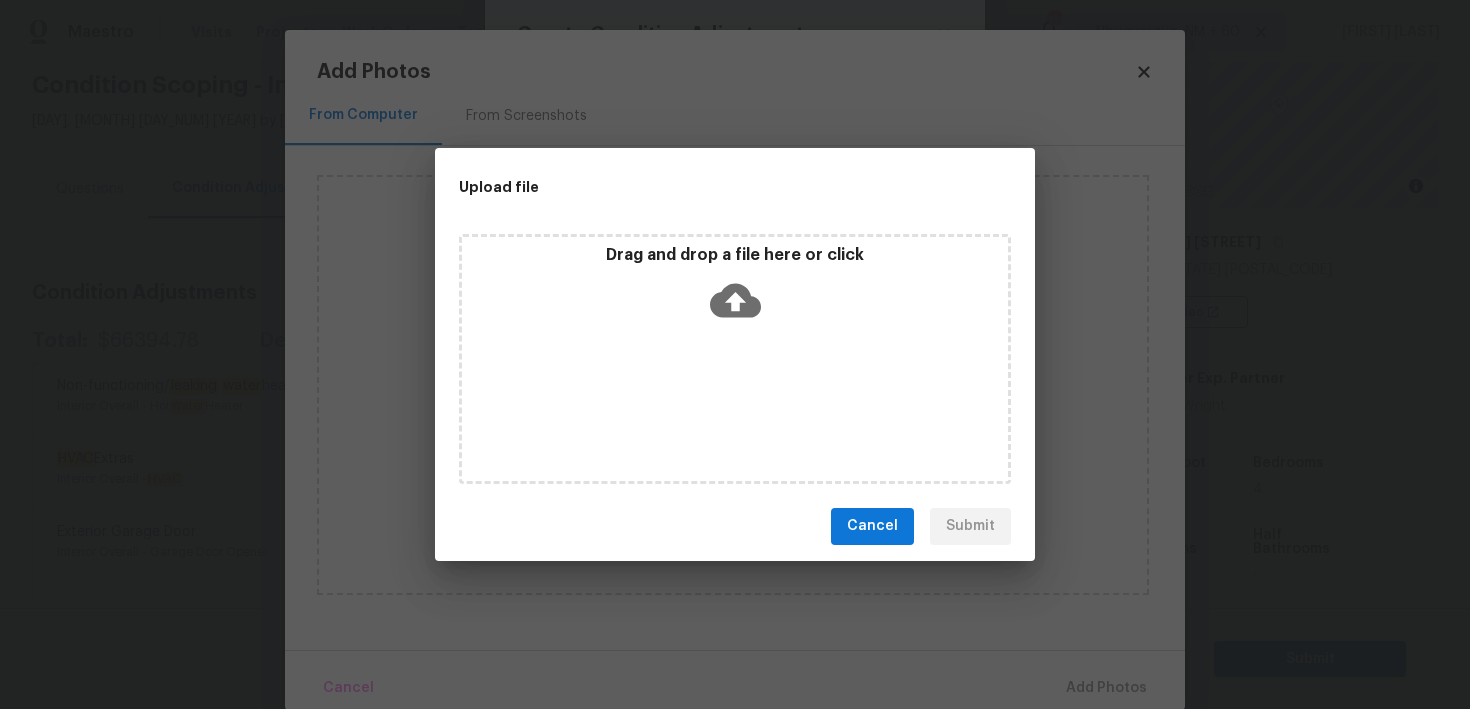 click 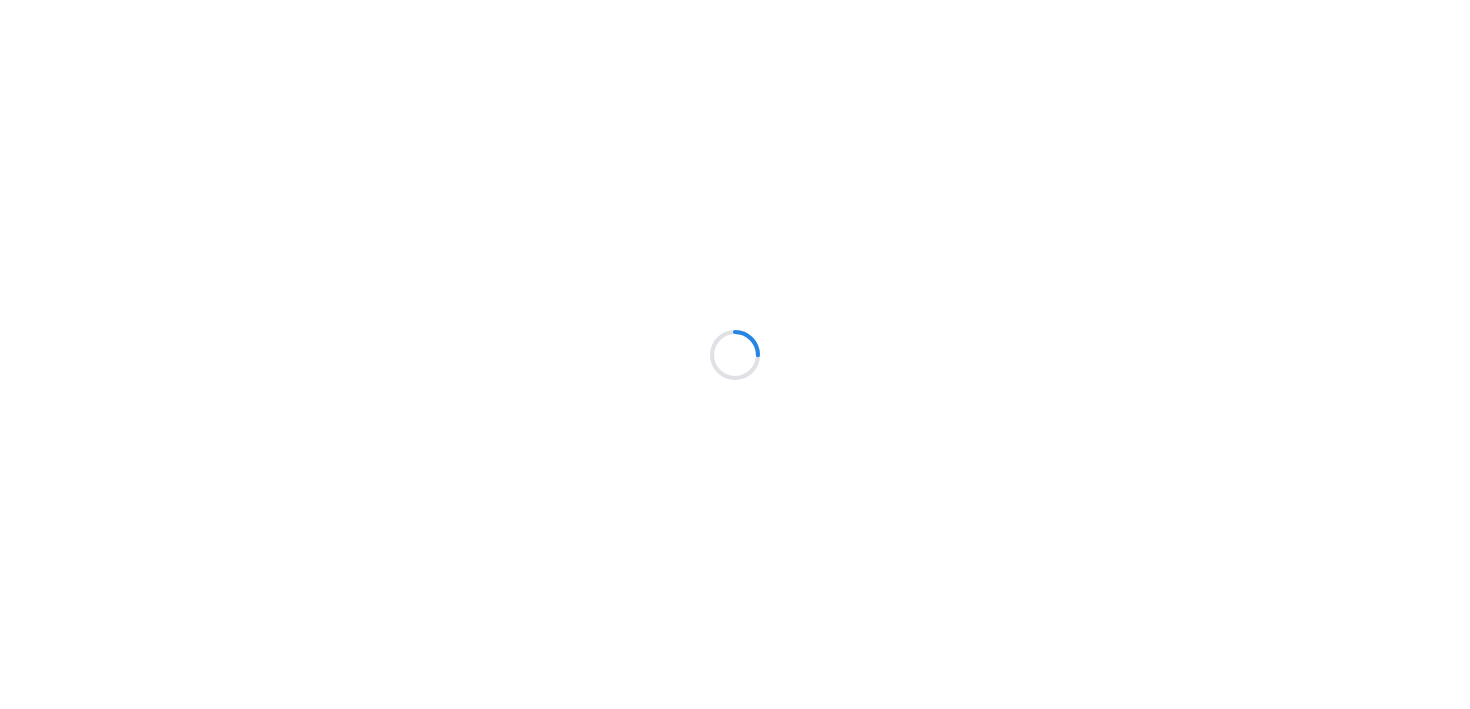 scroll, scrollTop: 0, scrollLeft: 0, axis: both 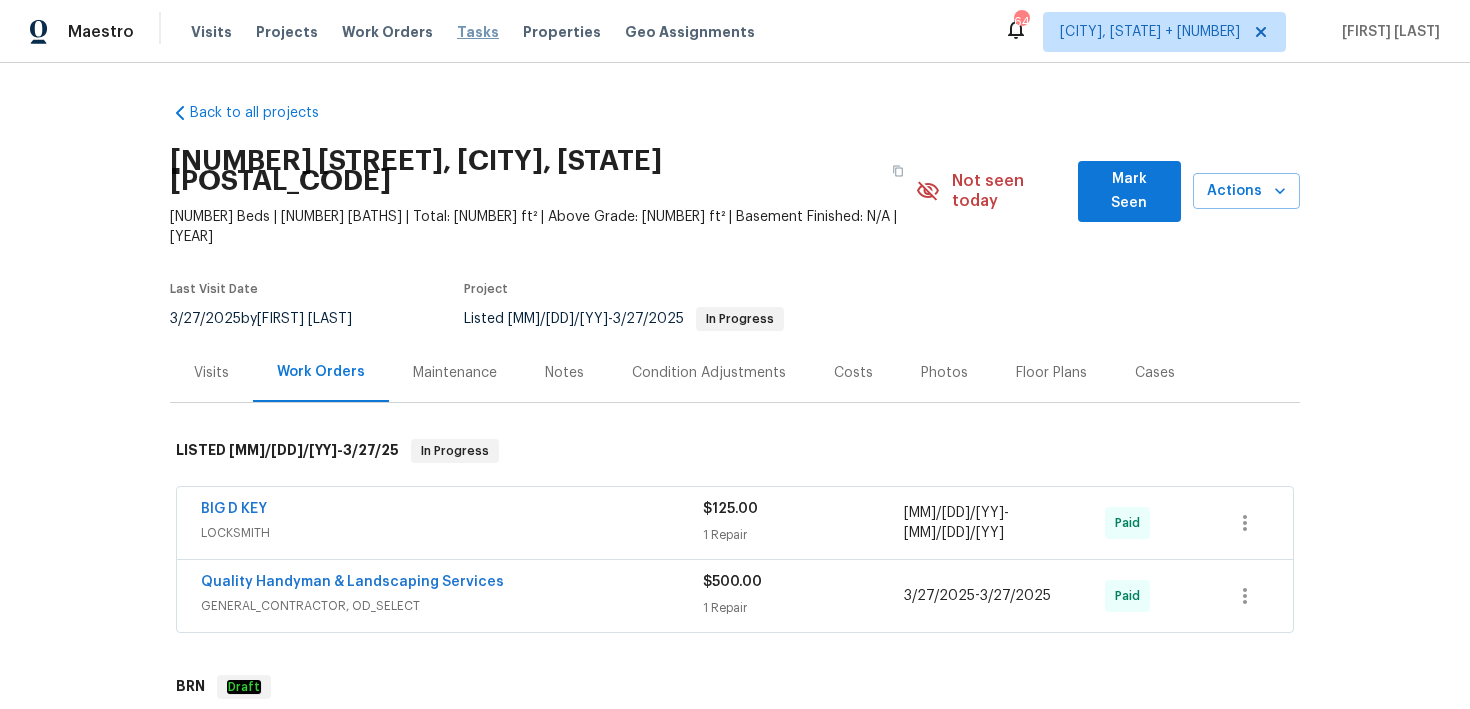 click on "Tasks" at bounding box center [478, 32] 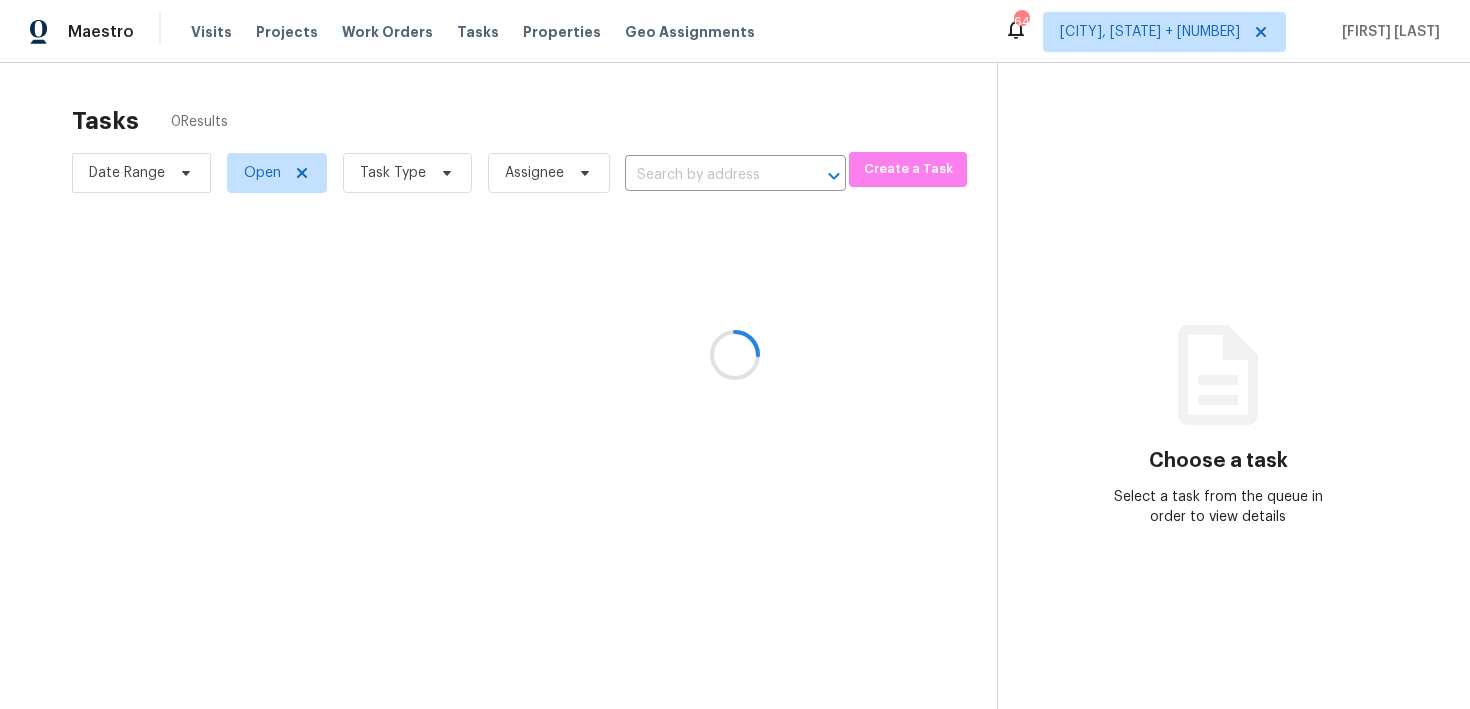 click at bounding box center (735, 354) 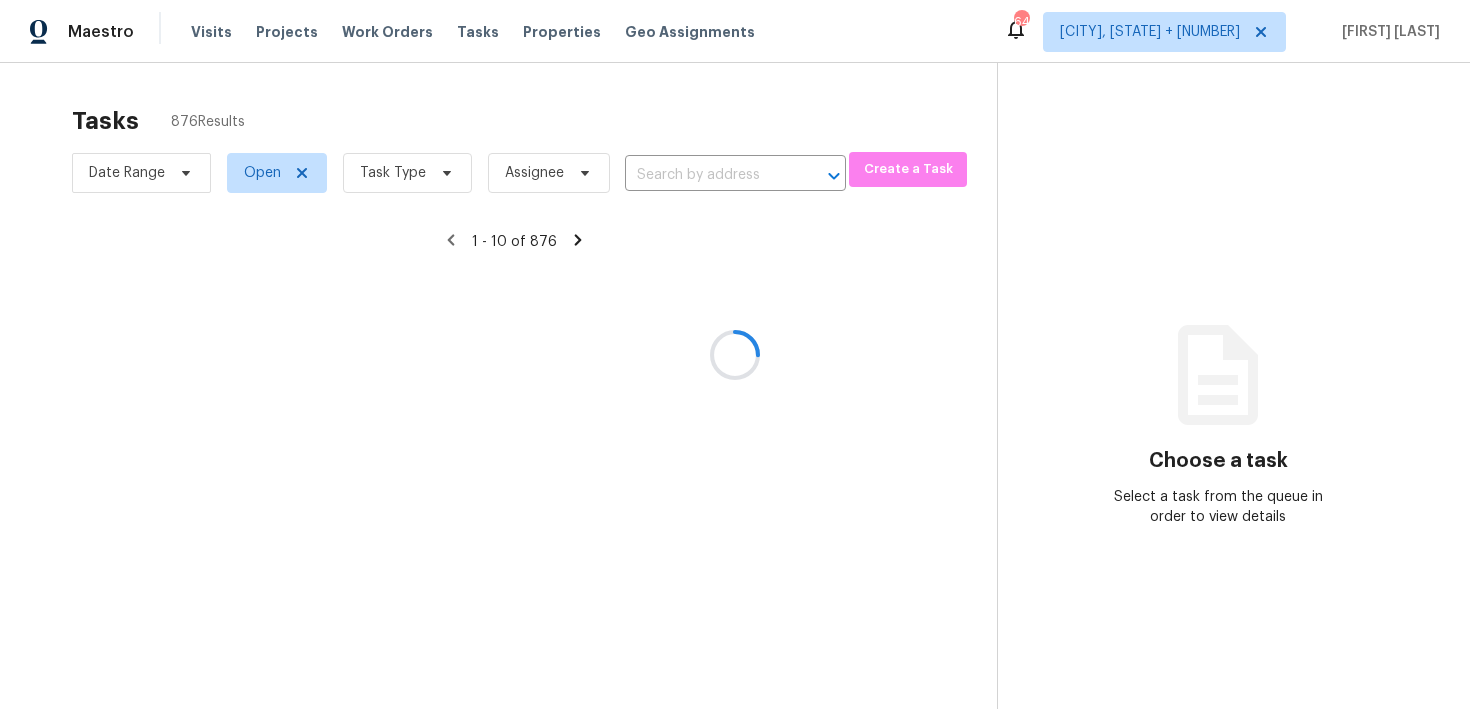 click at bounding box center [735, 354] 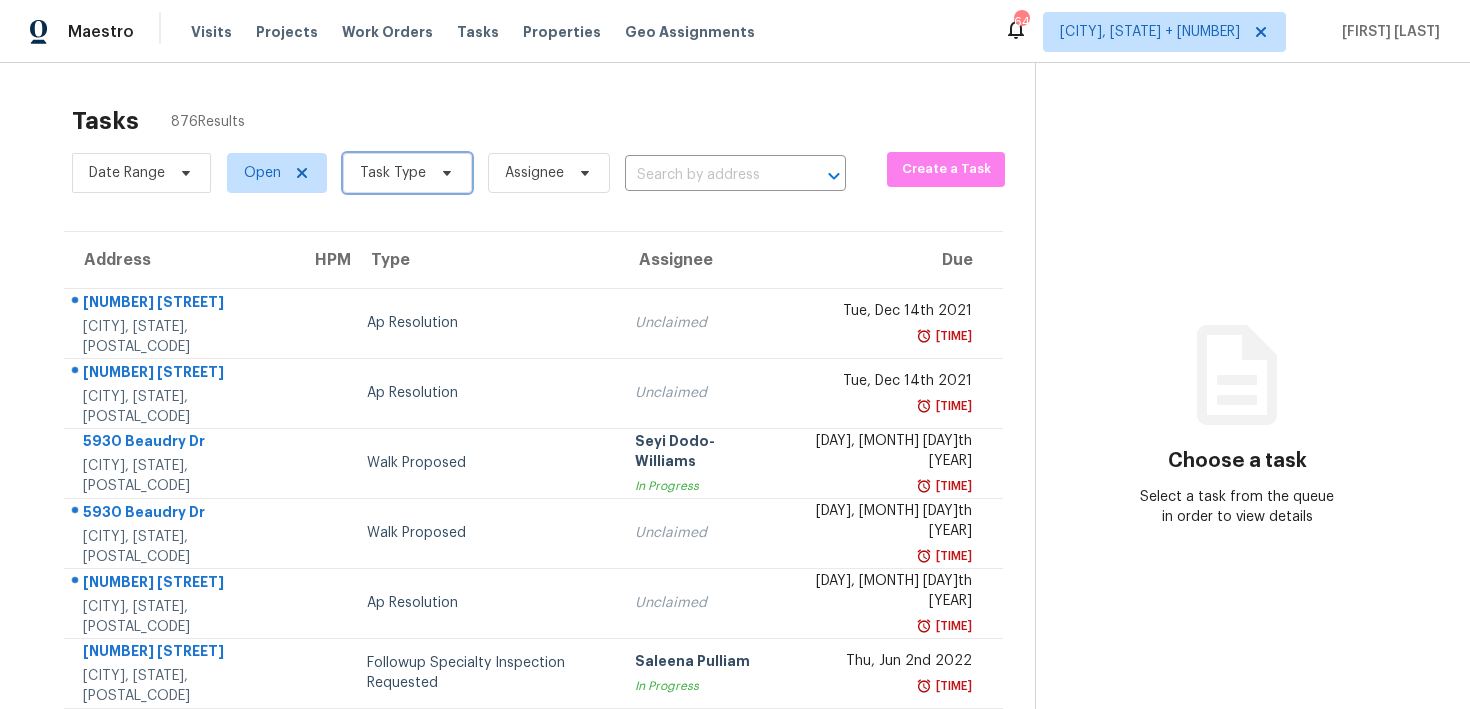 click on "Task Type" at bounding box center (407, 173) 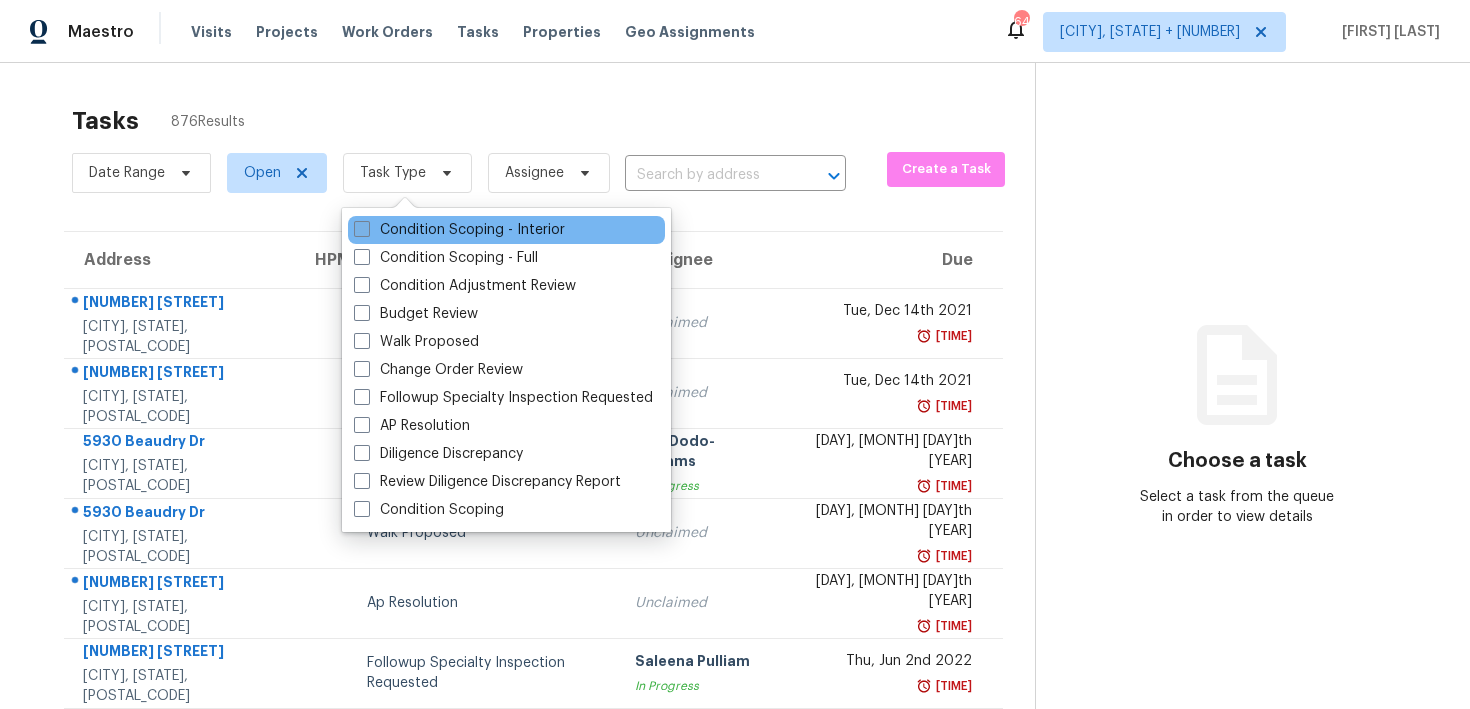 click on "Condition Scoping - Interior" at bounding box center (459, 230) 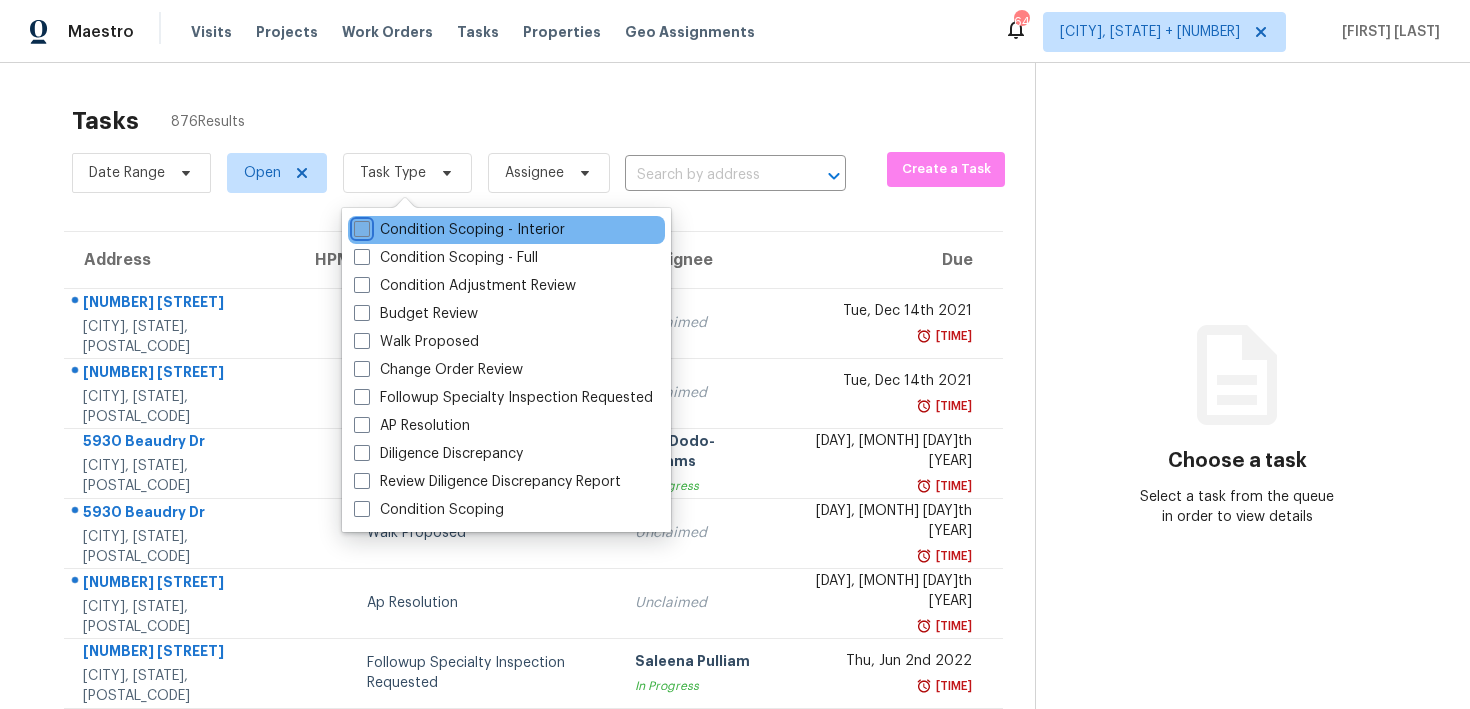 click on "Condition Scoping - Interior" at bounding box center [360, 226] 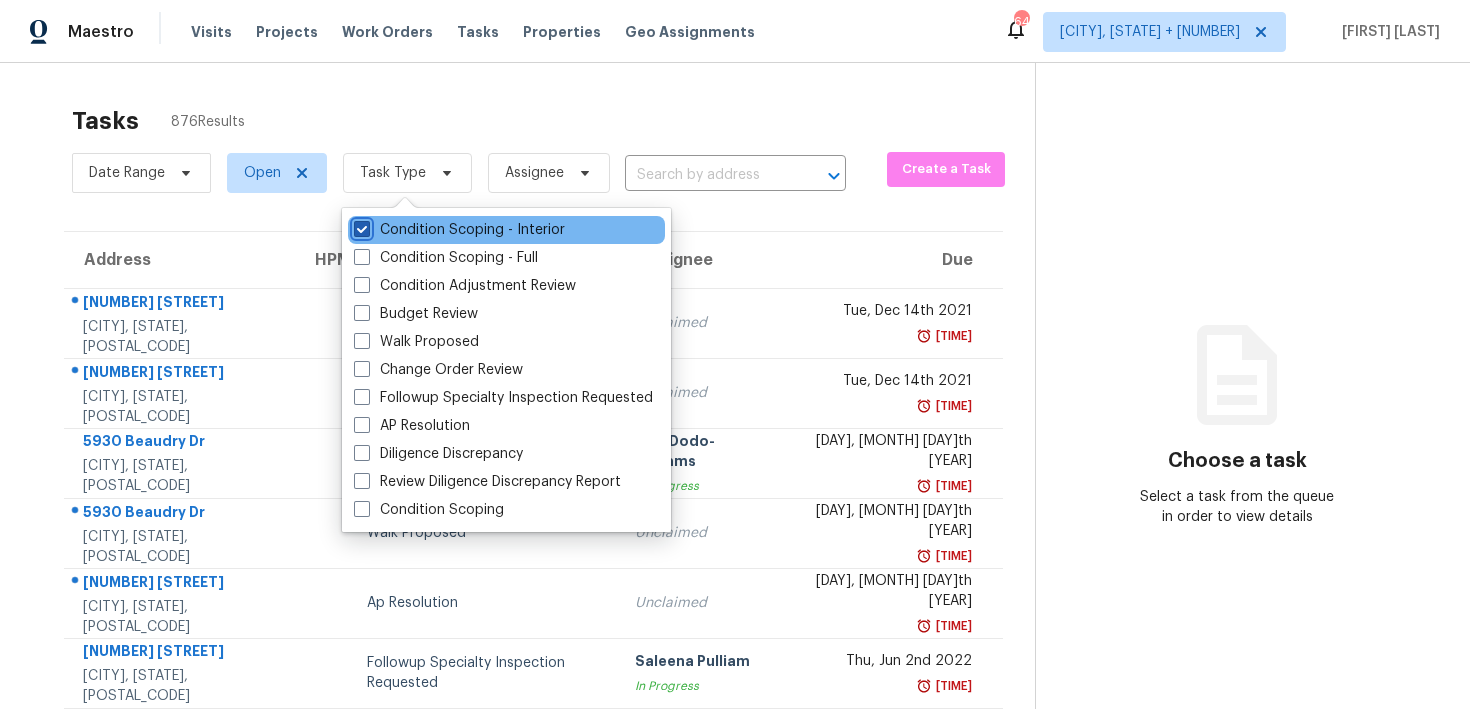 checkbox on "true" 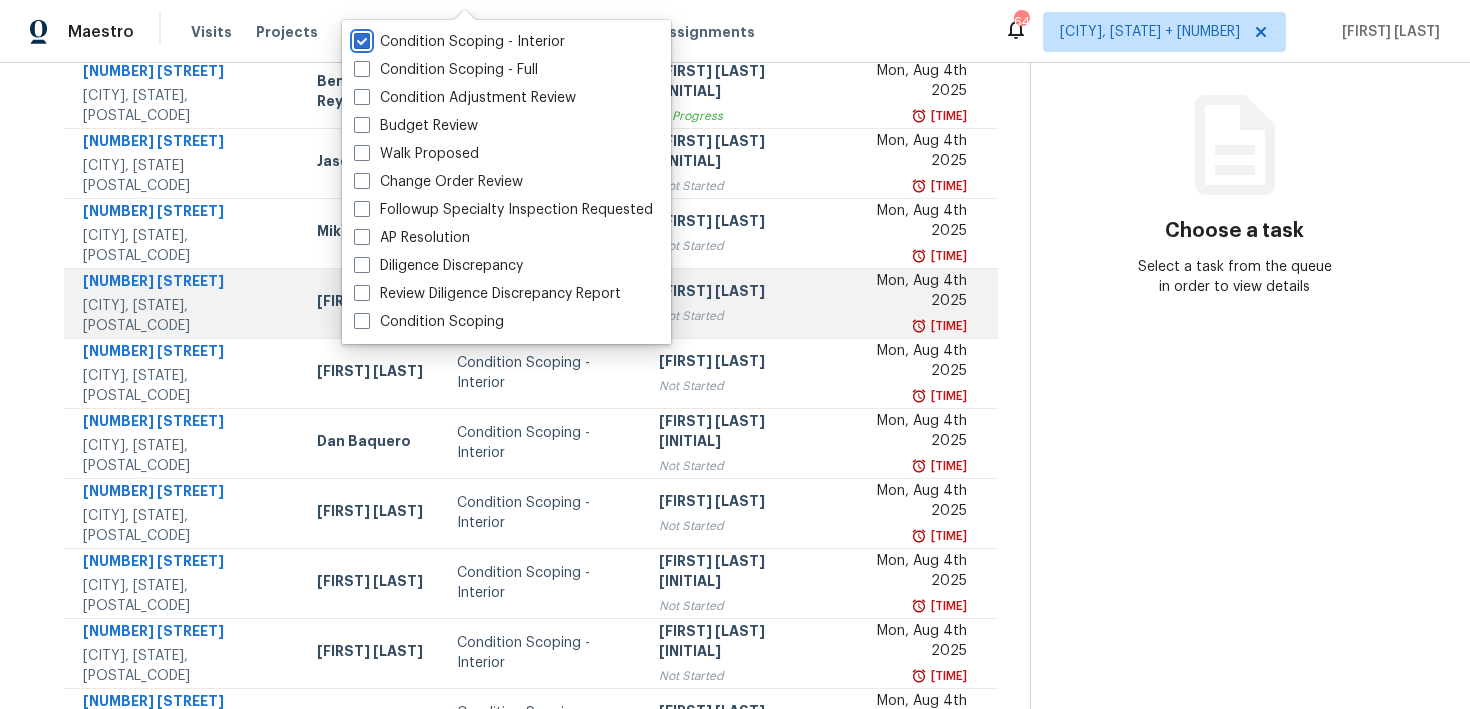 scroll, scrollTop: 232, scrollLeft: 0, axis: vertical 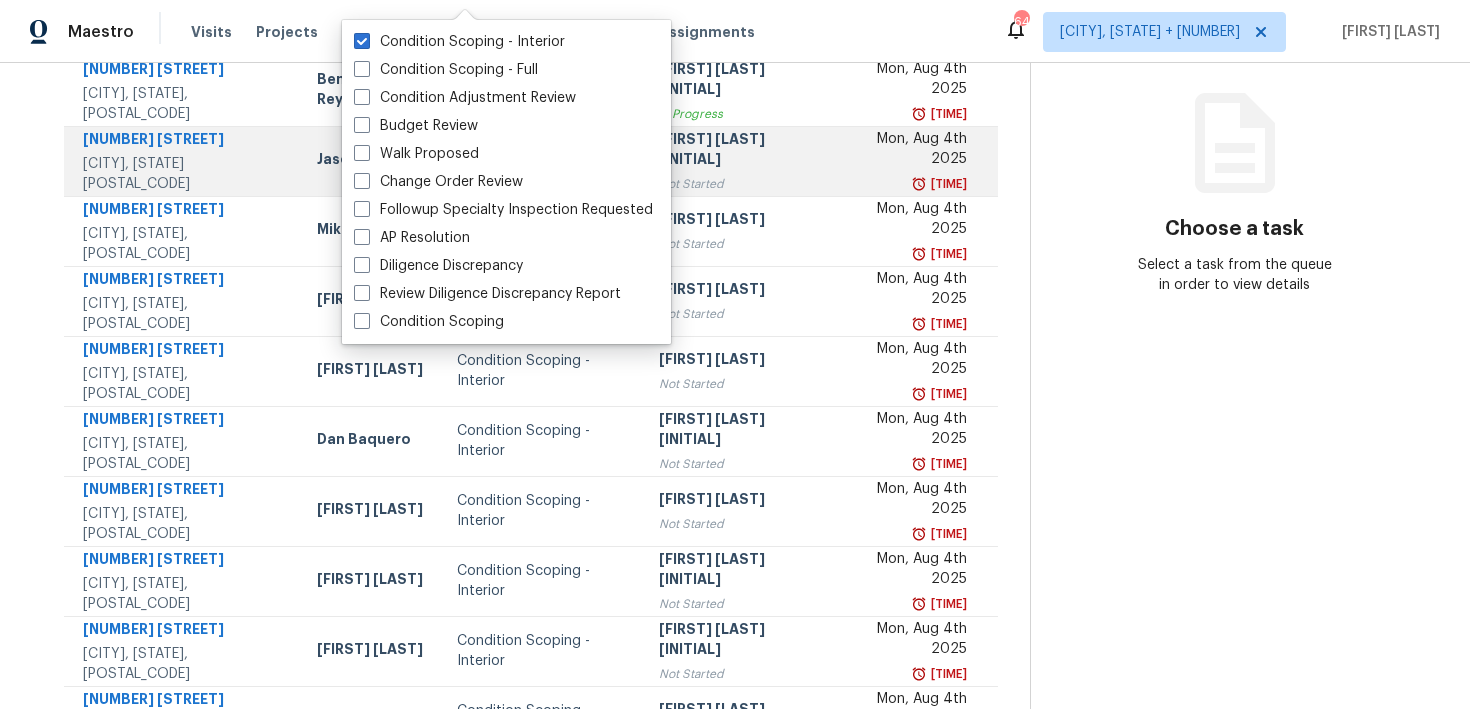 click on "[DAY], [MONTH] [DAY]th [YEAR] [TIME]" at bounding box center [916, 161] 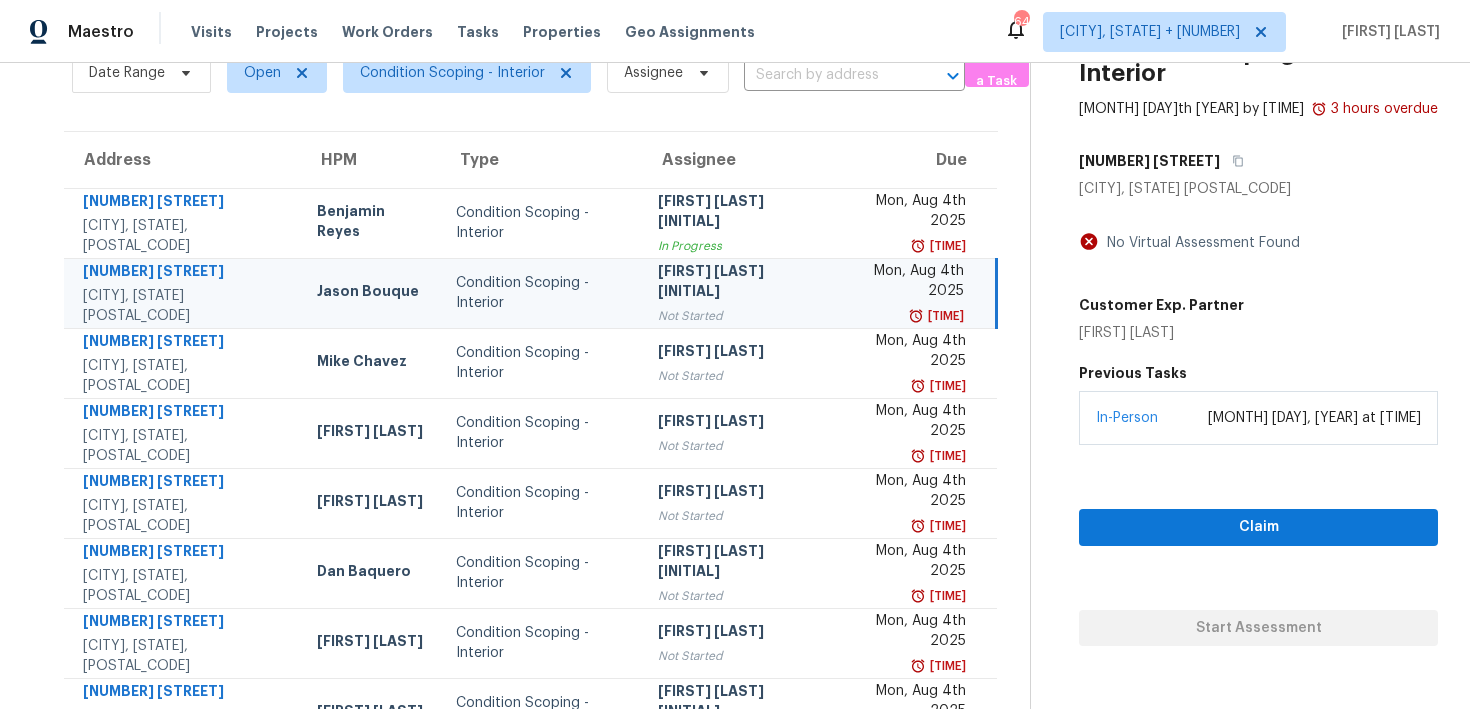 scroll, scrollTop: 95, scrollLeft: 0, axis: vertical 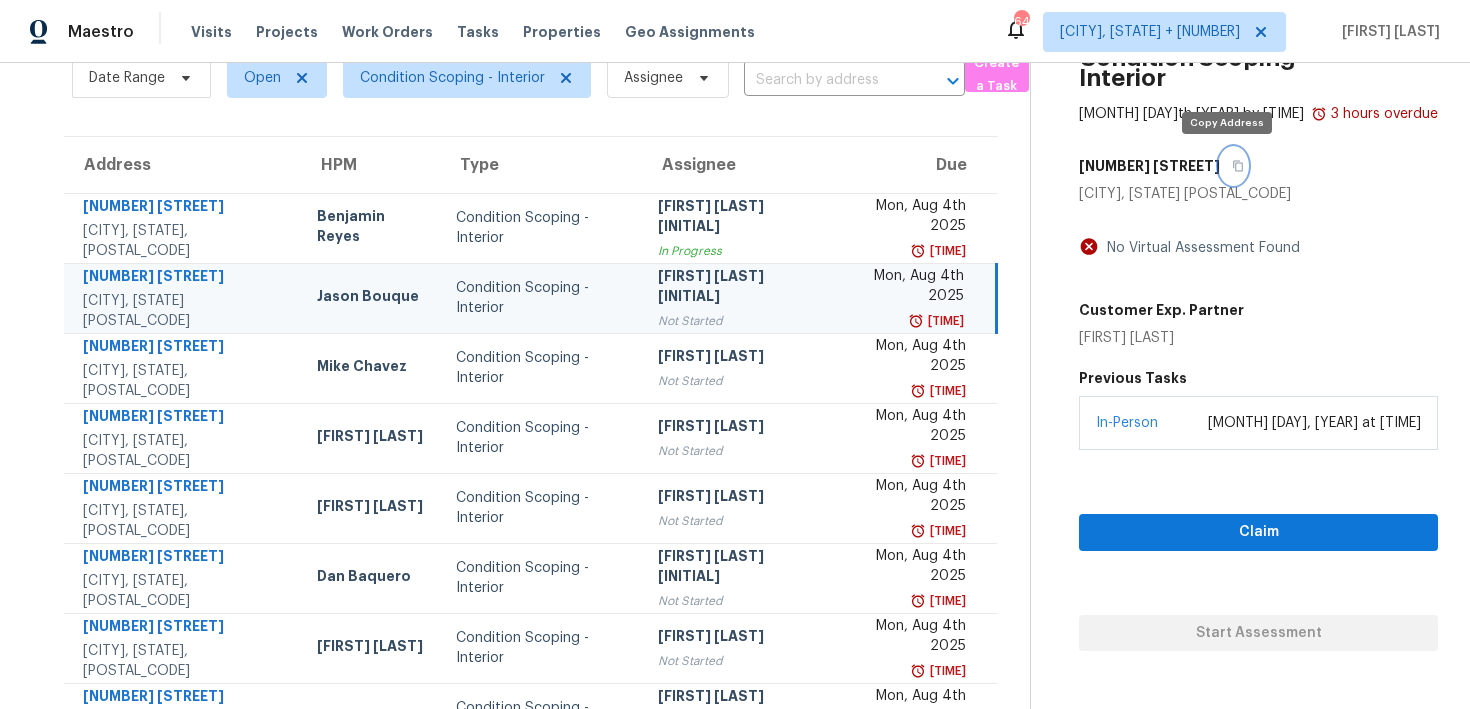 click at bounding box center [1233, 166] 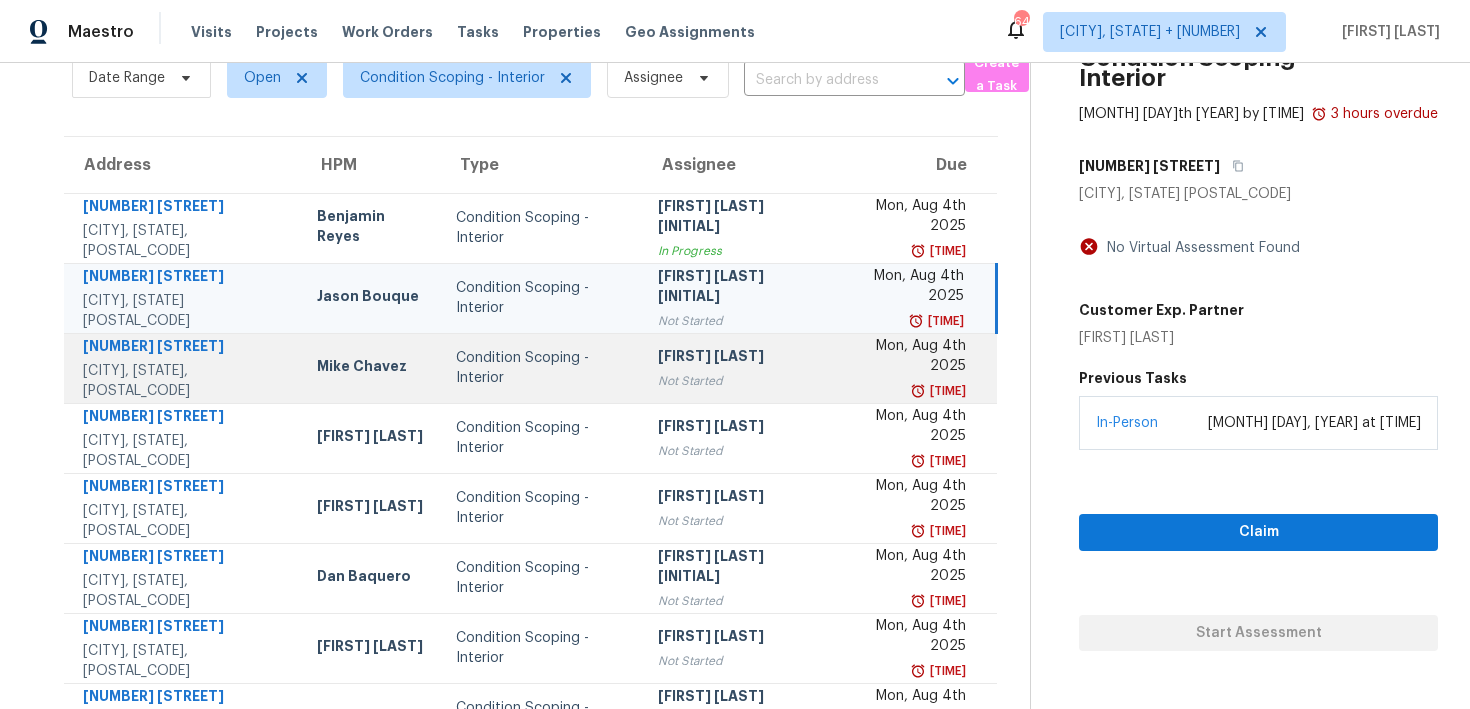 click on "[FIRST] [LAST] Not Started" at bounding box center (736, 368) 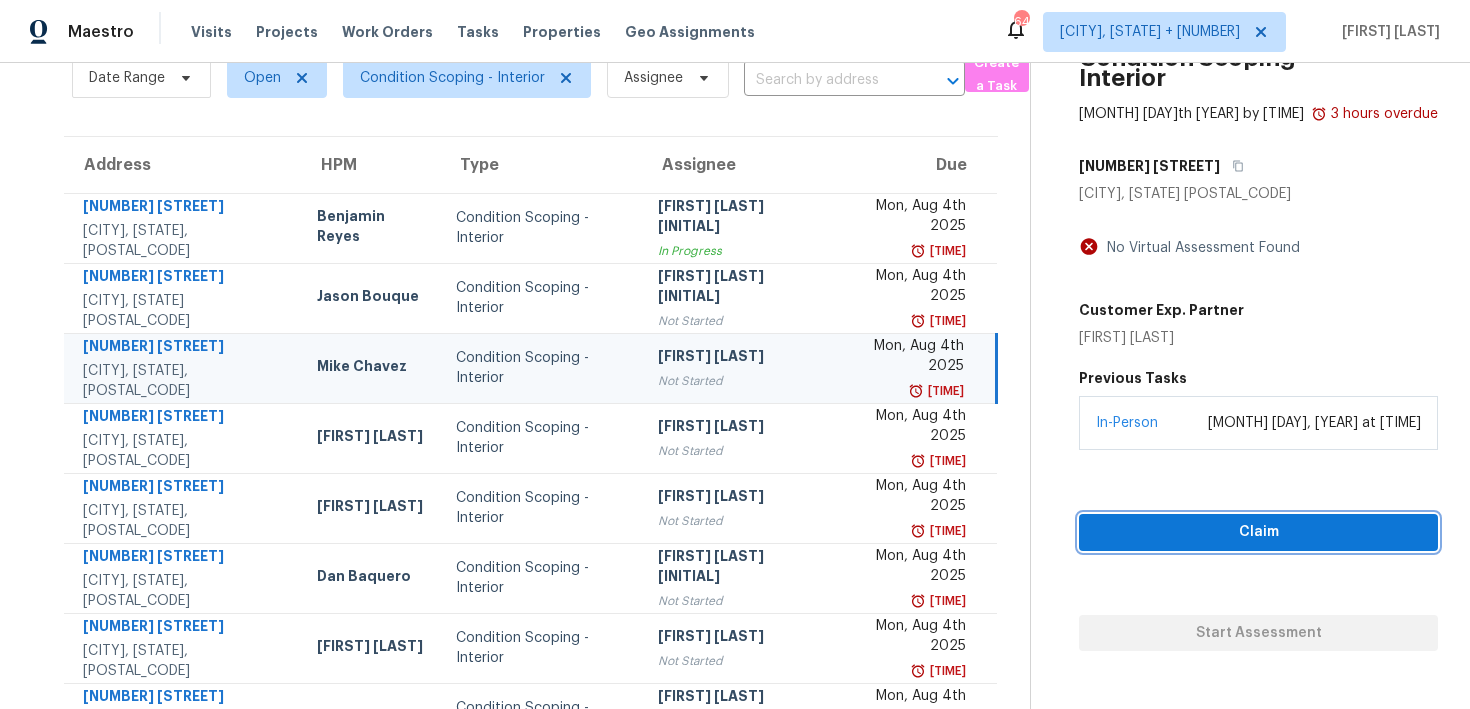 click on "Claim" at bounding box center [1258, 532] 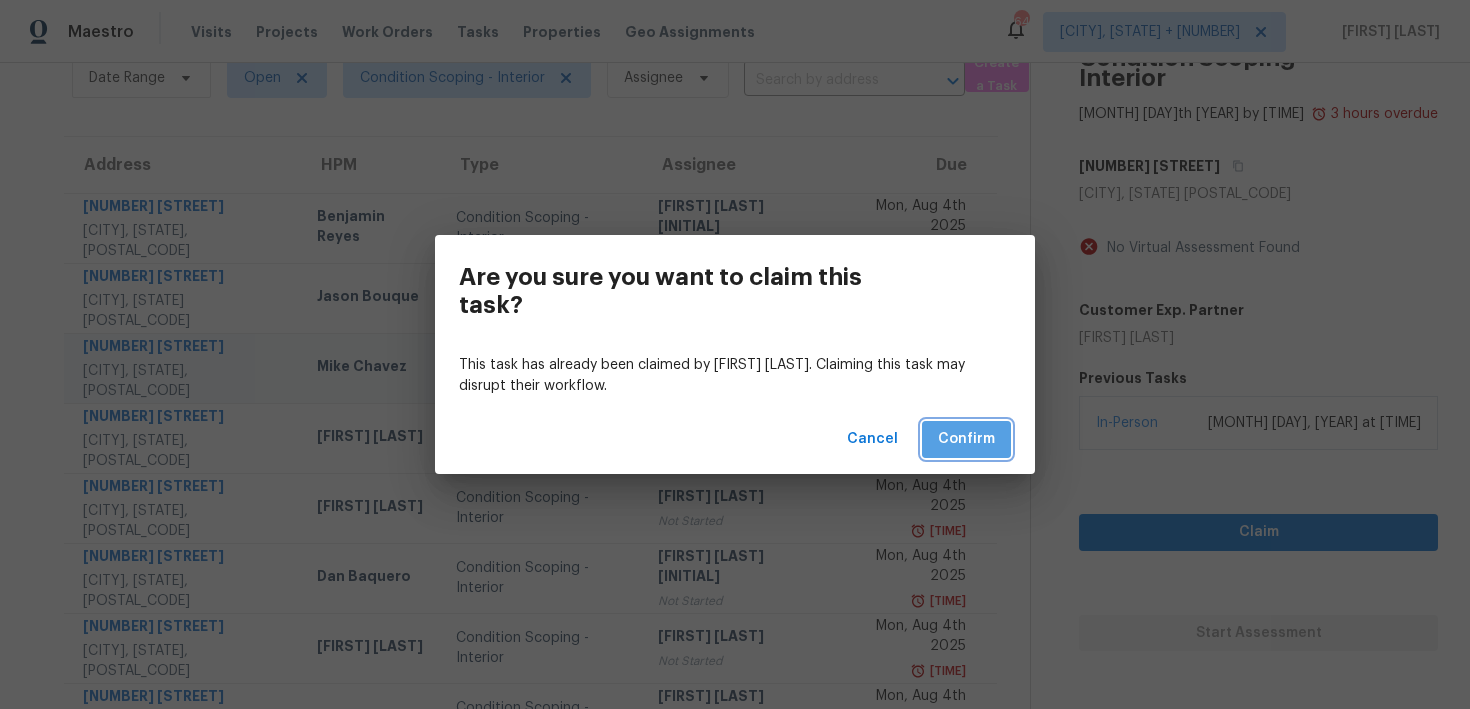 click on "Confirm" at bounding box center (966, 439) 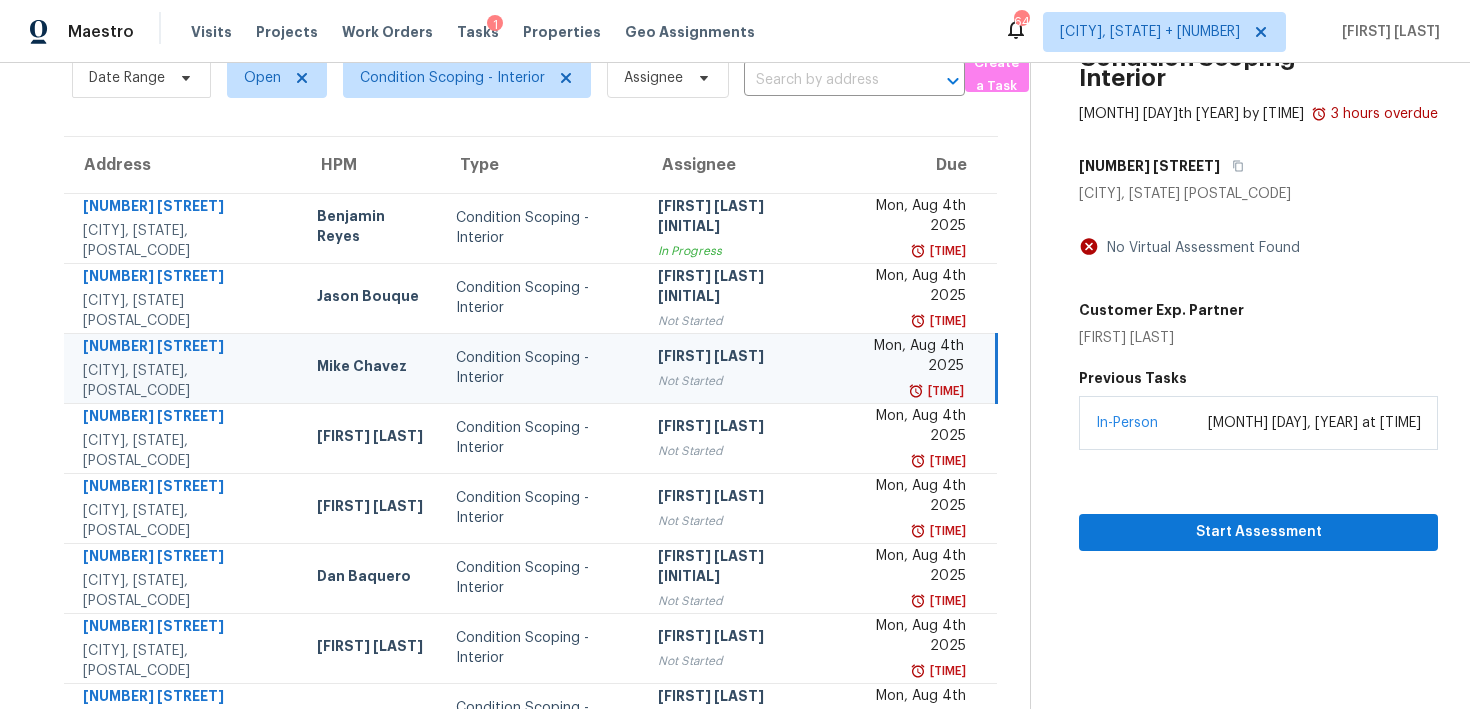 click on "[TIME]" at bounding box center (905, 391) 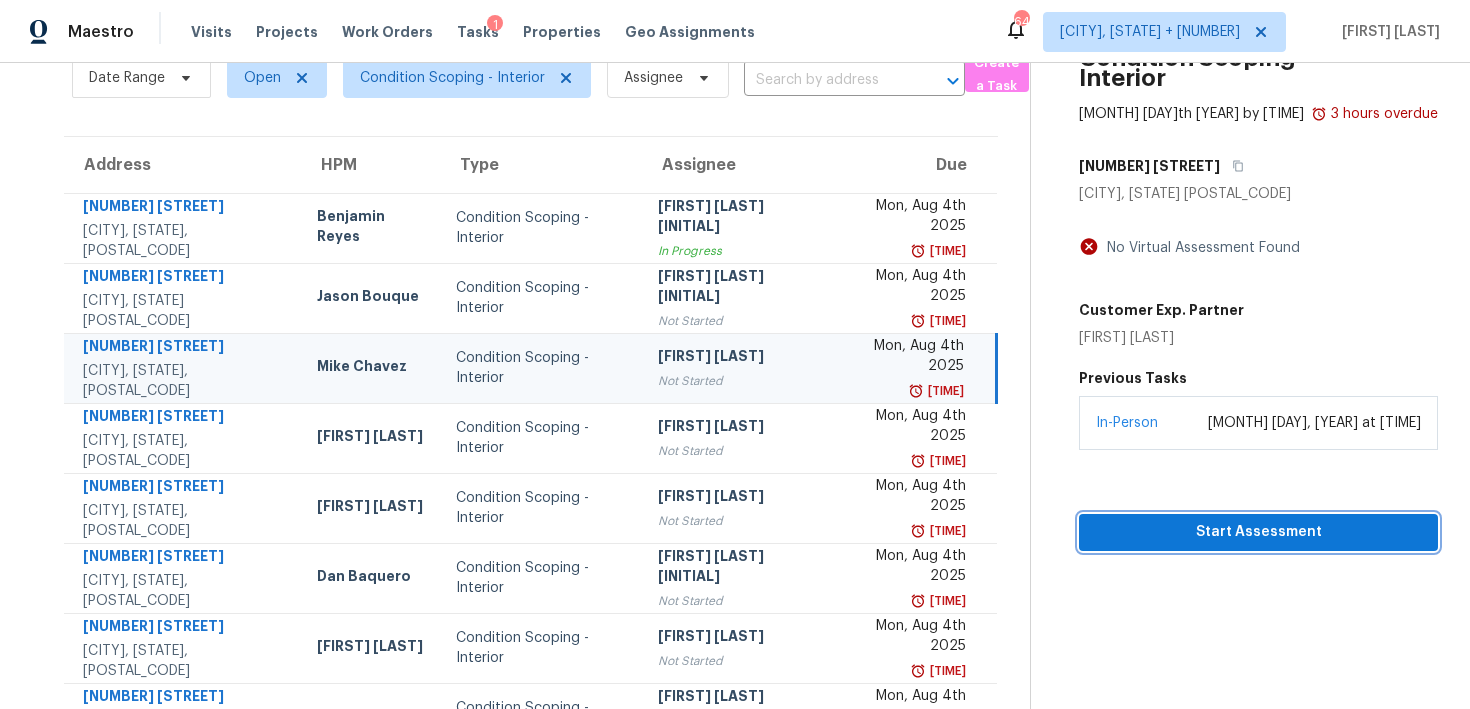 click on "Start Assessment" at bounding box center [1258, 532] 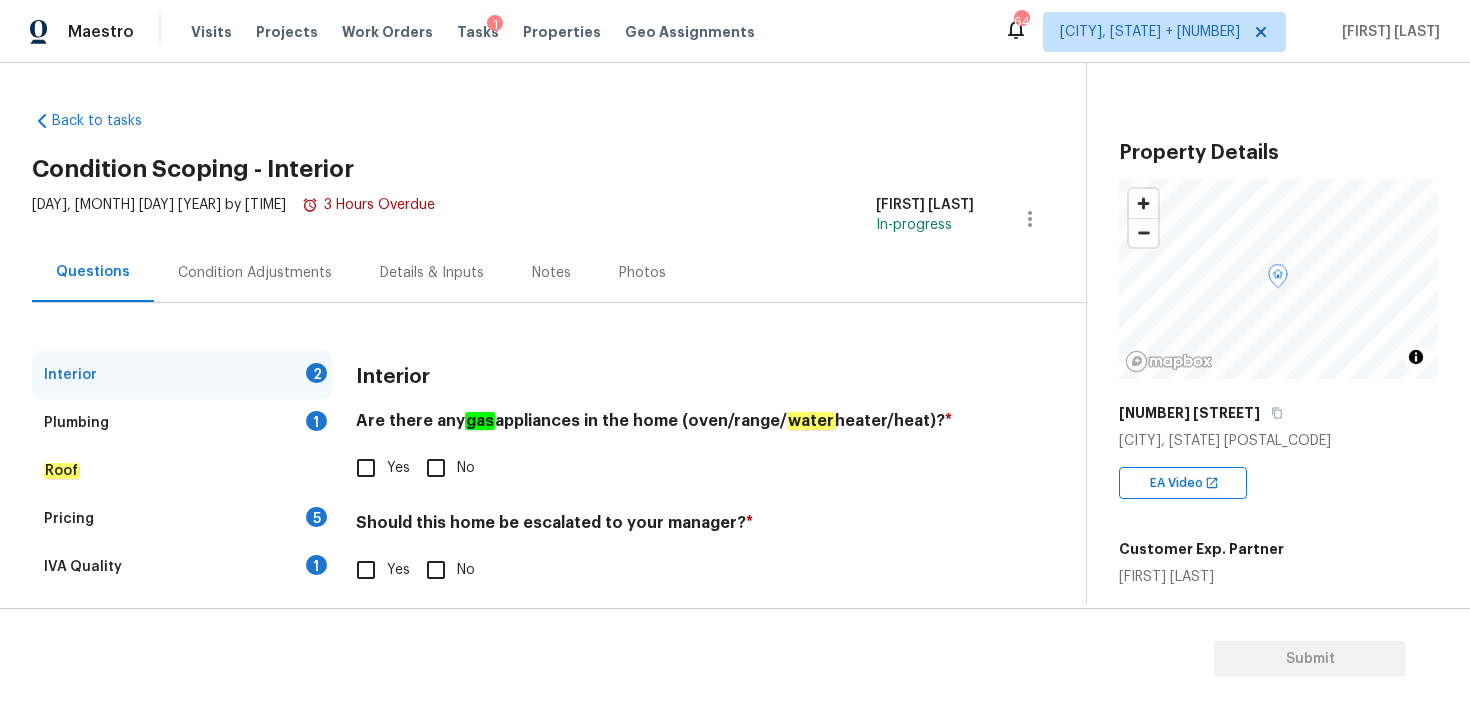 click on "Condition Adjustments" at bounding box center (255, 273) 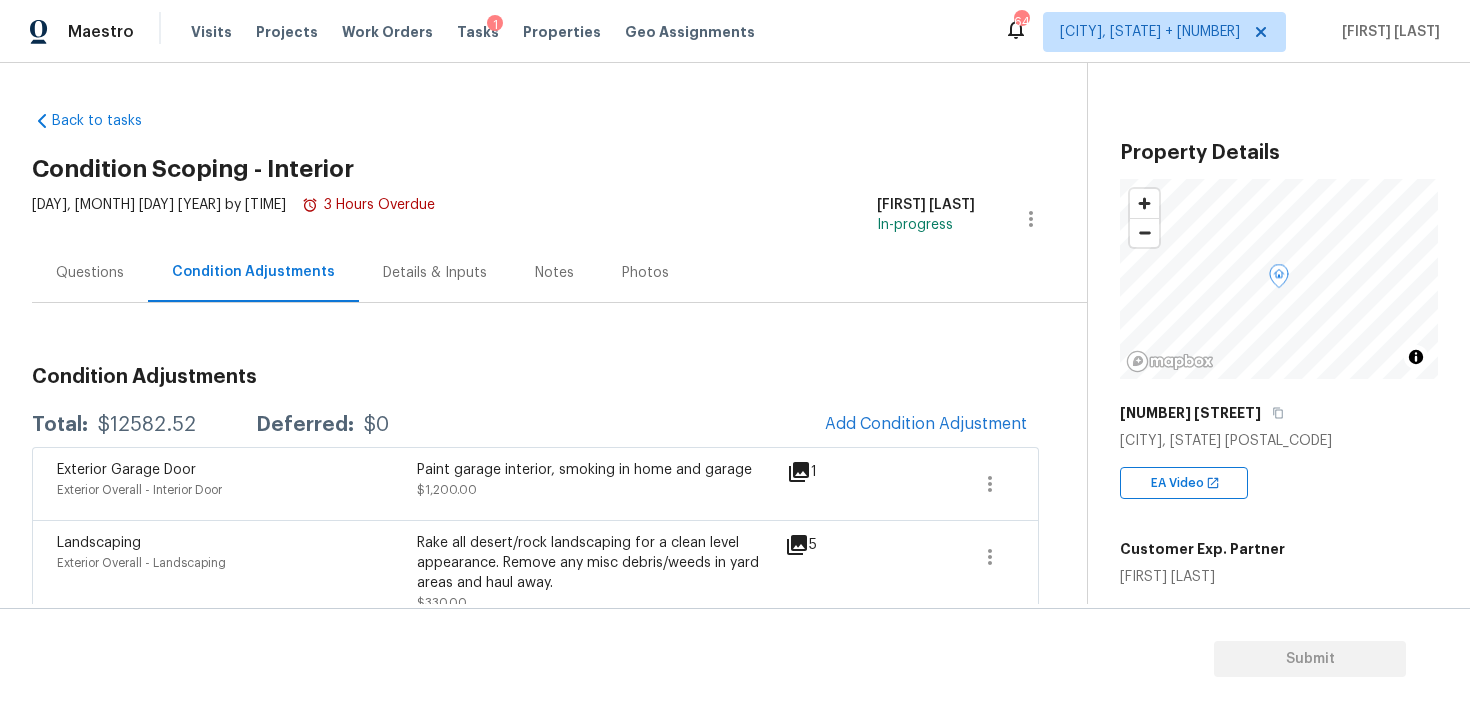 scroll, scrollTop: 104, scrollLeft: 0, axis: vertical 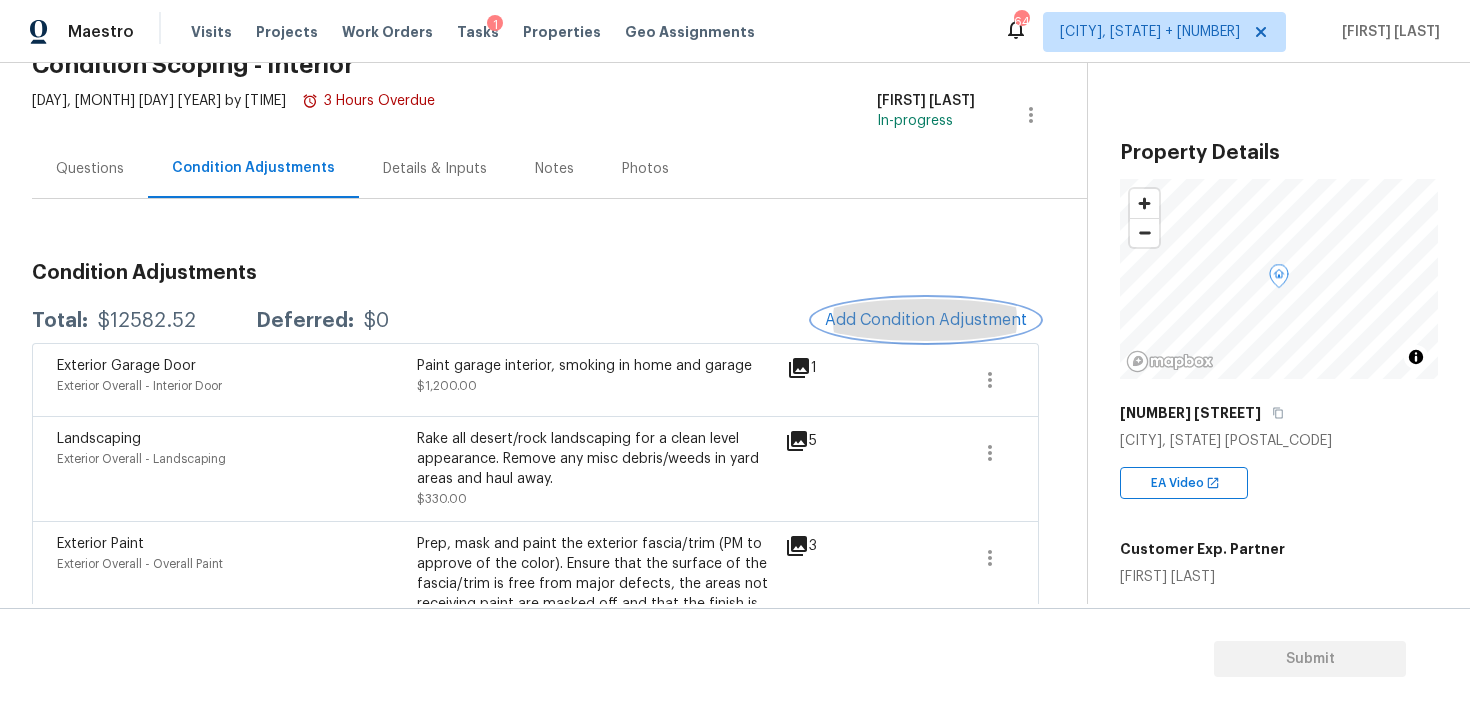 click on "Add Condition Adjustment" at bounding box center [926, 320] 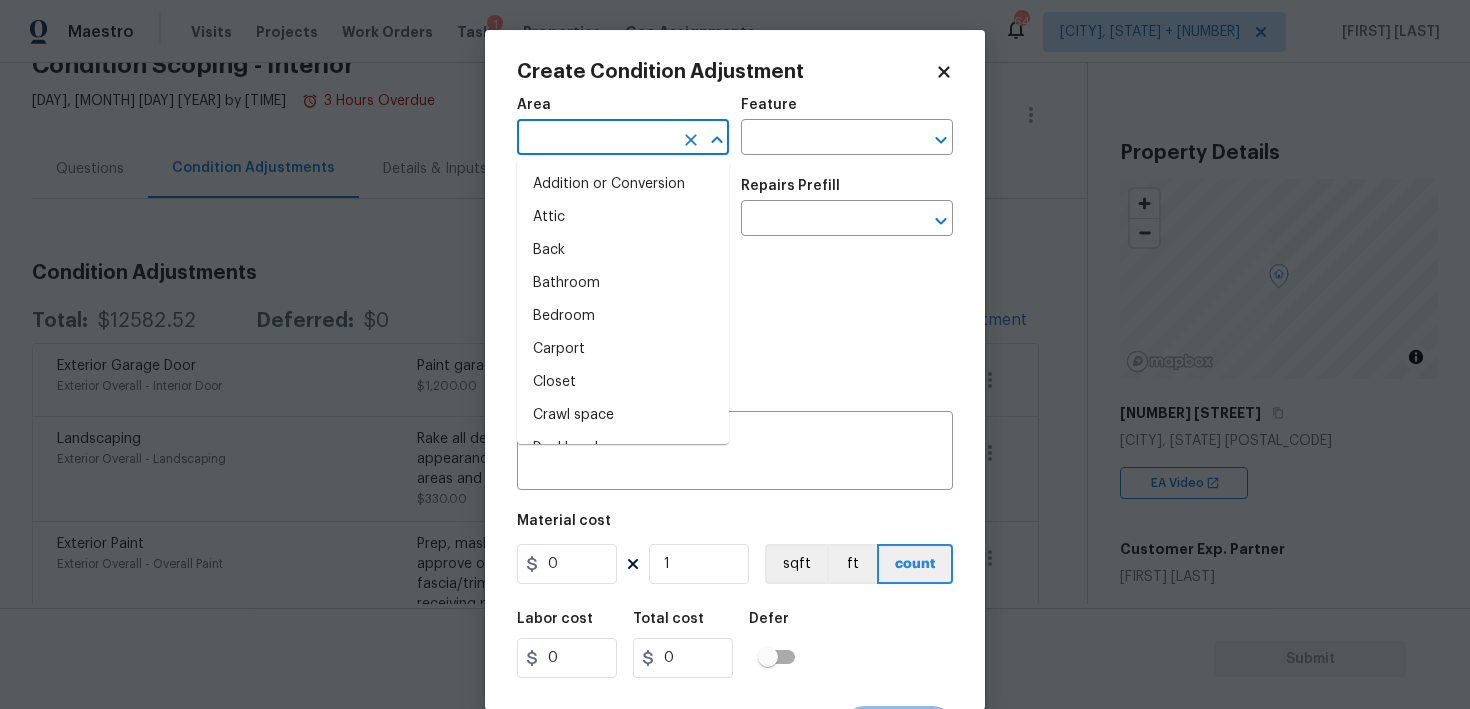 click at bounding box center [595, 139] 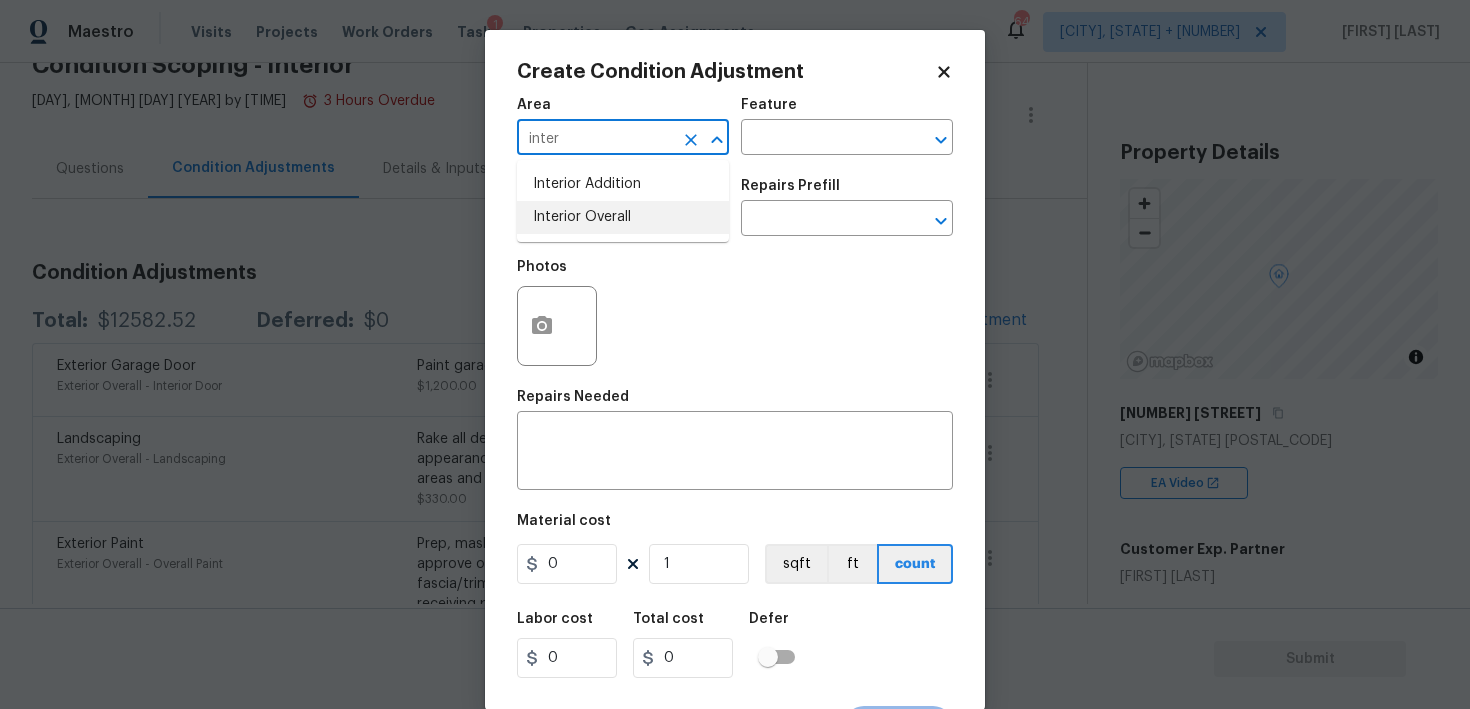 click on "Interior Overall" at bounding box center (623, 217) 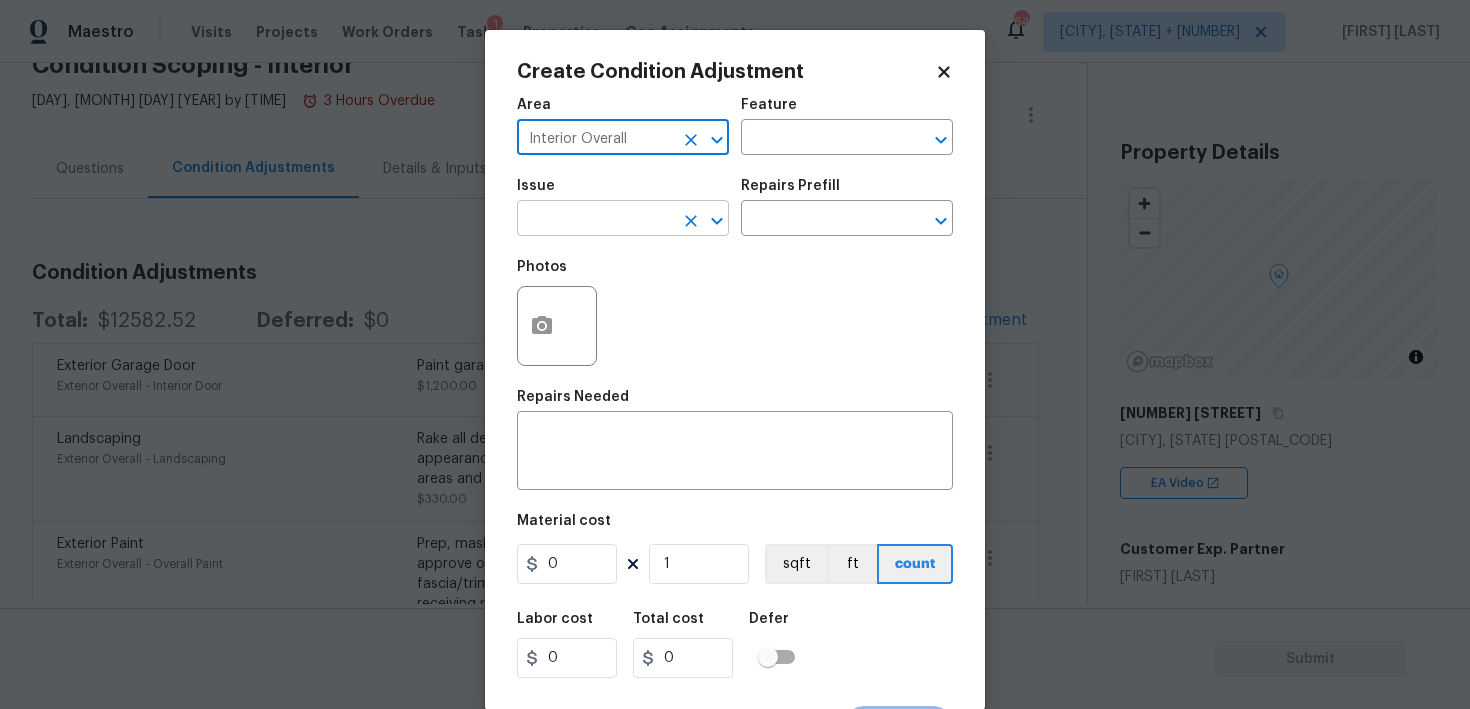 type on "Interior Overall" 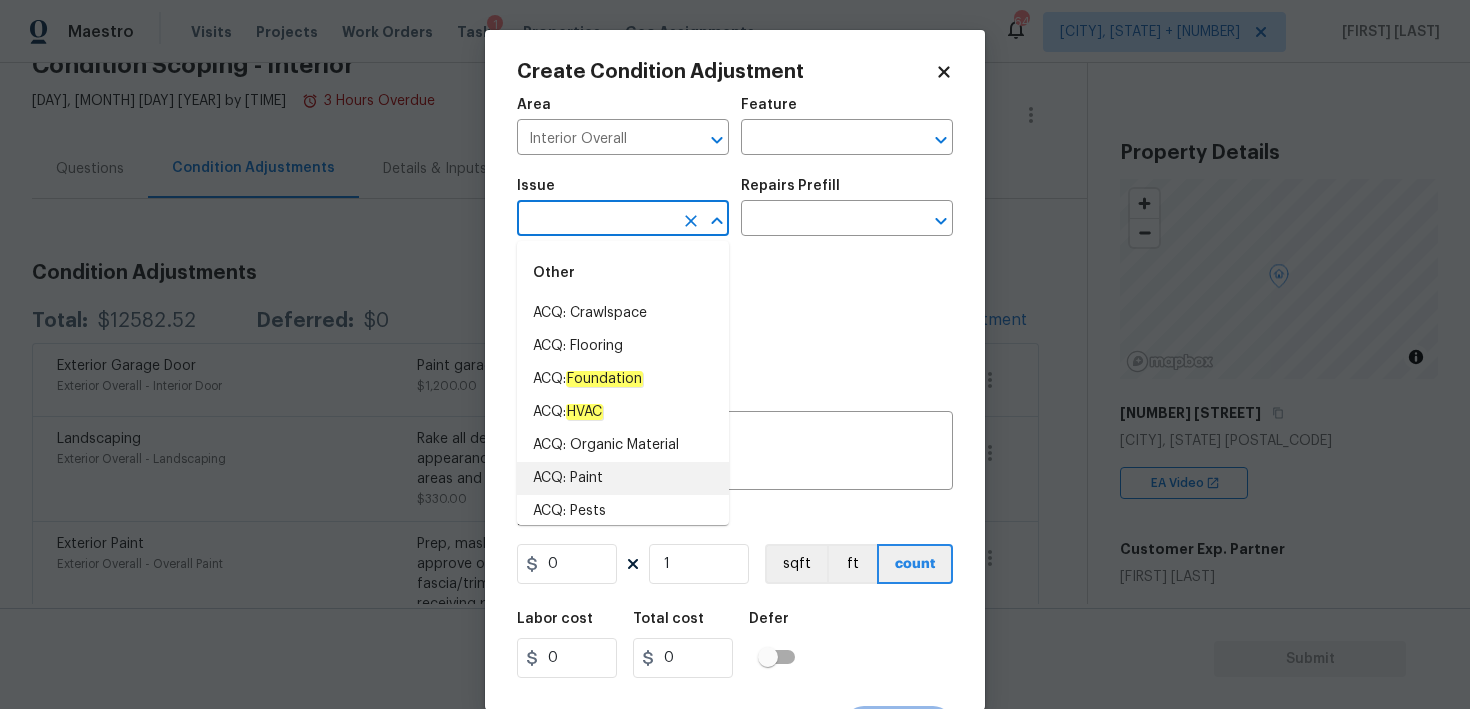 click on "ACQ: Paint" at bounding box center (623, 478) 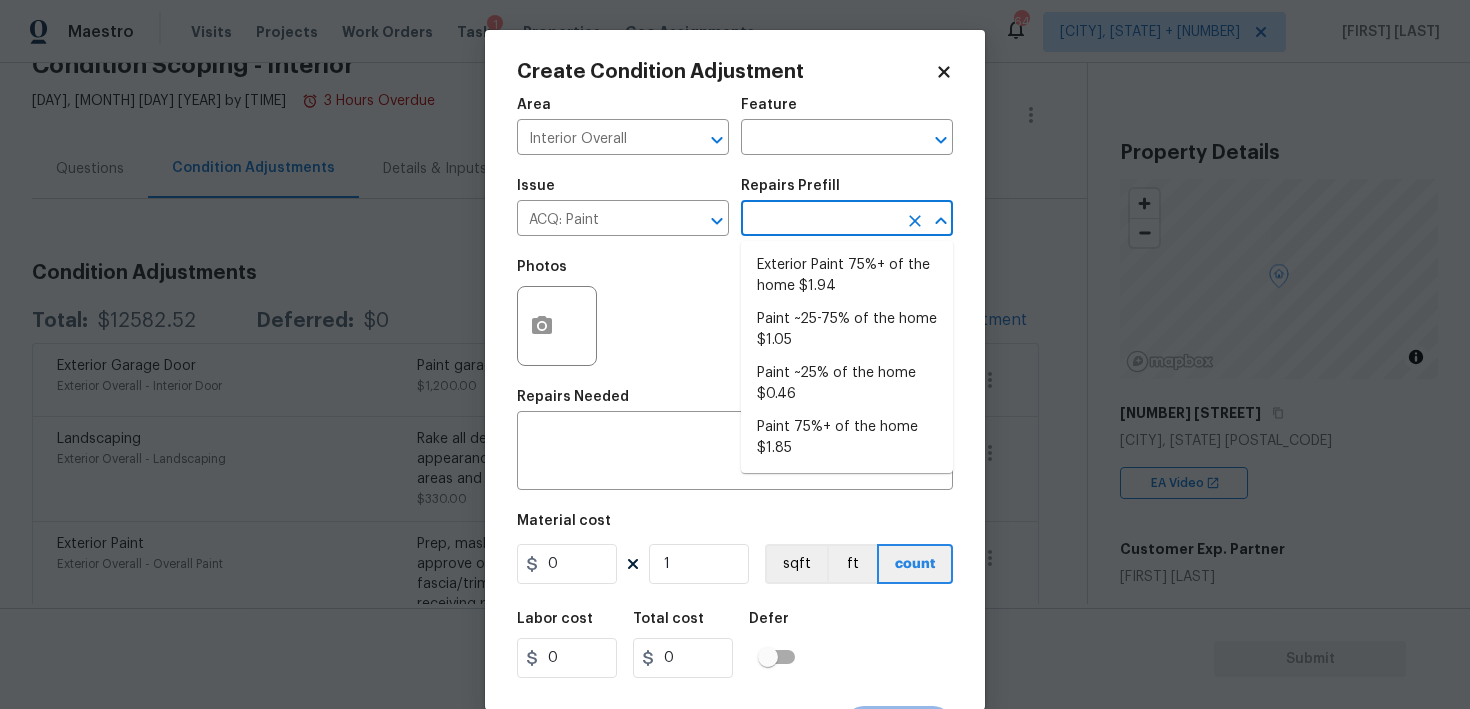 click at bounding box center (819, 220) 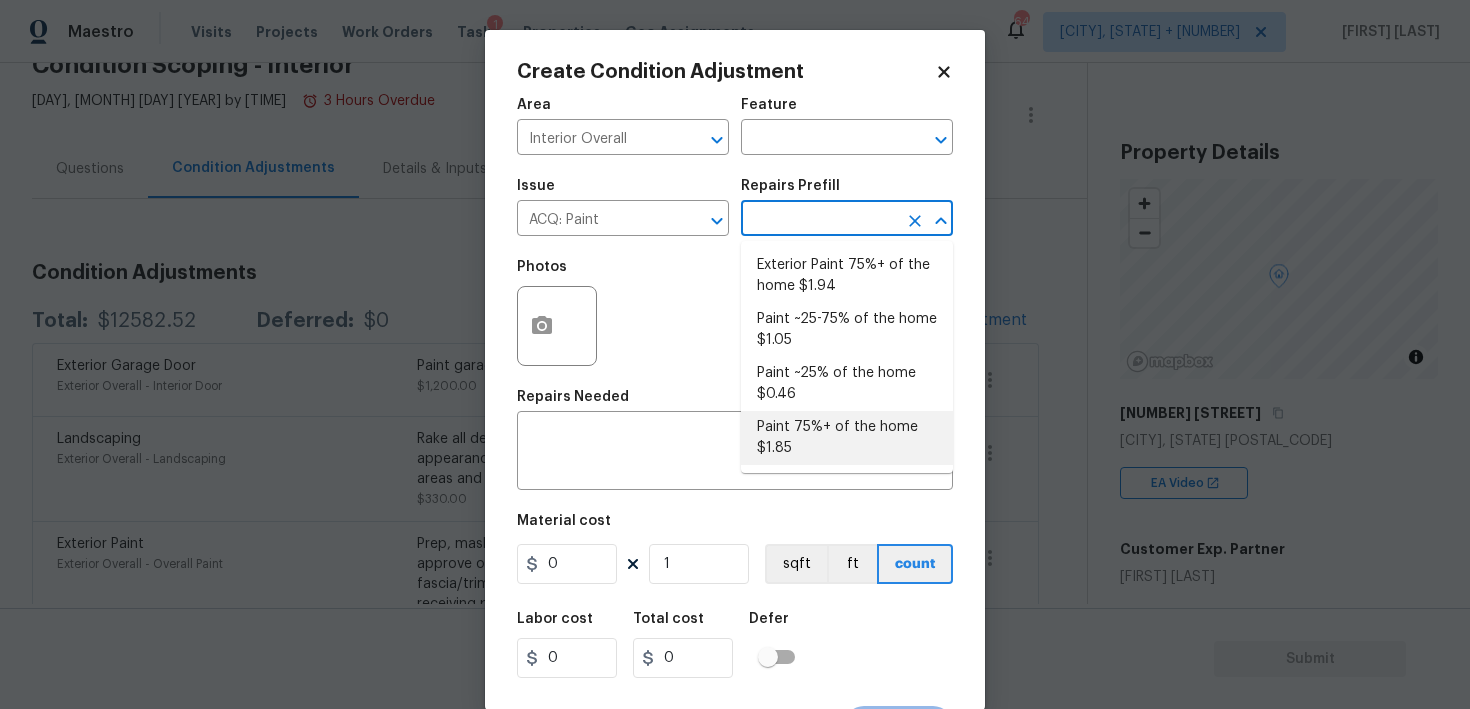 click on "Paint 75%+ of the home $1.85" at bounding box center [847, 438] 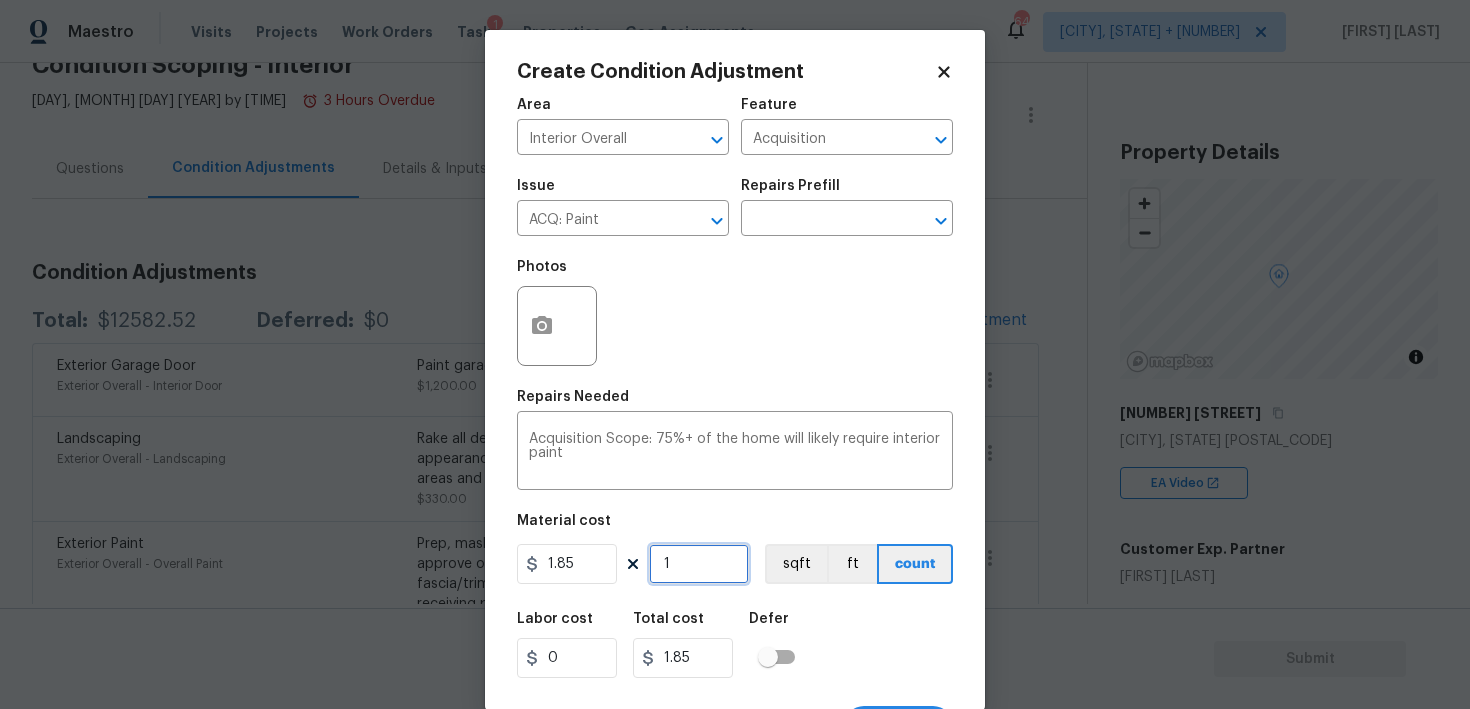 click on "1" at bounding box center (699, 564) 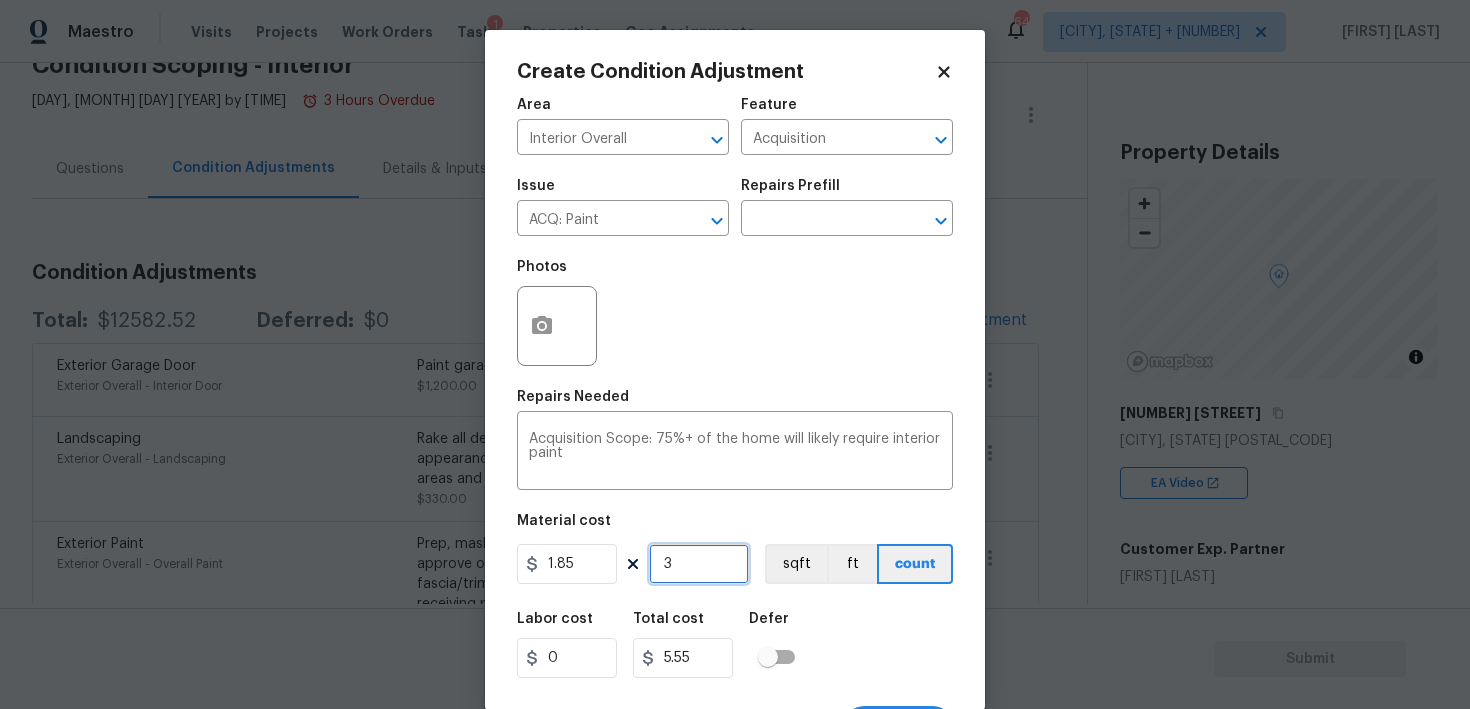 type on "30" 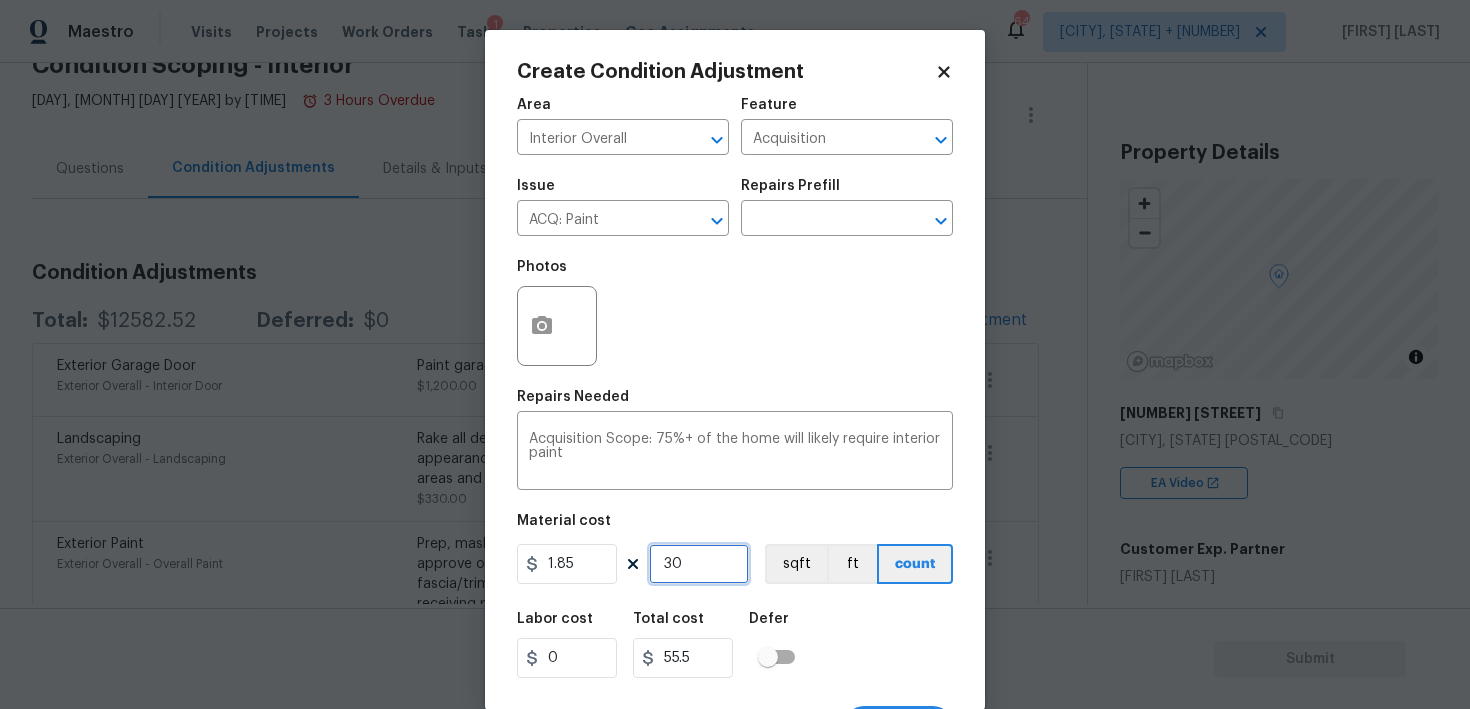 type on "300" 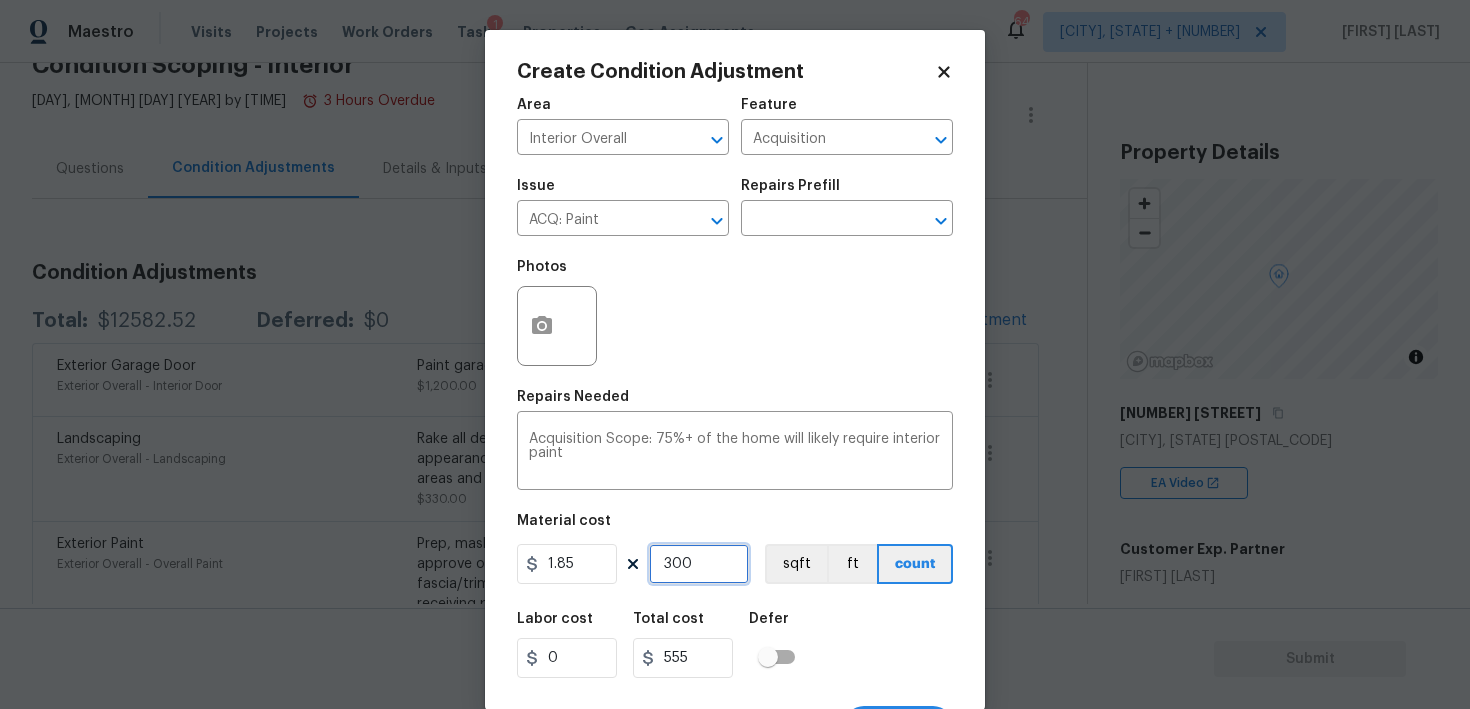 type on "3000" 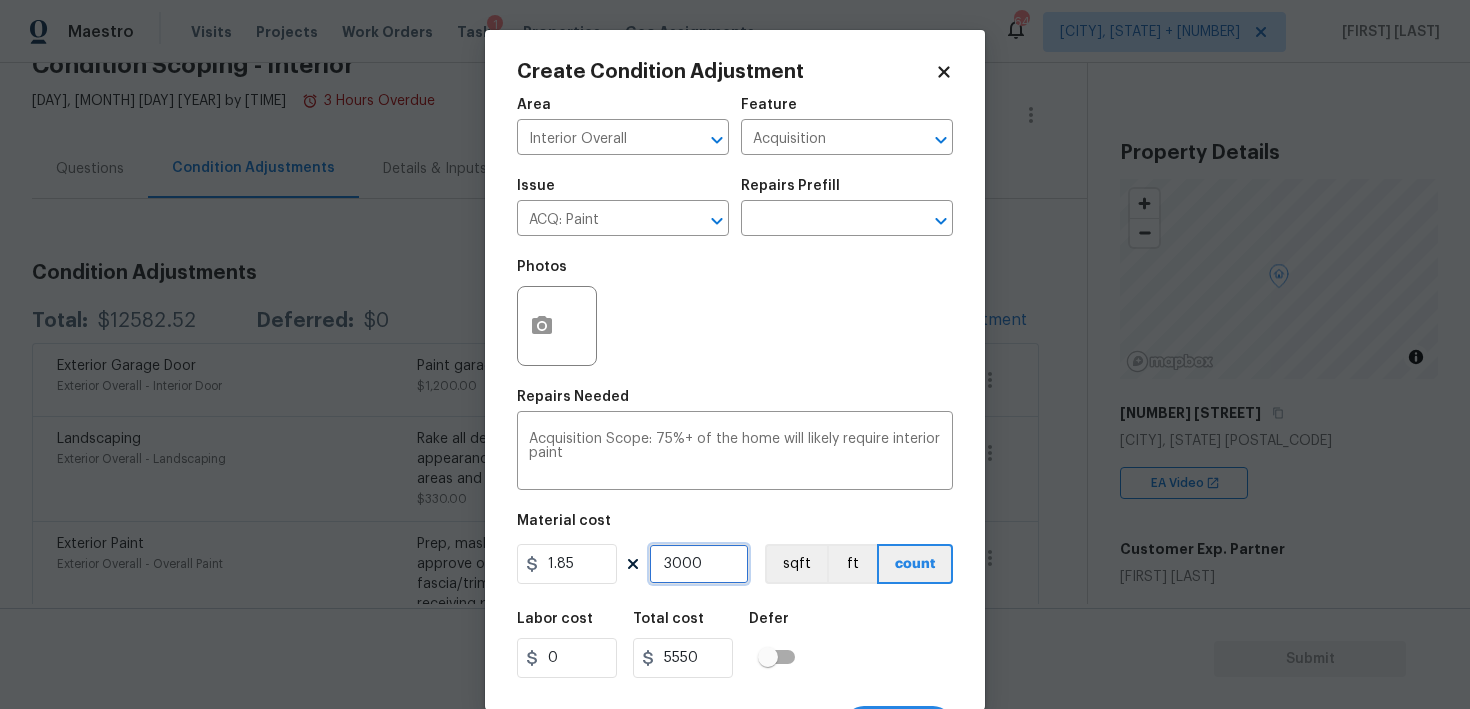 type on "30000" 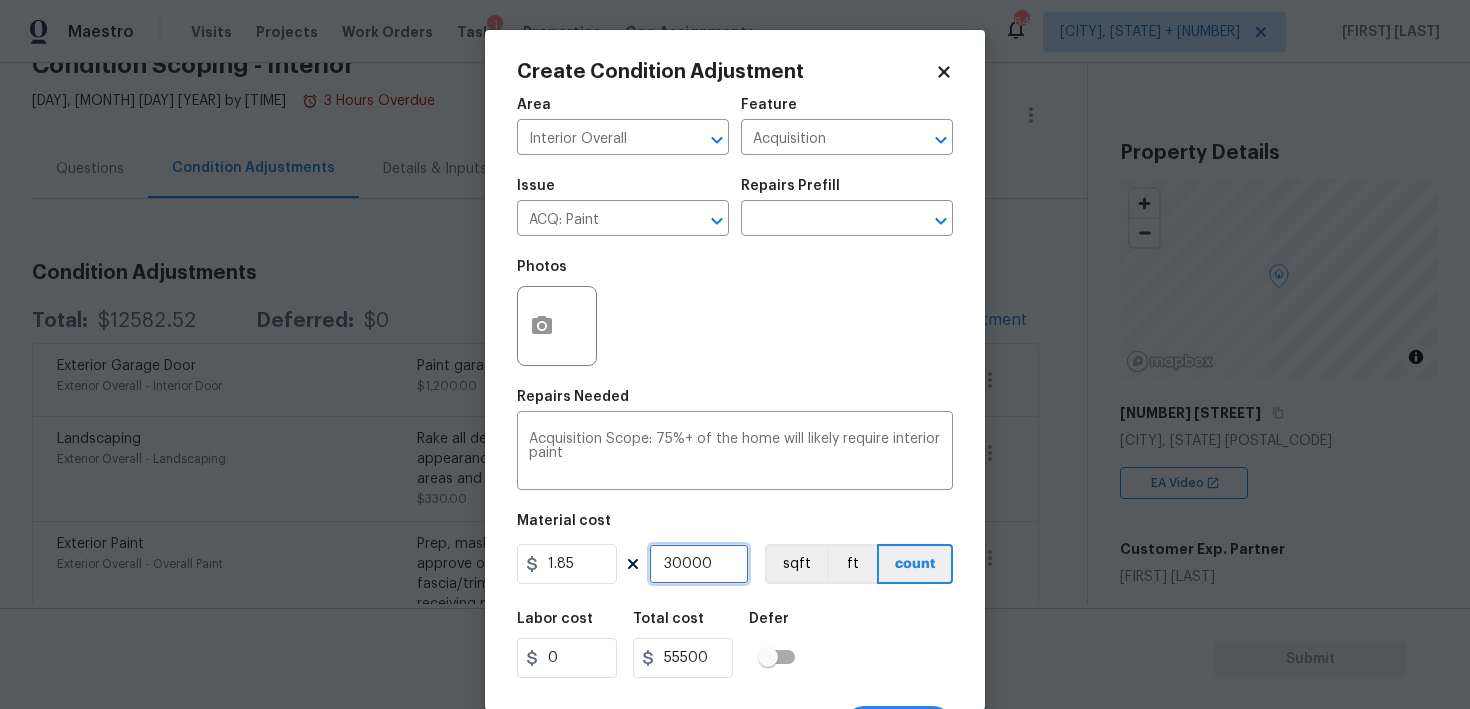 type on "30000" 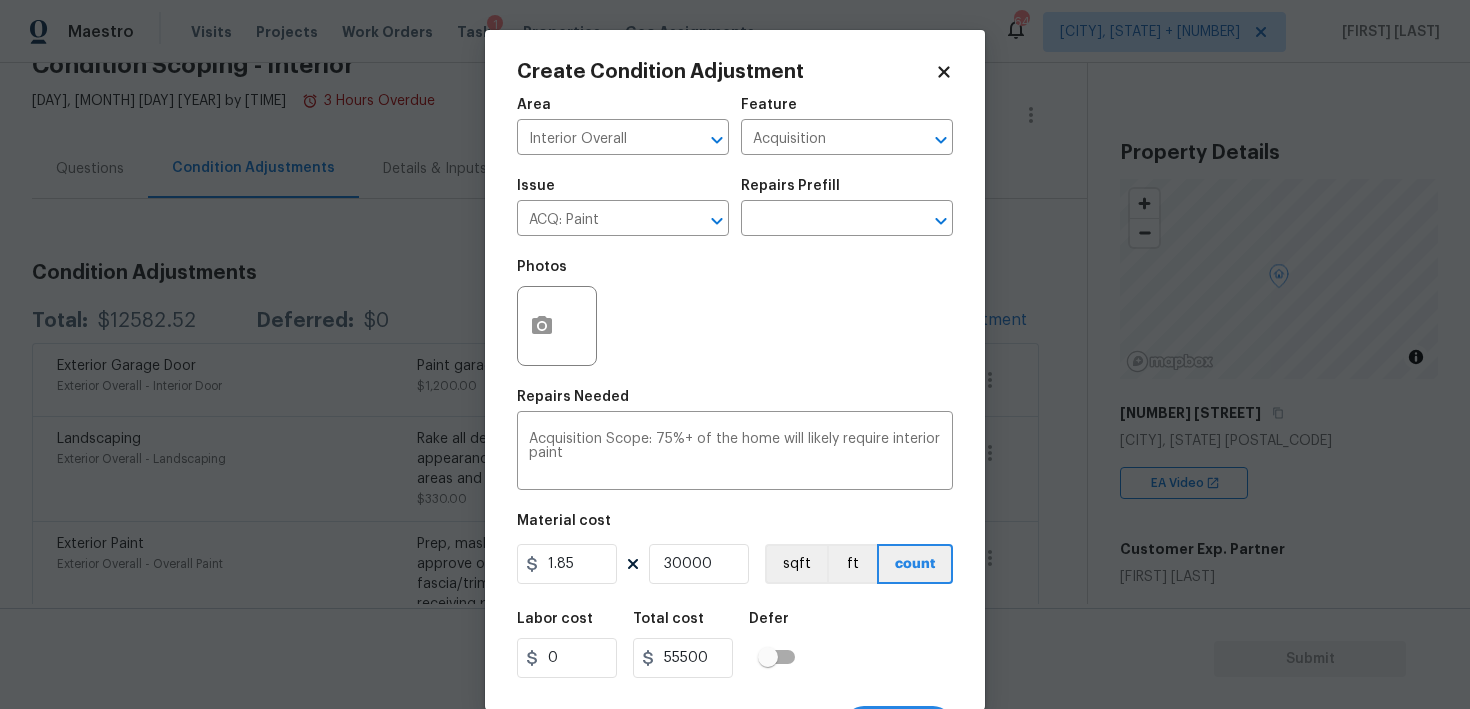 click on "Labor cost 0 Total cost [NUMBER] Defer" at bounding box center [735, 645] 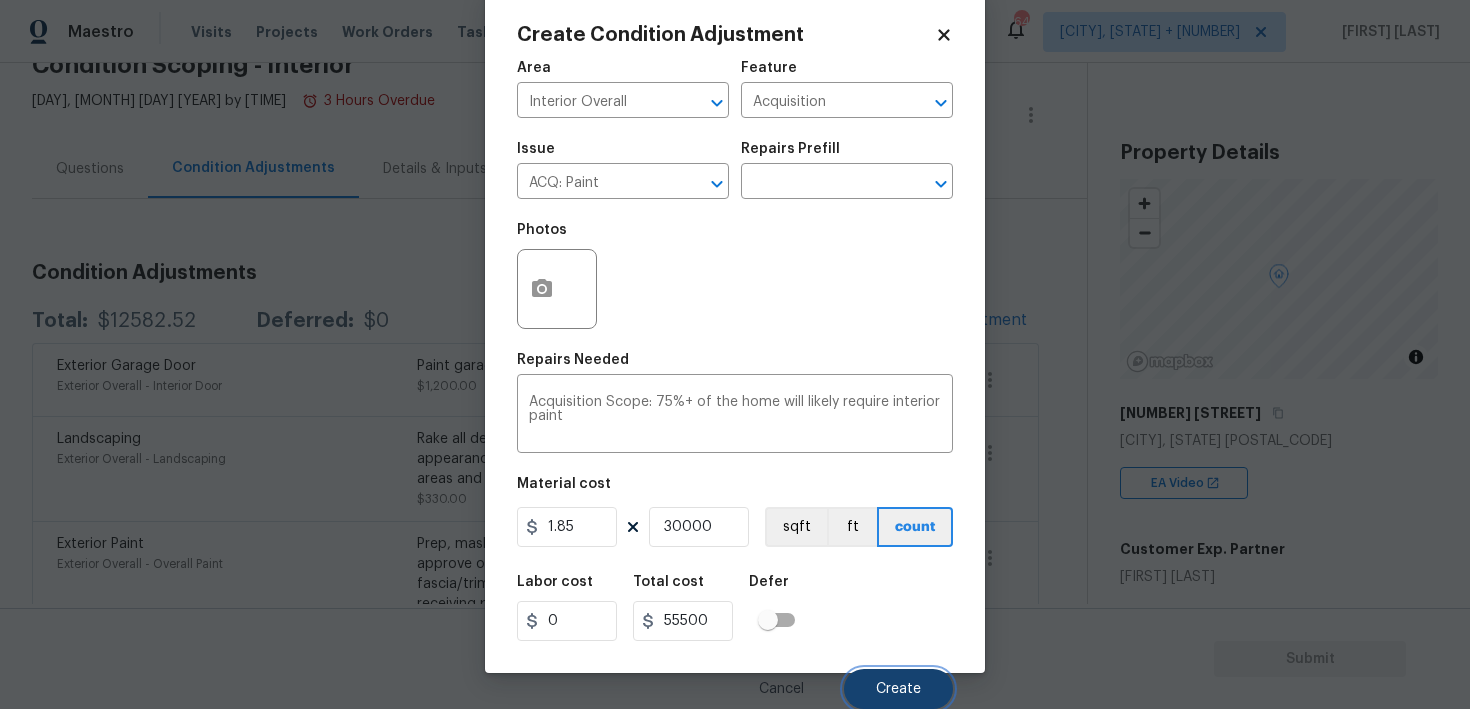 click on "Create" at bounding box center (898, 689) 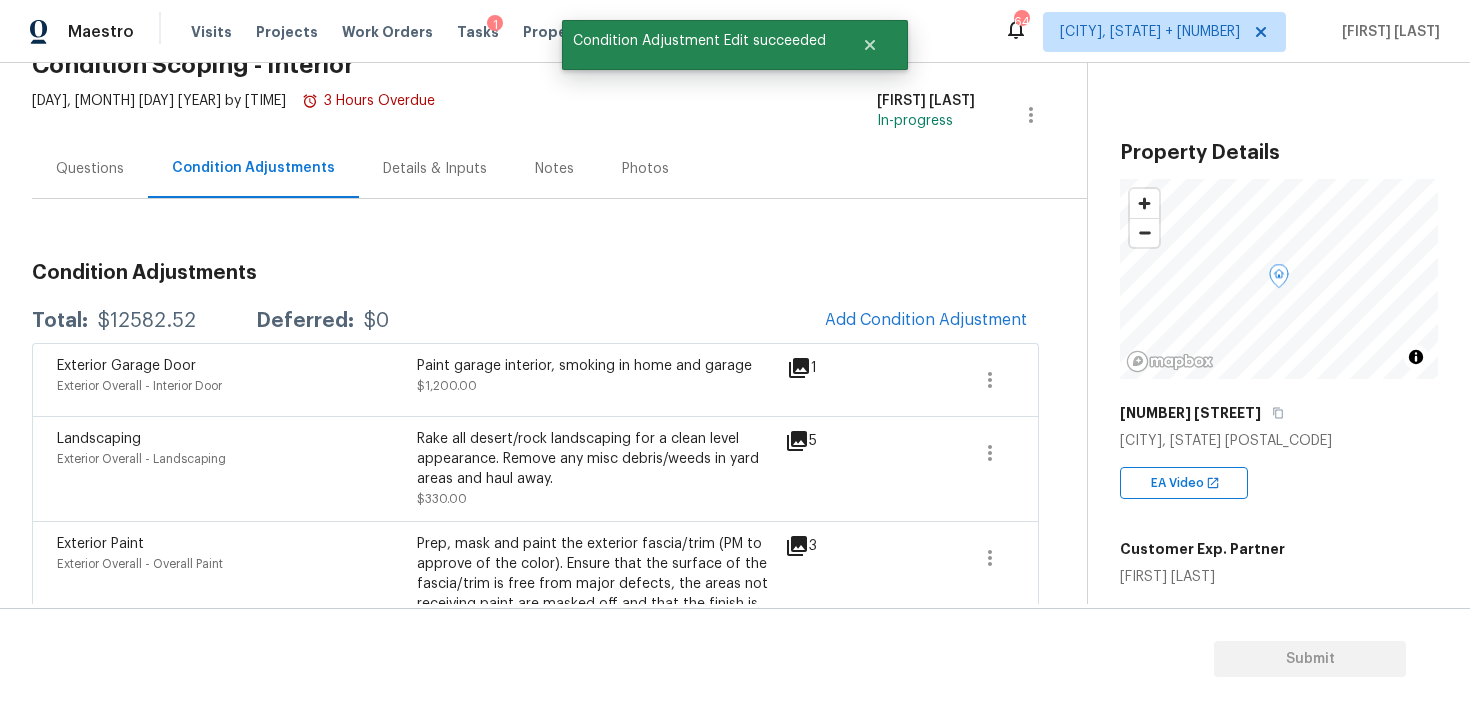 scroll, scrollTop: 31, scrollLeft: 0, axis: vertical 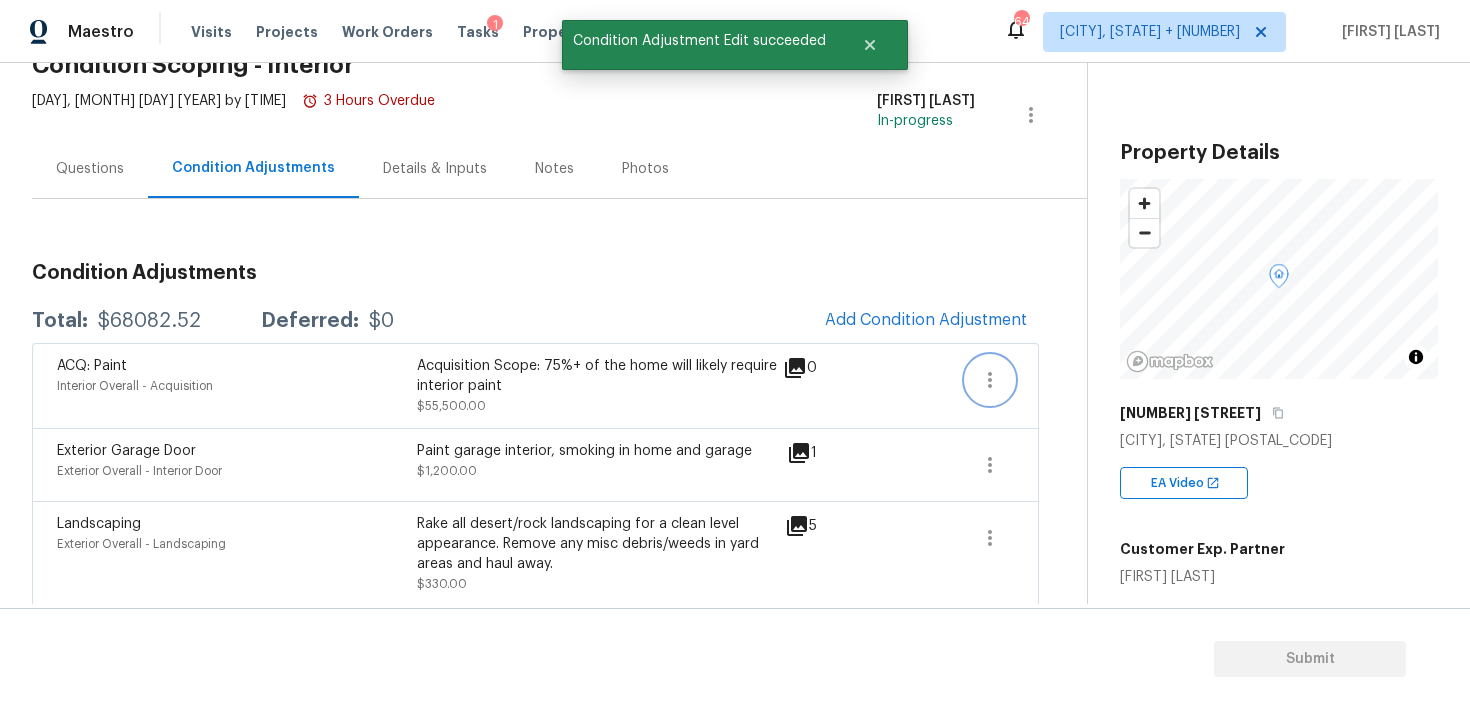 click 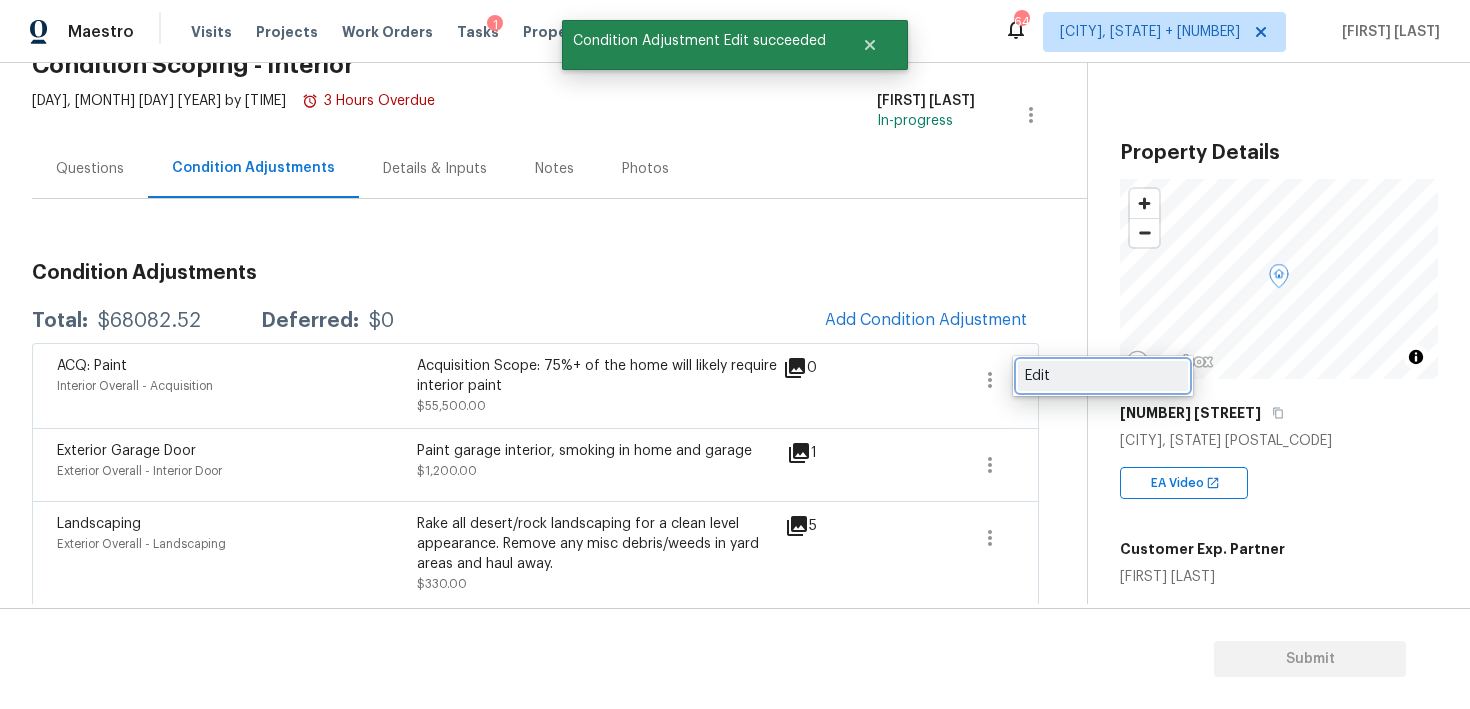 click on "Edit" at bounding box center [1103, 376] 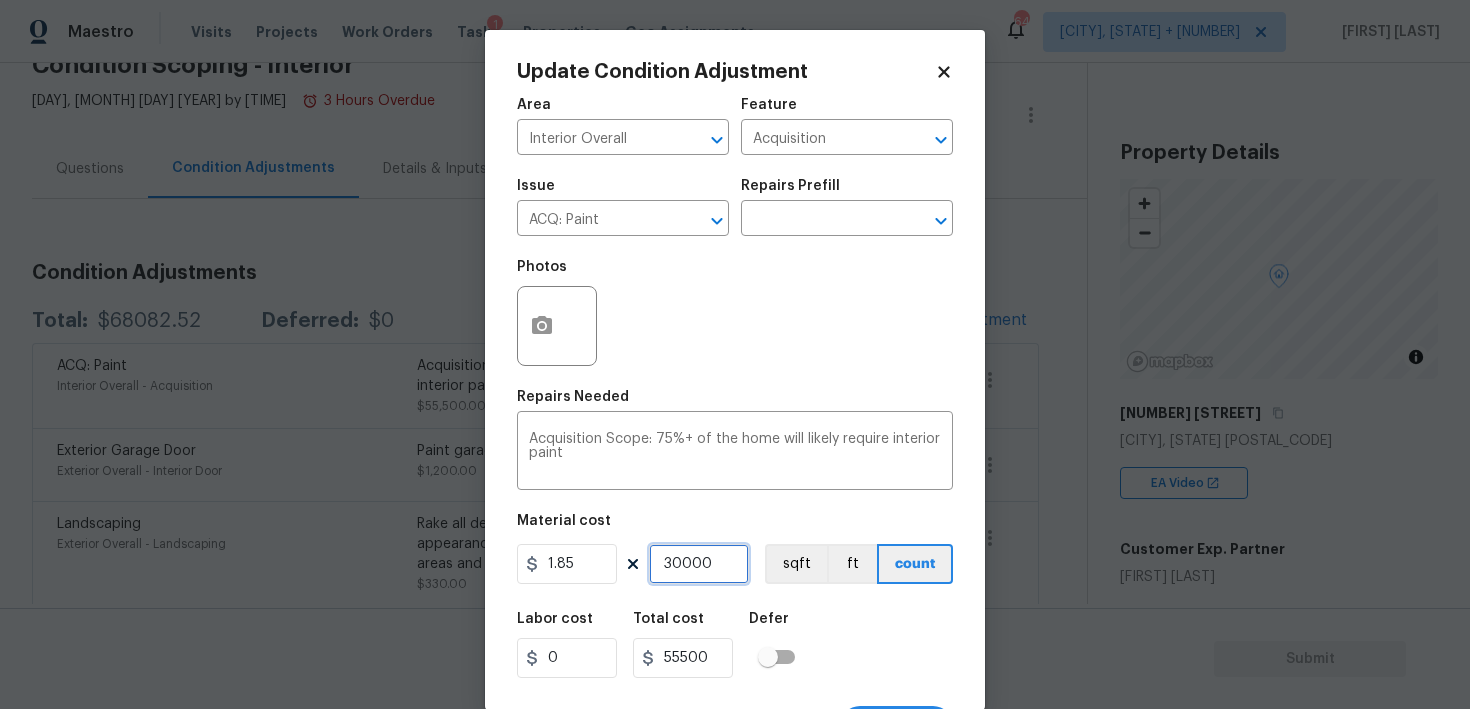 click on "30000" at bounding box center [699, 564] 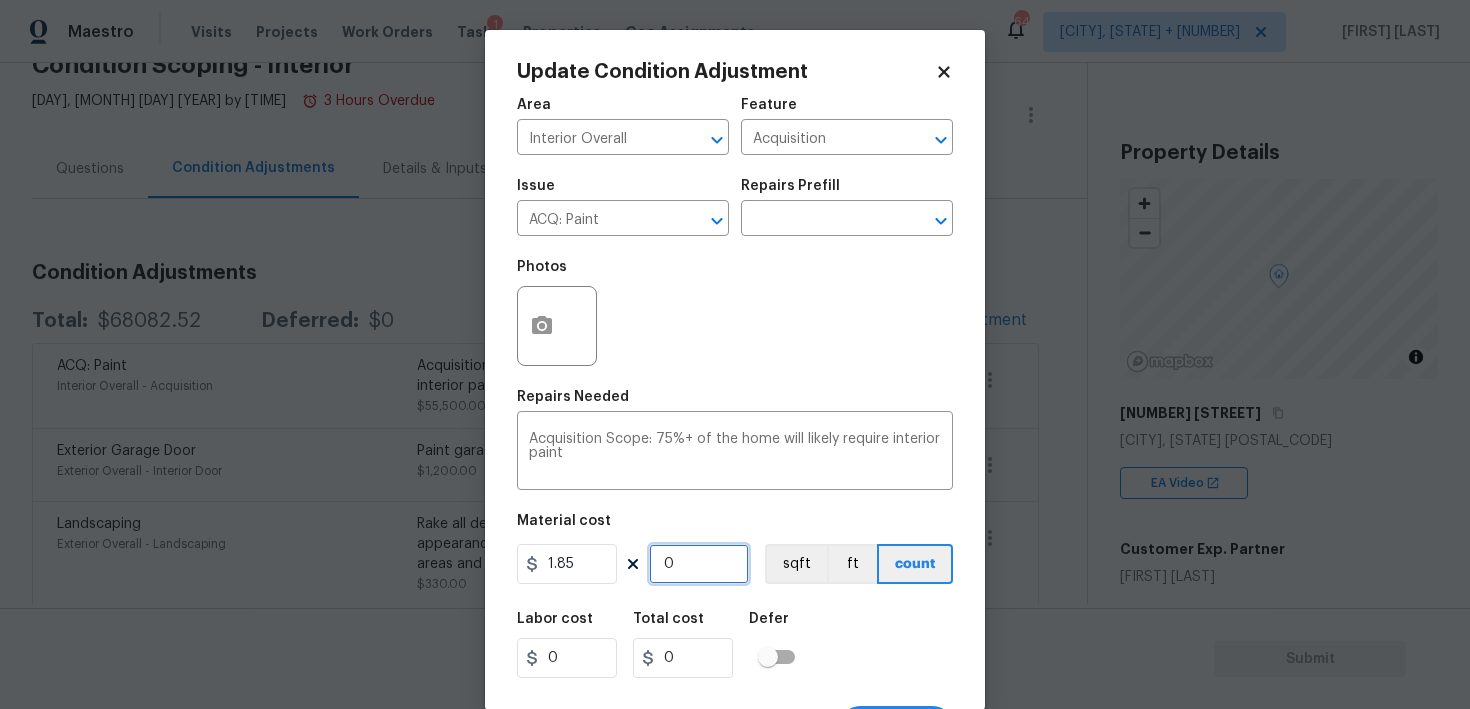 type on "0" 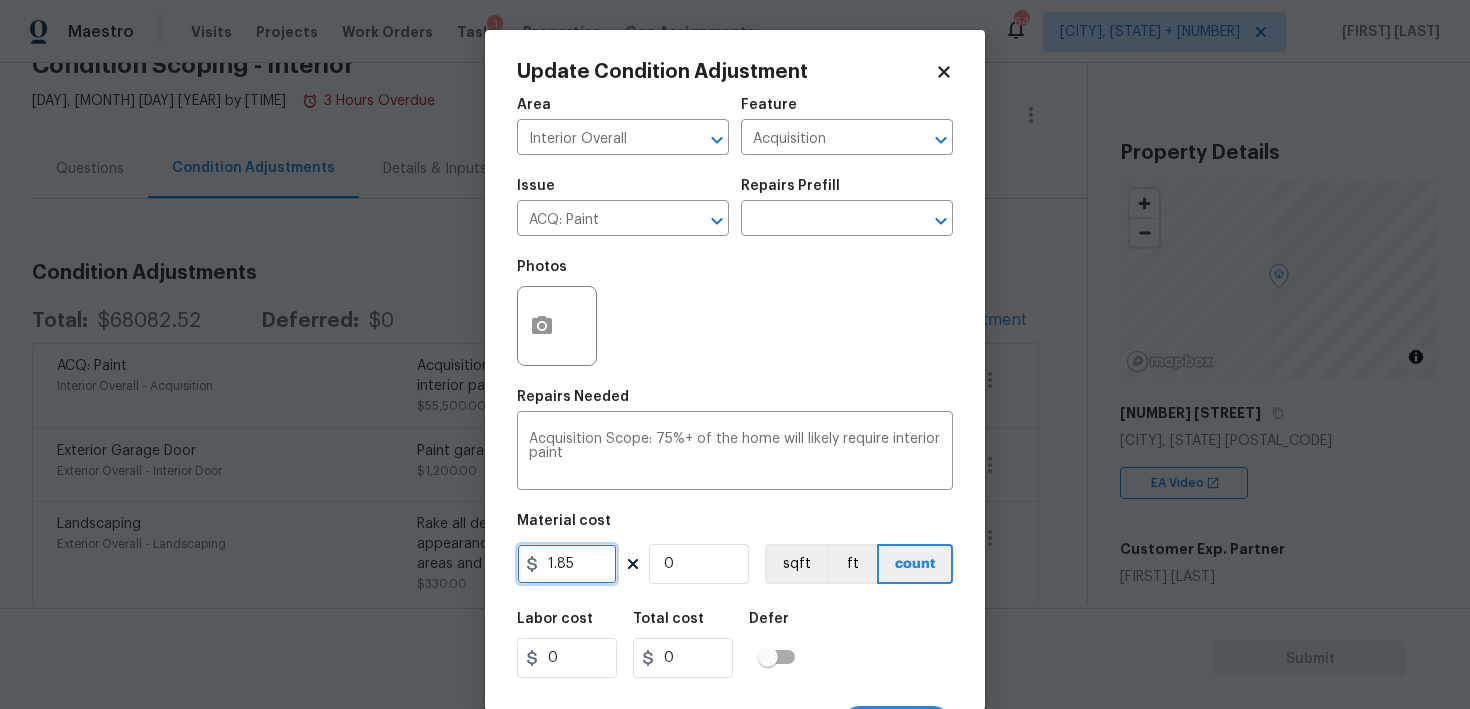 click on "1.85" at bounding box center [567, 564] 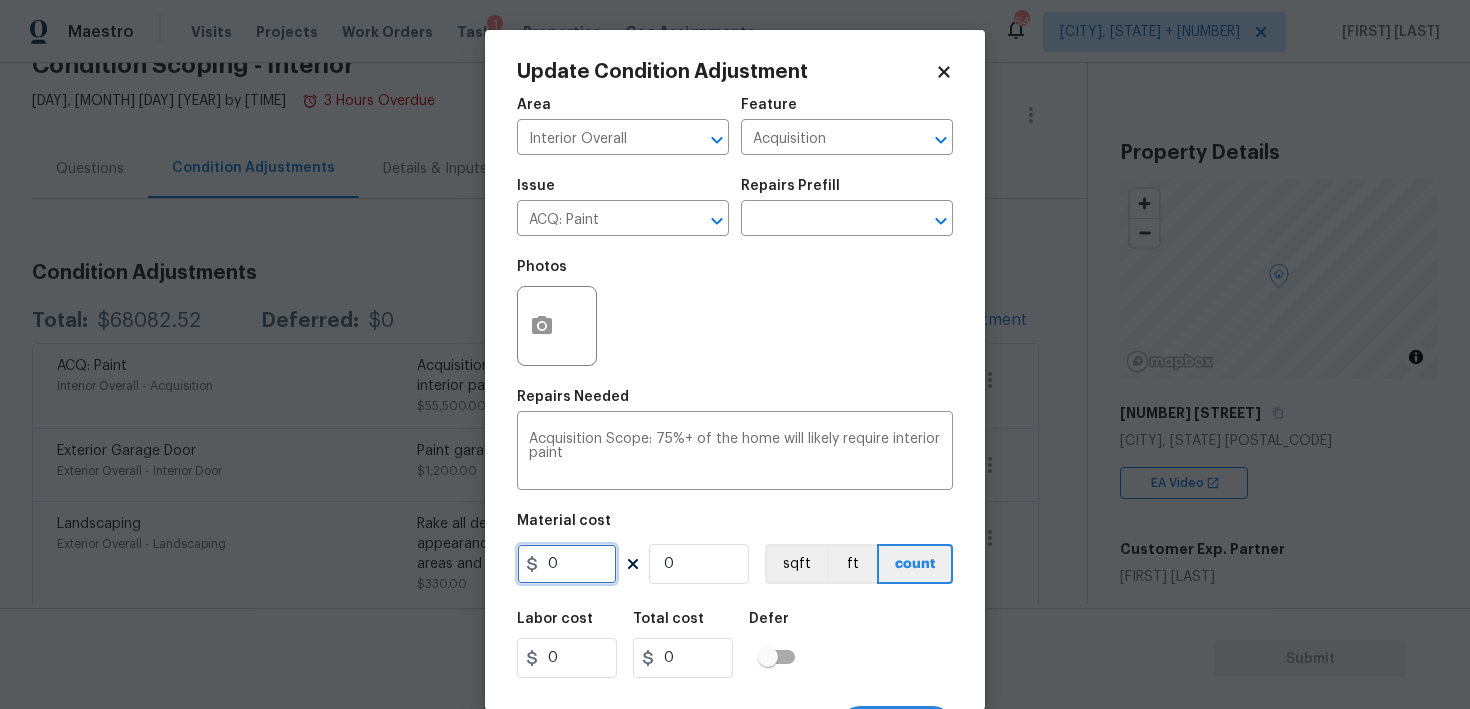 type on "0" 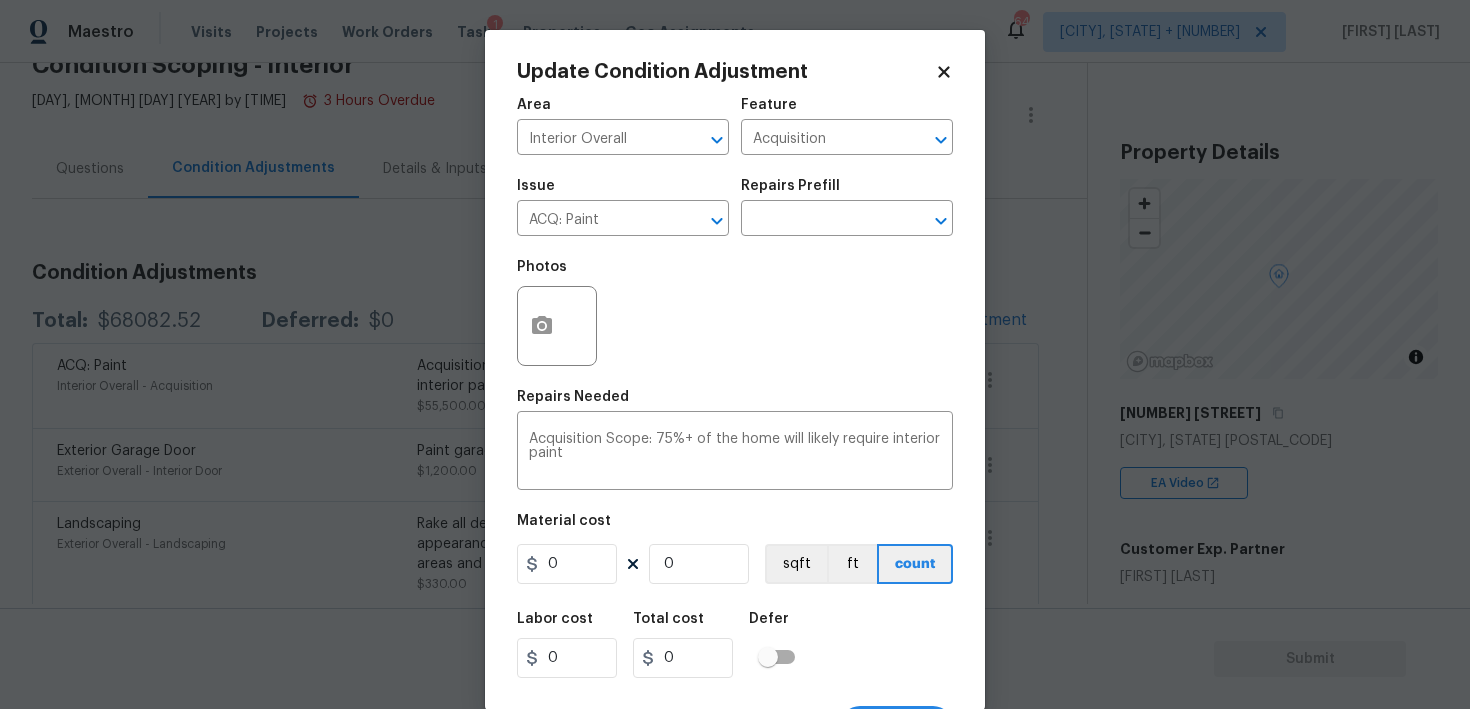 click on "Labor cost 0 Total cost 0 Defer" at bounding box center [735, 645] 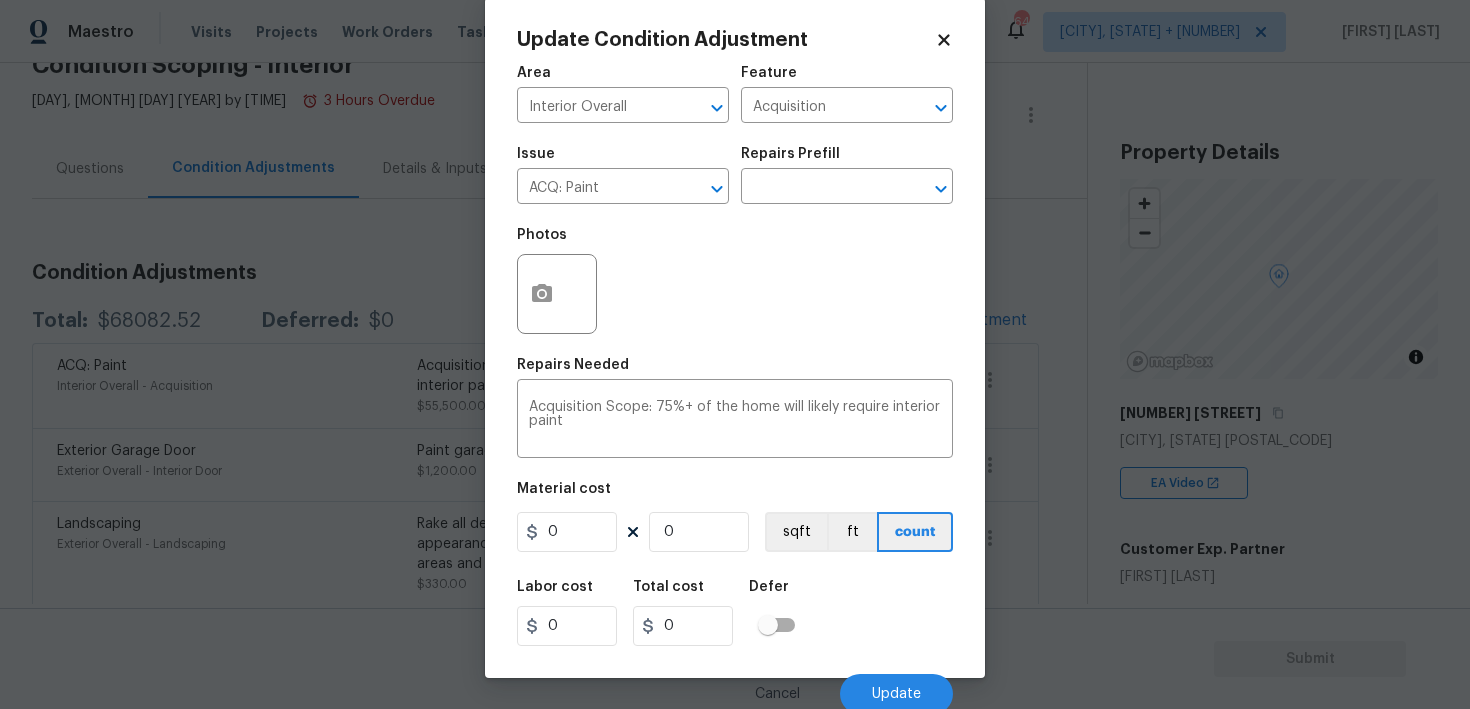 scroll, scrollTop: 38, scrollLeft: 0, axis: vertical 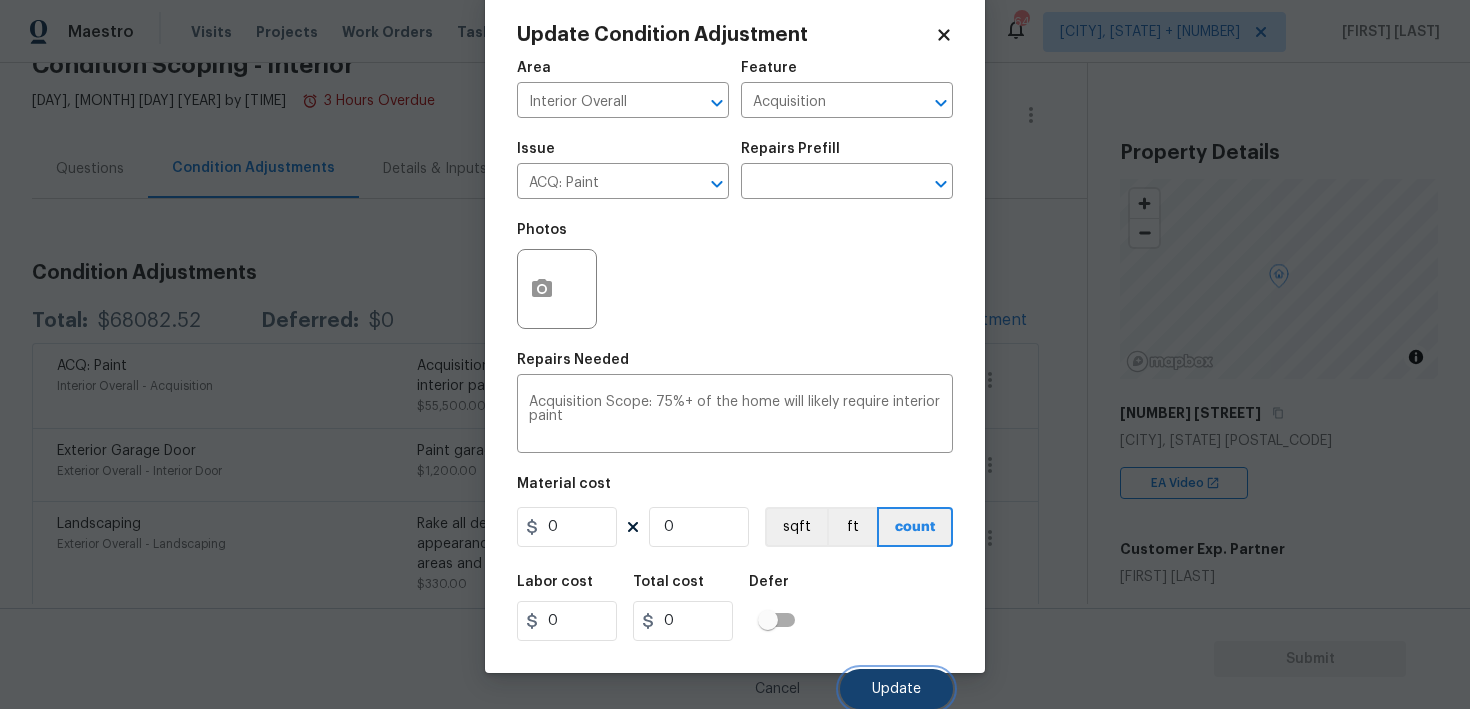 click on "Update" at bounding box center [896, 689] 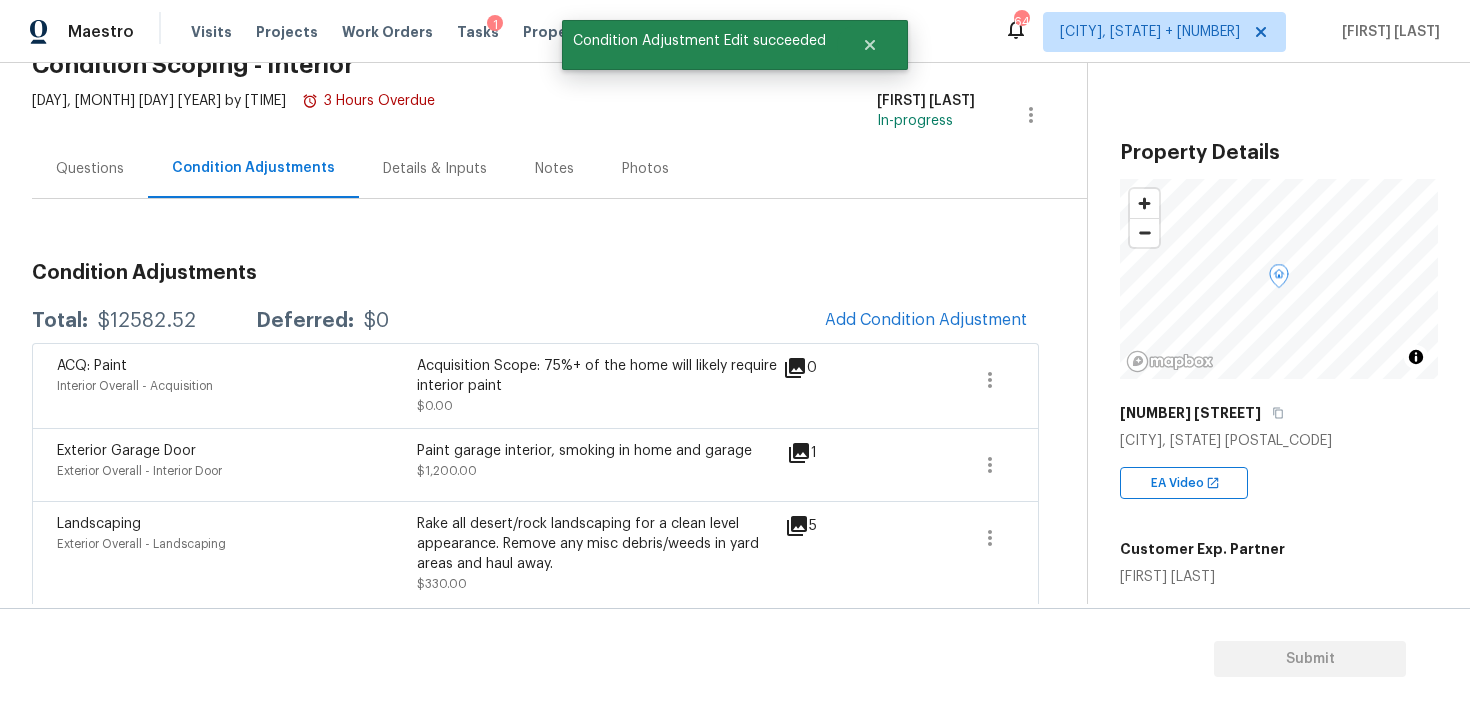 scroll, scrollTop: 0, scrollLeft: 0, axis: both 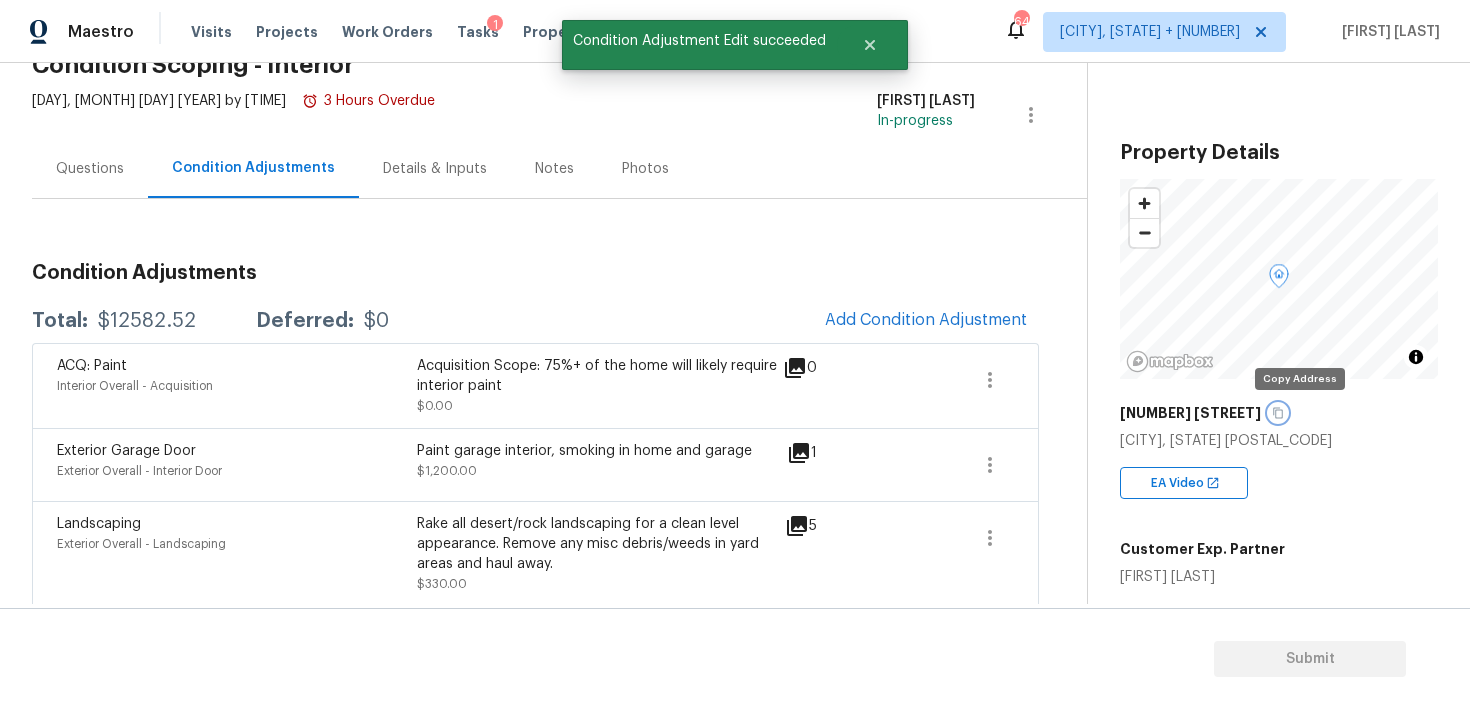 click at bounding box center [1278, 413] 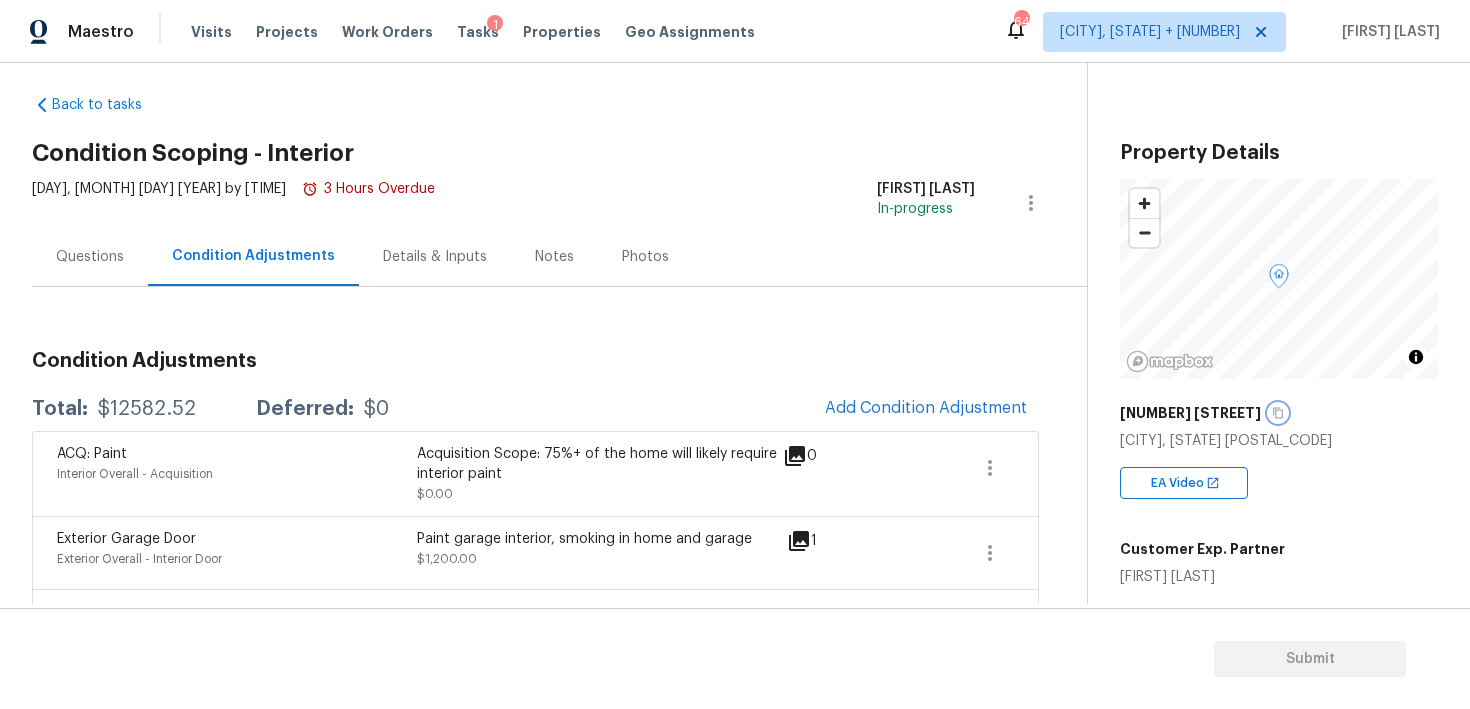 scroll, scrollTop: 8, scrollLeft: 0, axis: vertical 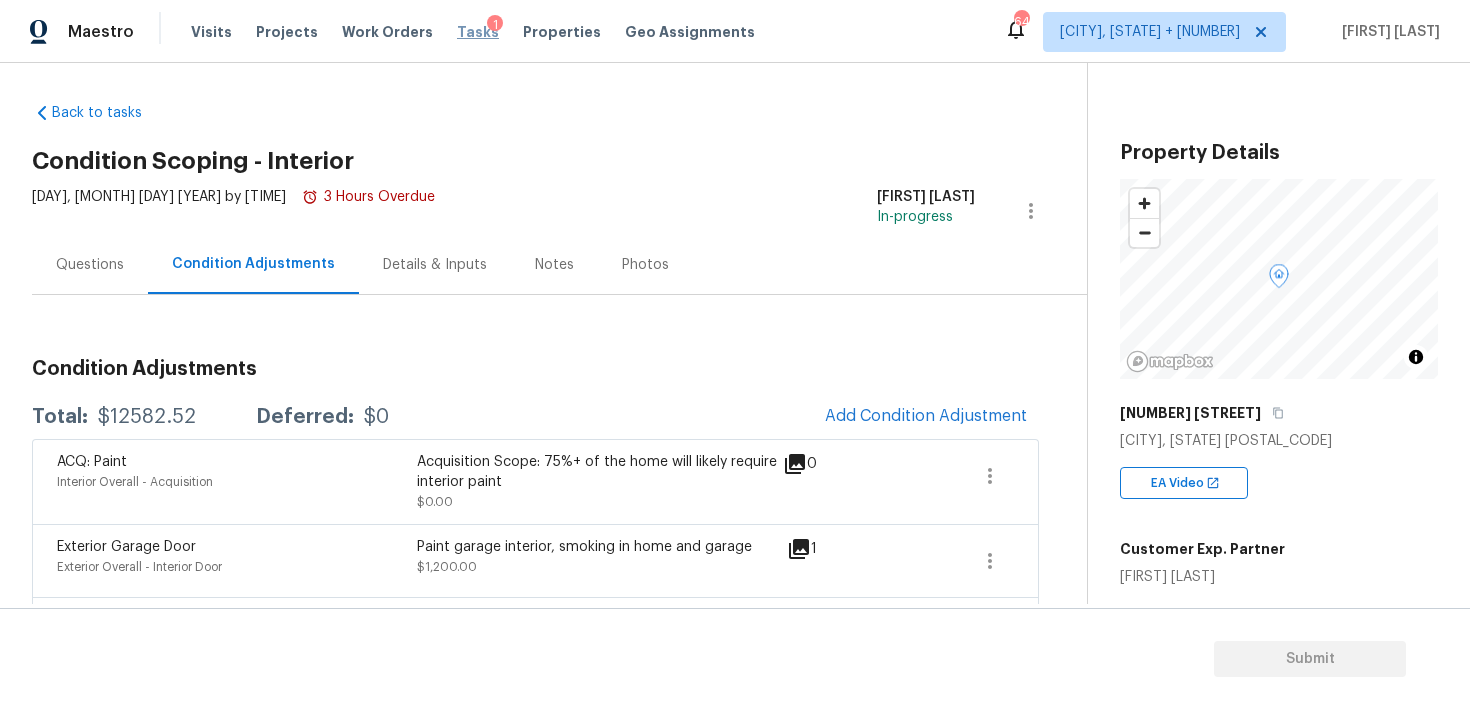 click on "Tasks" at bounding box center (478, 32) 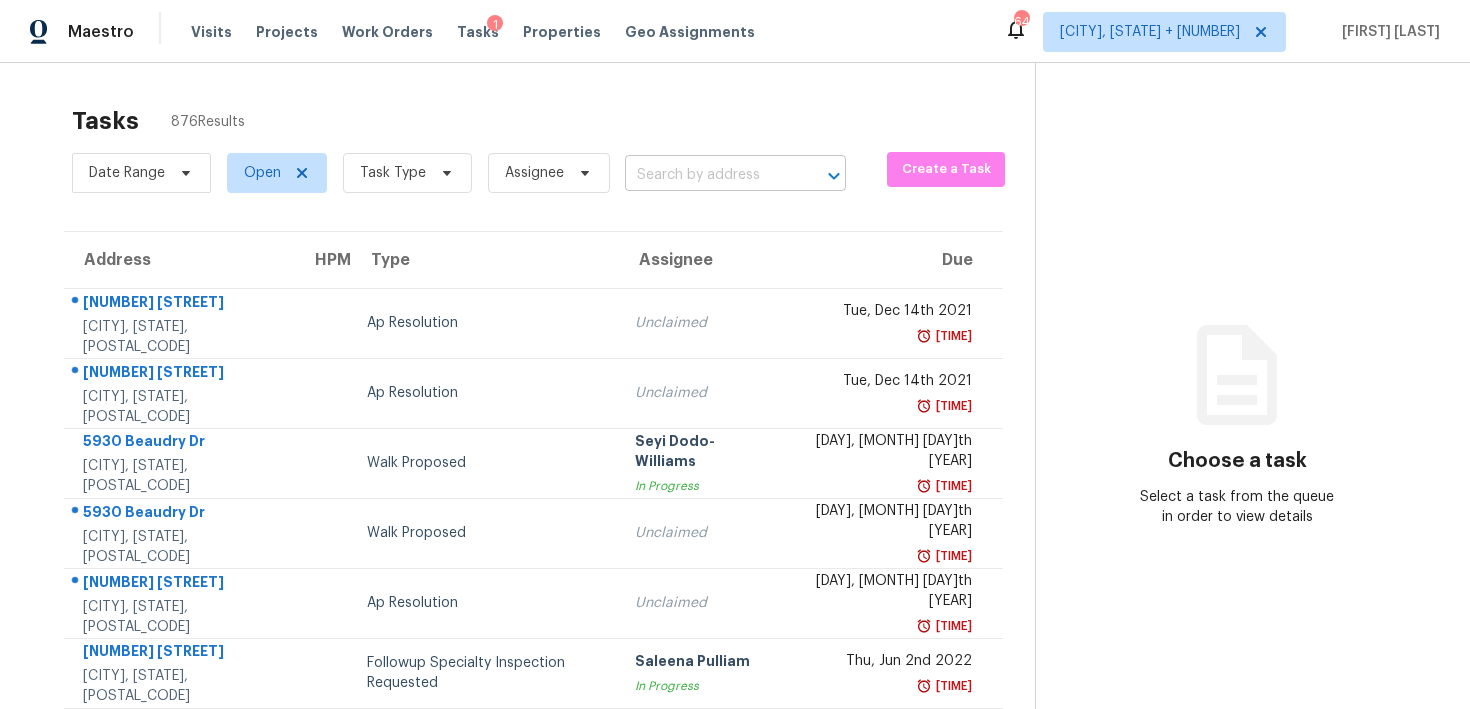 click at bounding box center [707, 175] 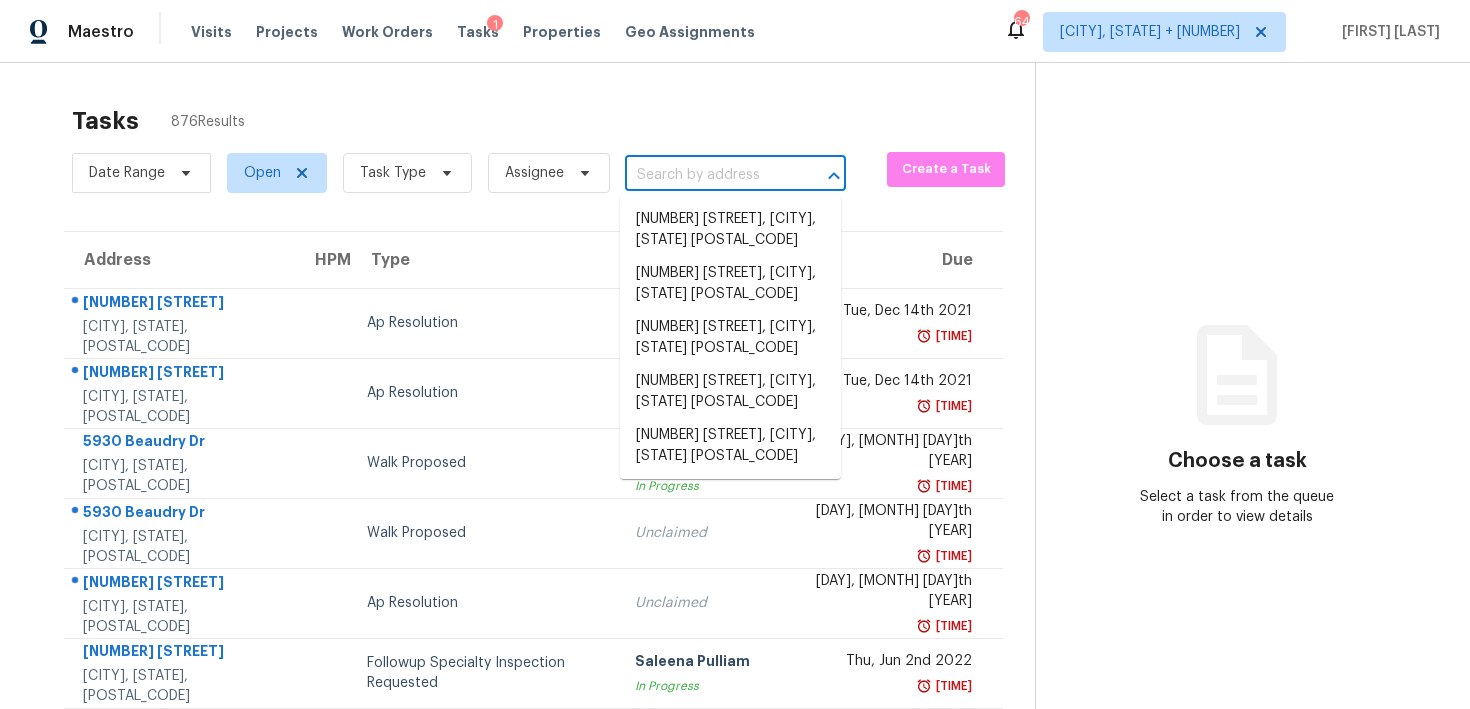paste on "[NUMBER] [STREET], [CITY], [STATE] [POSTAL_CODE]" 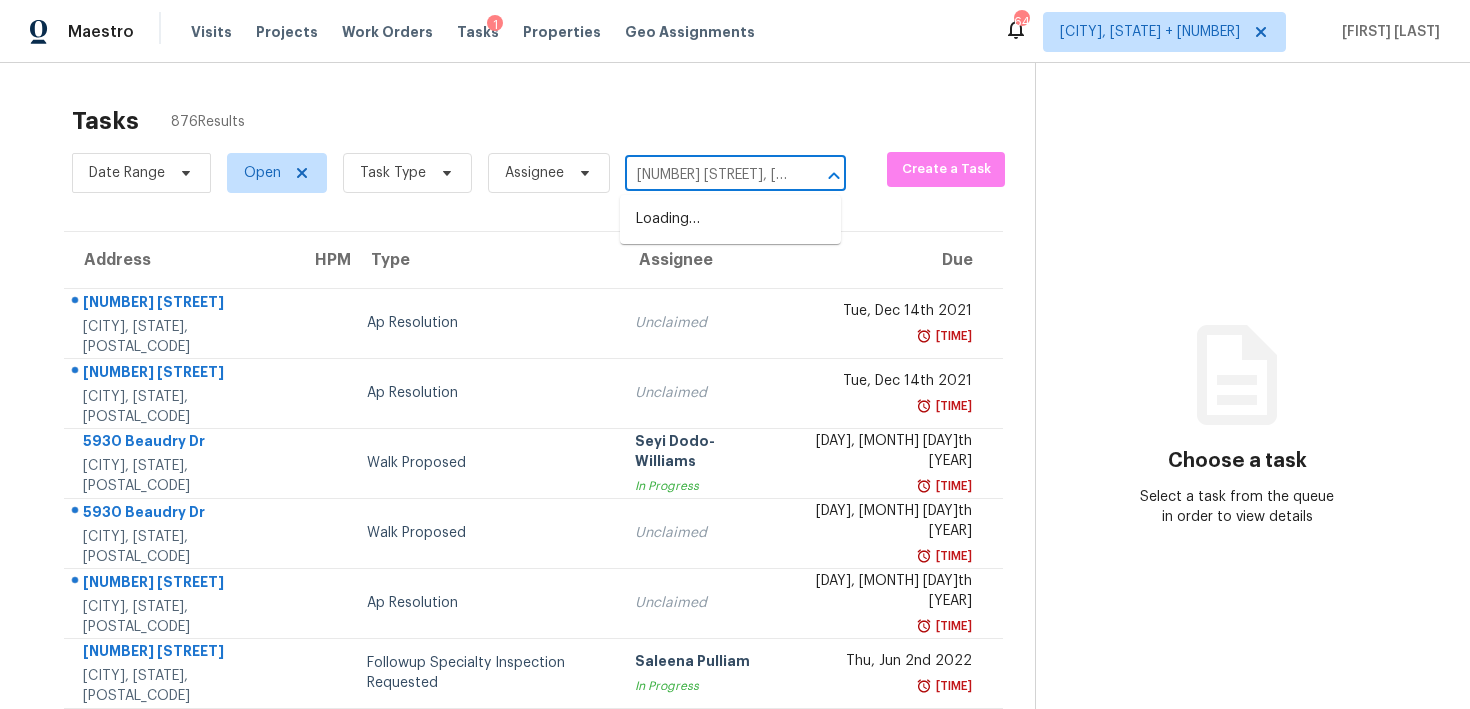 scroll, scrollTop: 0, scrollLeft: 148, axis: horizontal 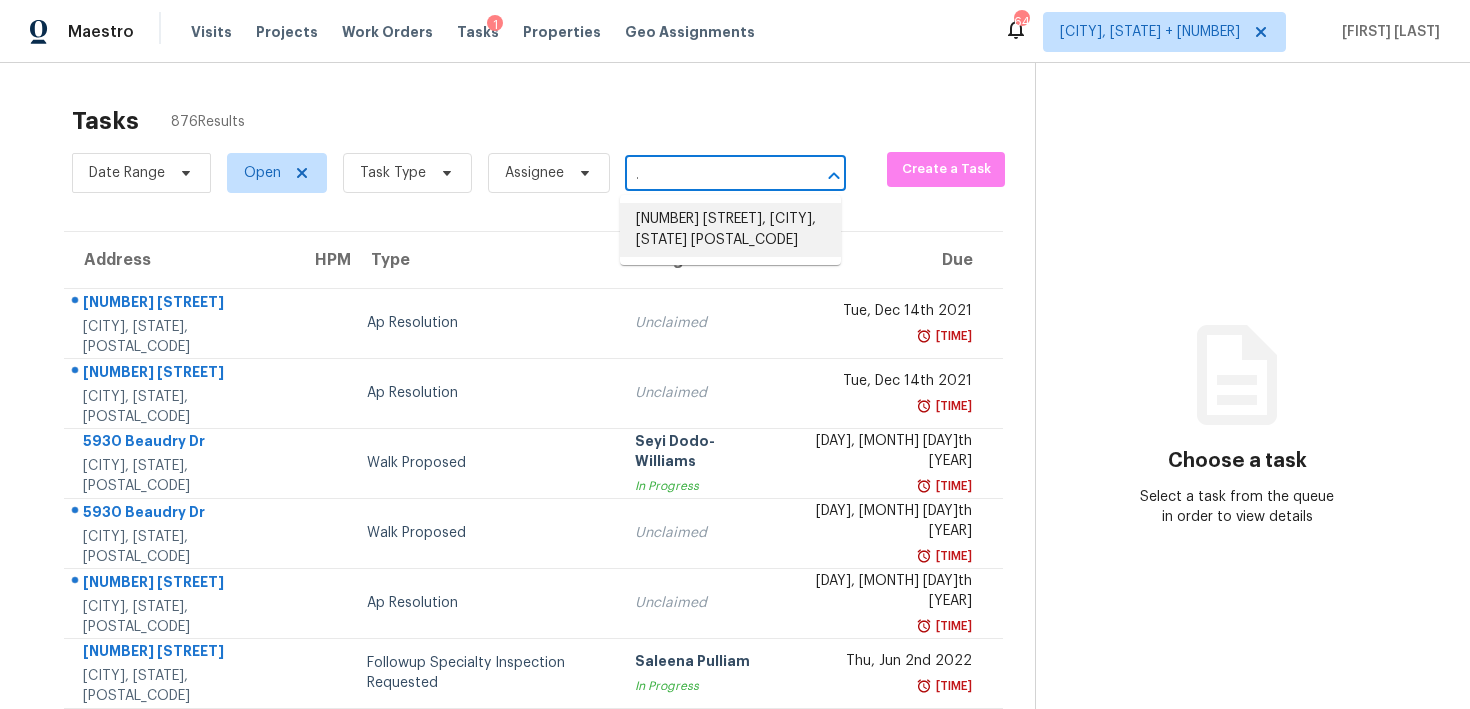 click on "[NUMBER] [STREET], [CITY], [STATE] [POSTAL_CODE]" at bounding box center (730, 230) 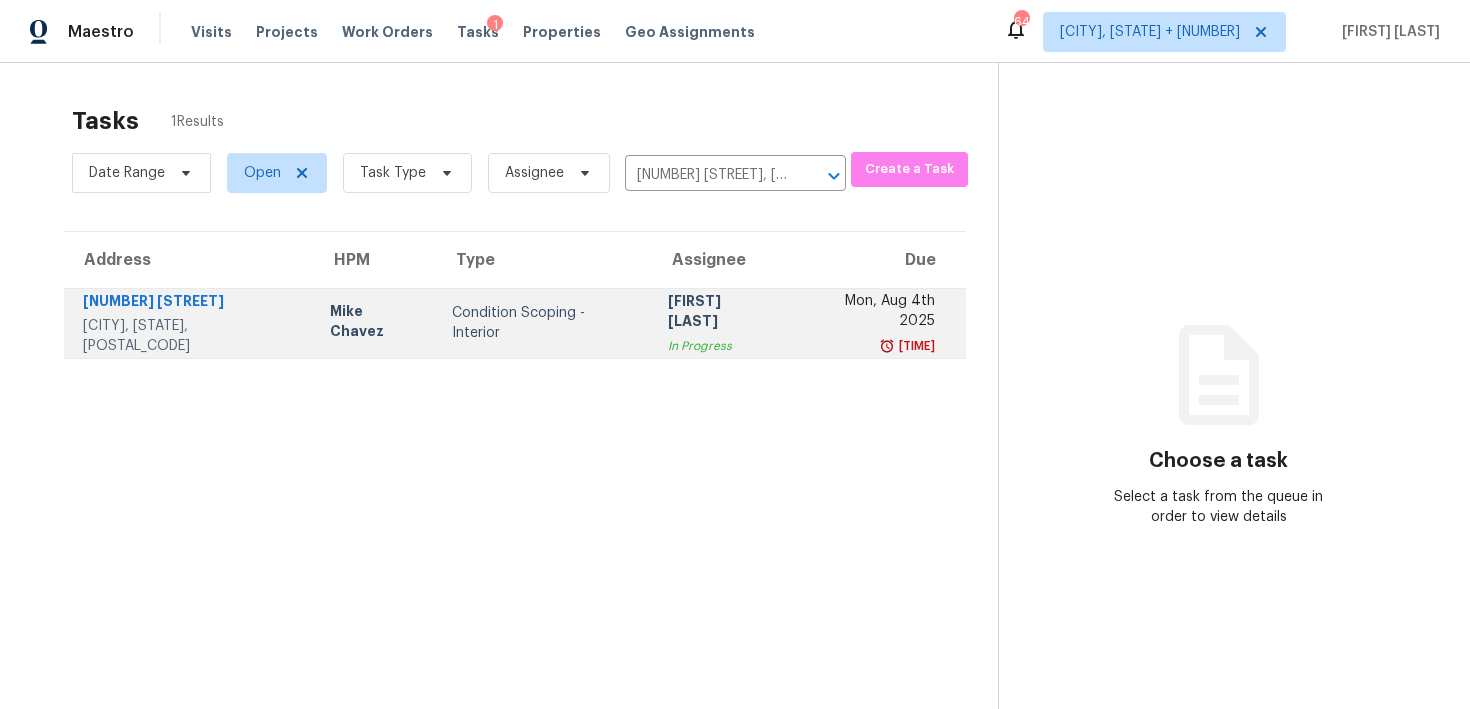 click on "In Progress" at bounding box center (721, 346) 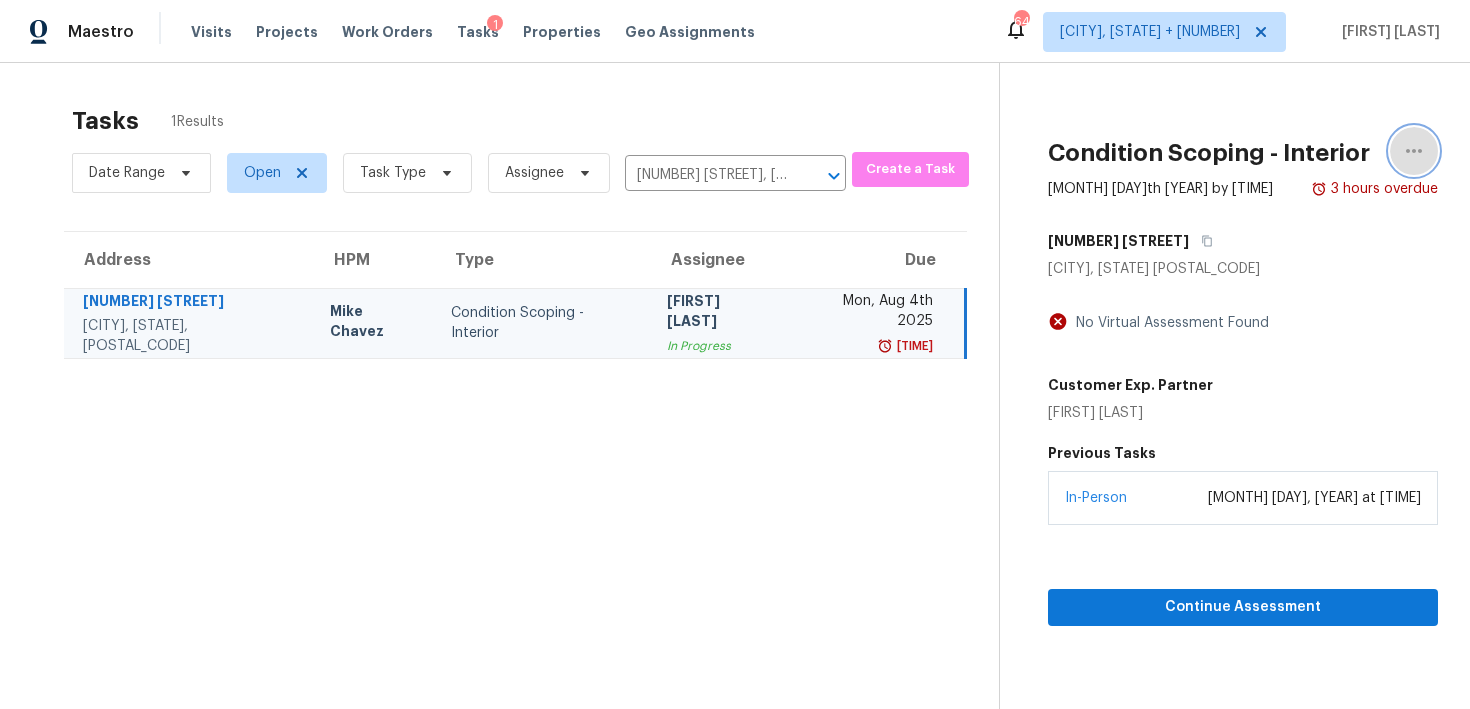 click 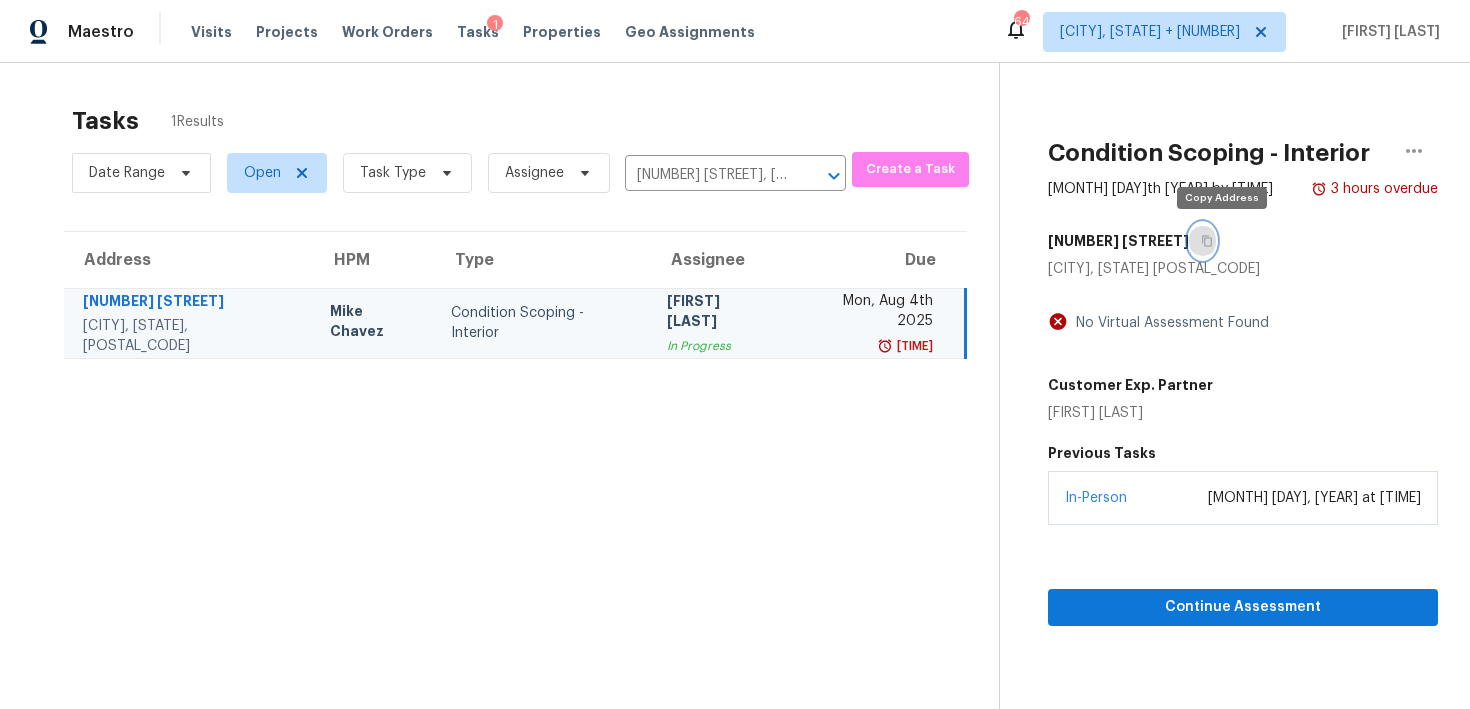 click 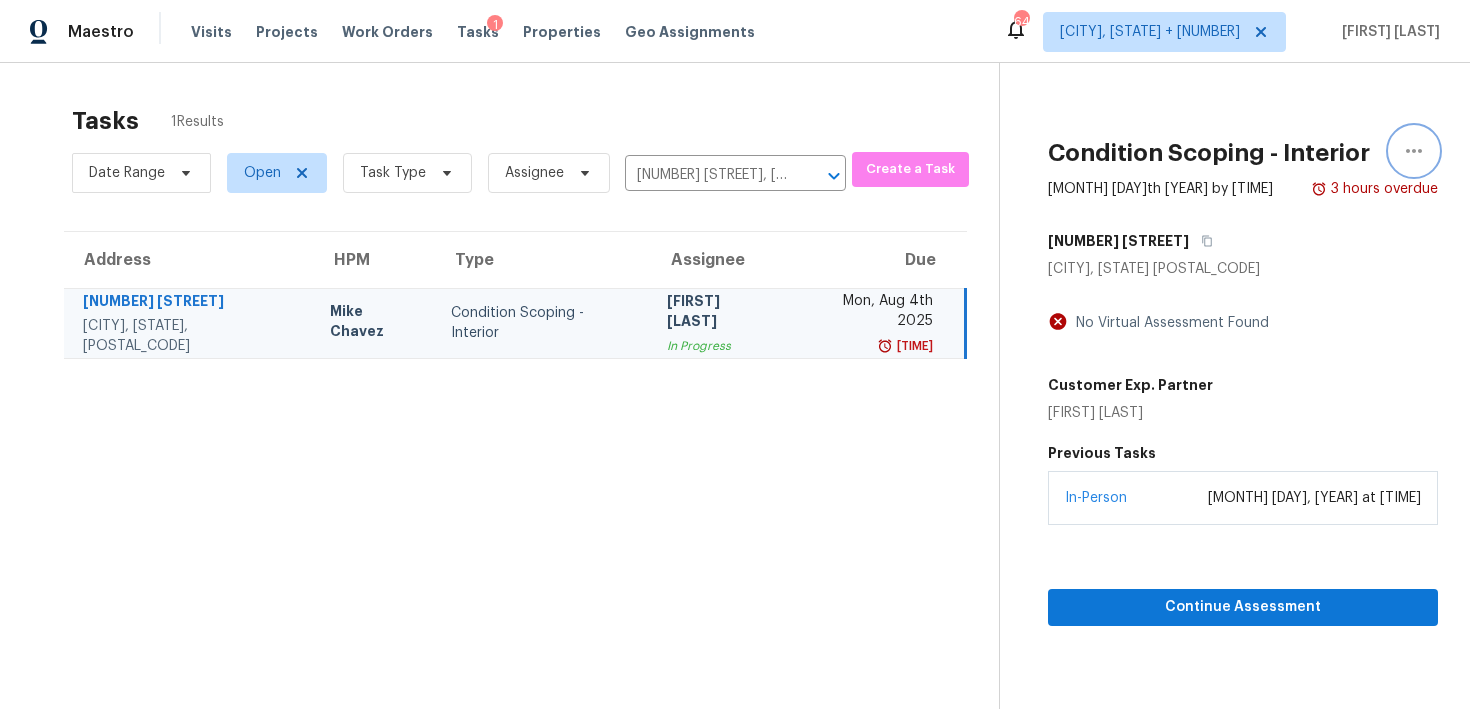 click 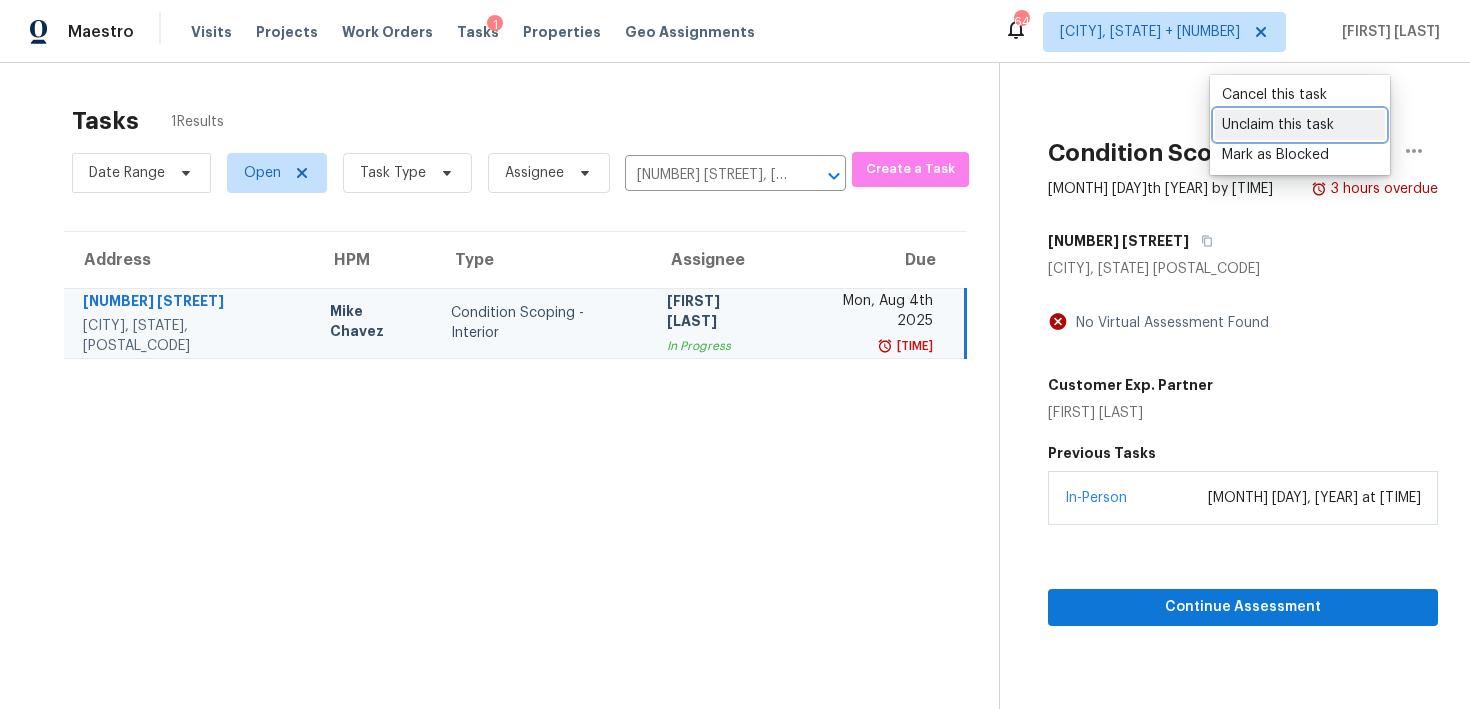 click on "Unclaim this task" at bounding box center [1300, 125] 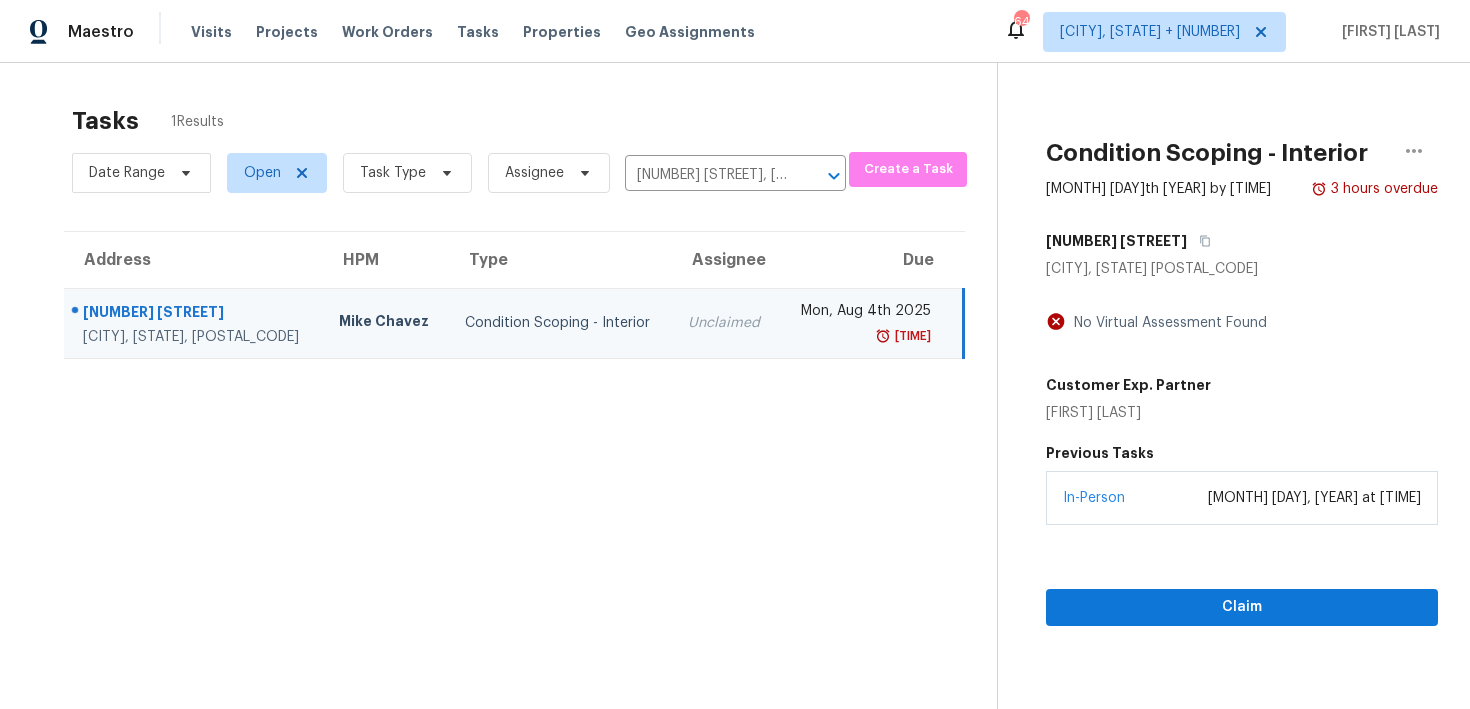 click on "Tasks 1 Results Date Range Open Task Type Assignee 15964 Opal Mountain Pl, Victorville, CA 92394 Create a Task Address HPM Type Assignee Due 15964 Opal Mountain Pl Victorville, CA, 92394 [FIRST] [LAST] Condition Scoping - Interior Unclaimed Mon, Aug 4th 2025 9:30pm" at bounding box center (514, 433) 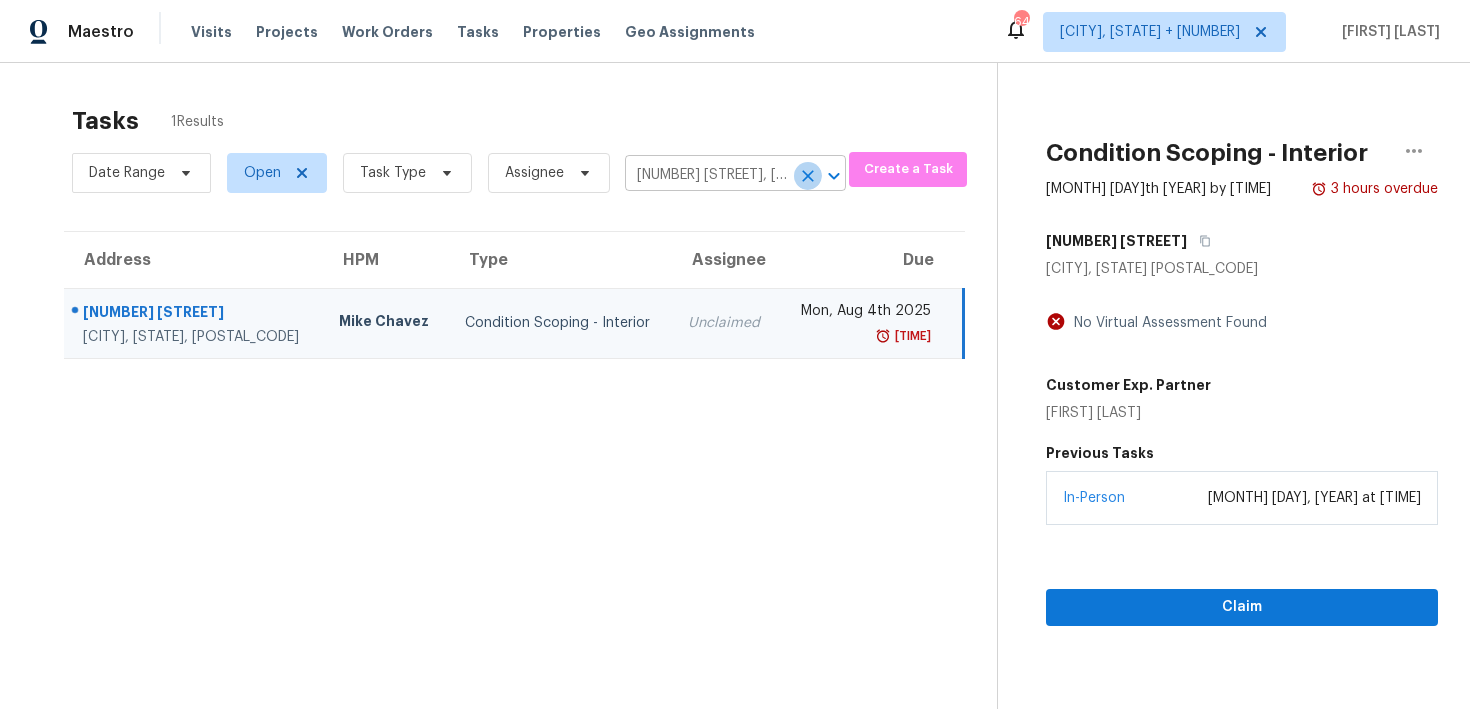 click 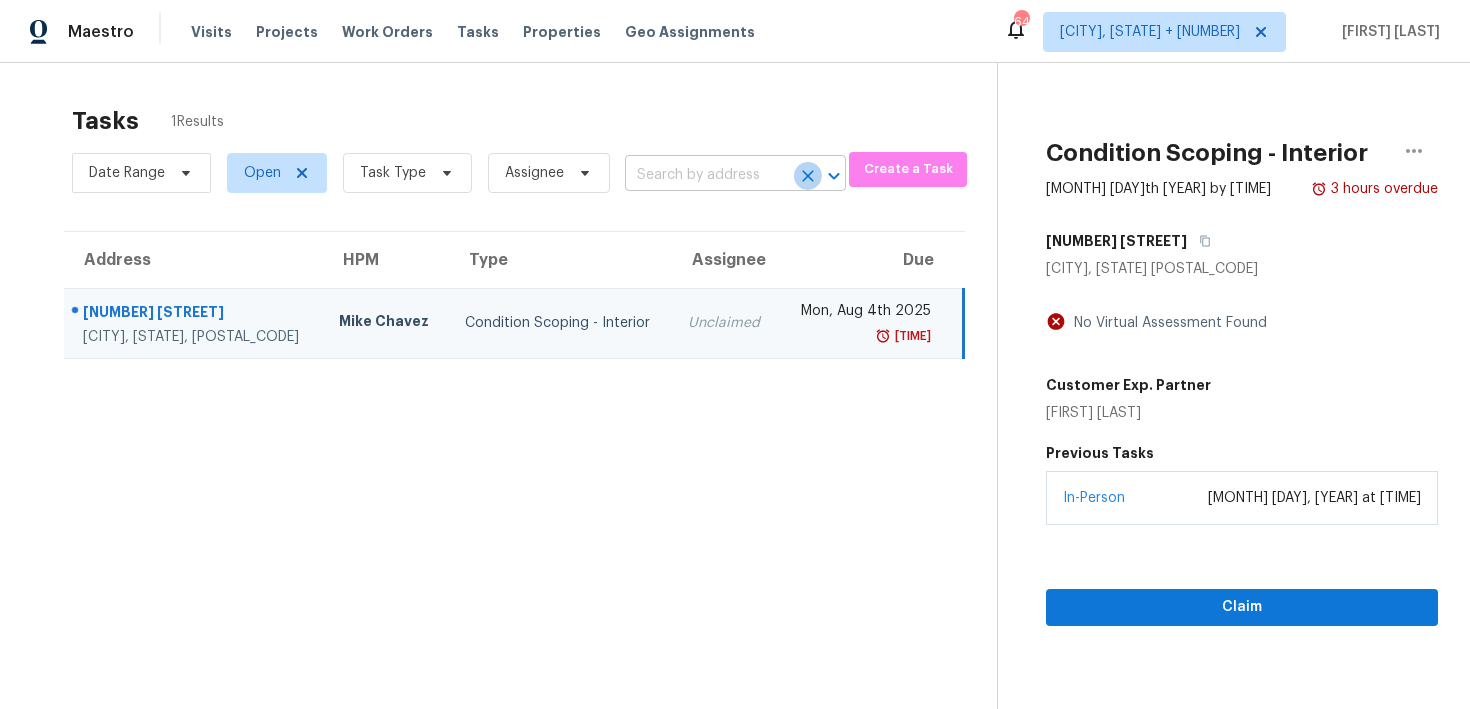 scroll, scrollTop: 0, scrollLeft: 0, axis: both 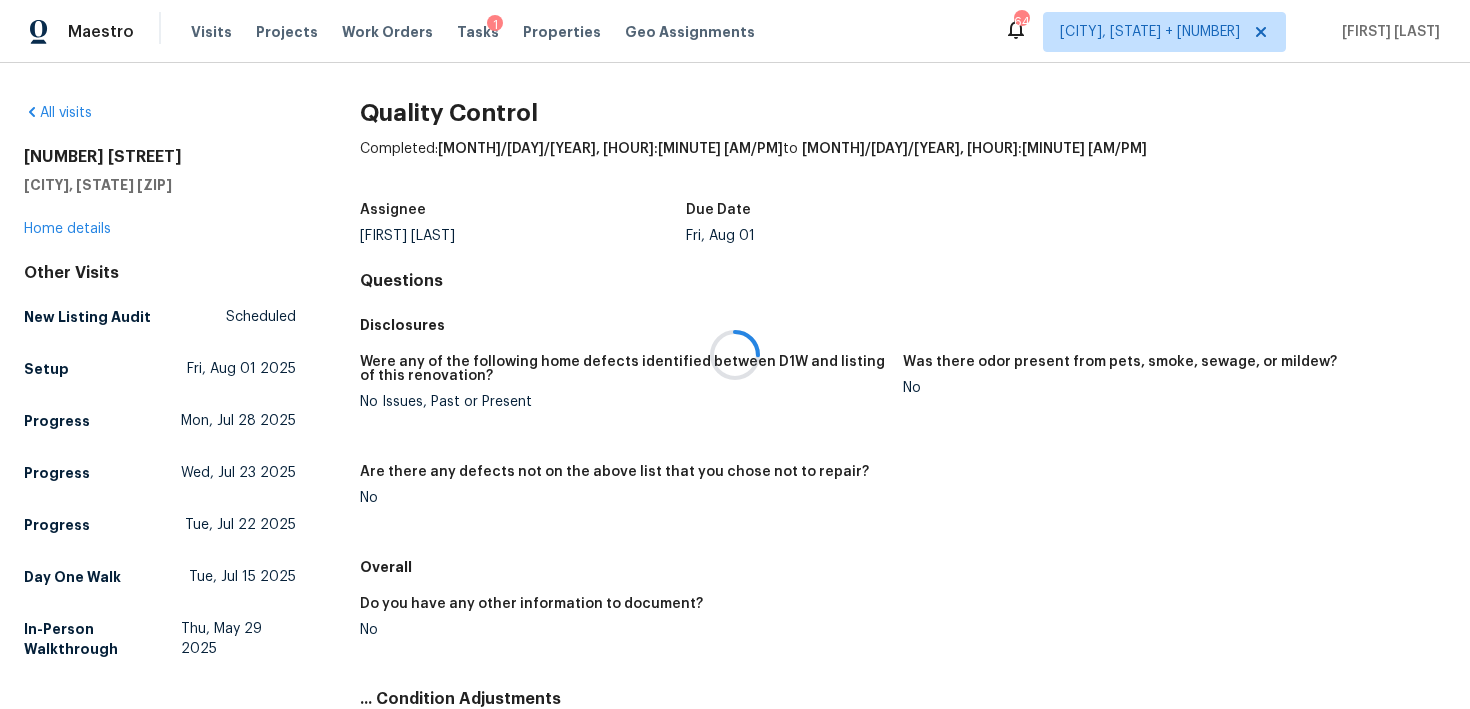 click at bounding box center (735, 354) 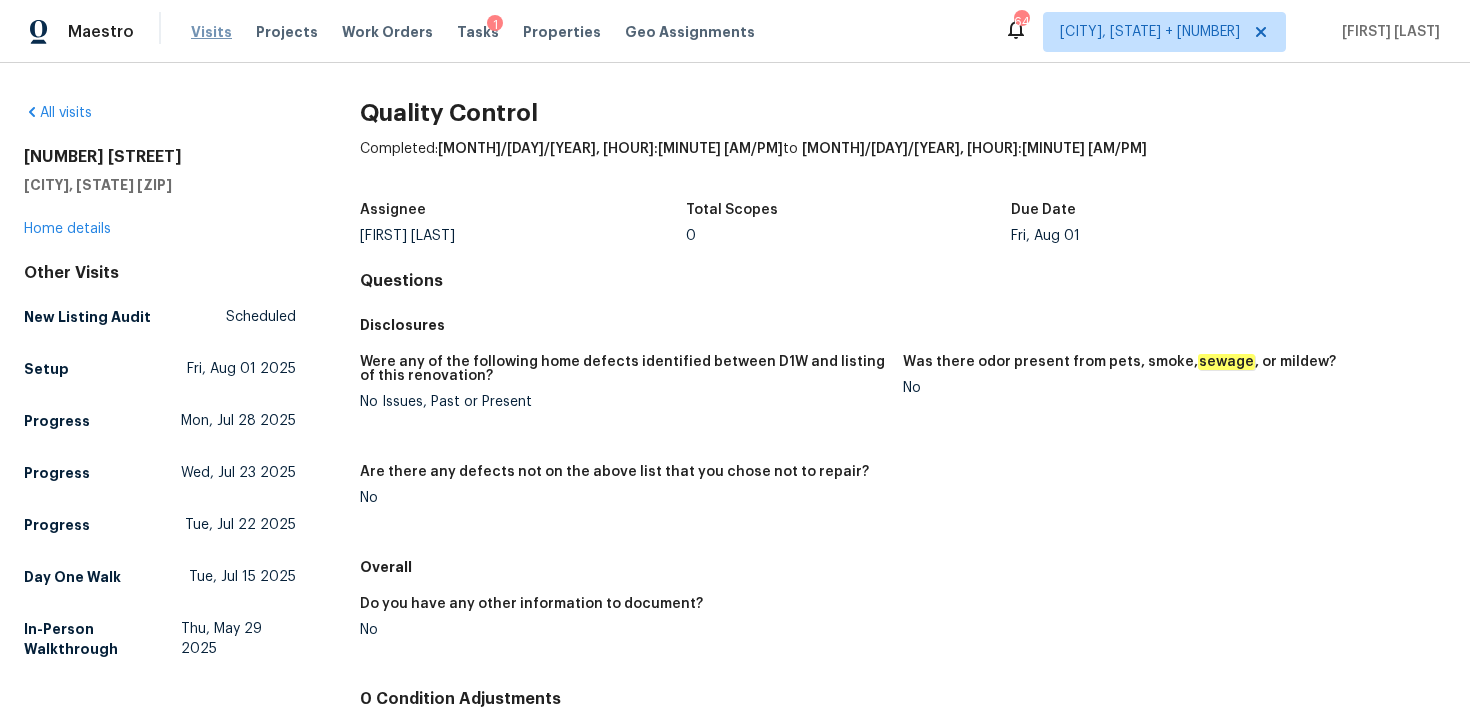 click on "Visits" at bounding box center [211, 32] 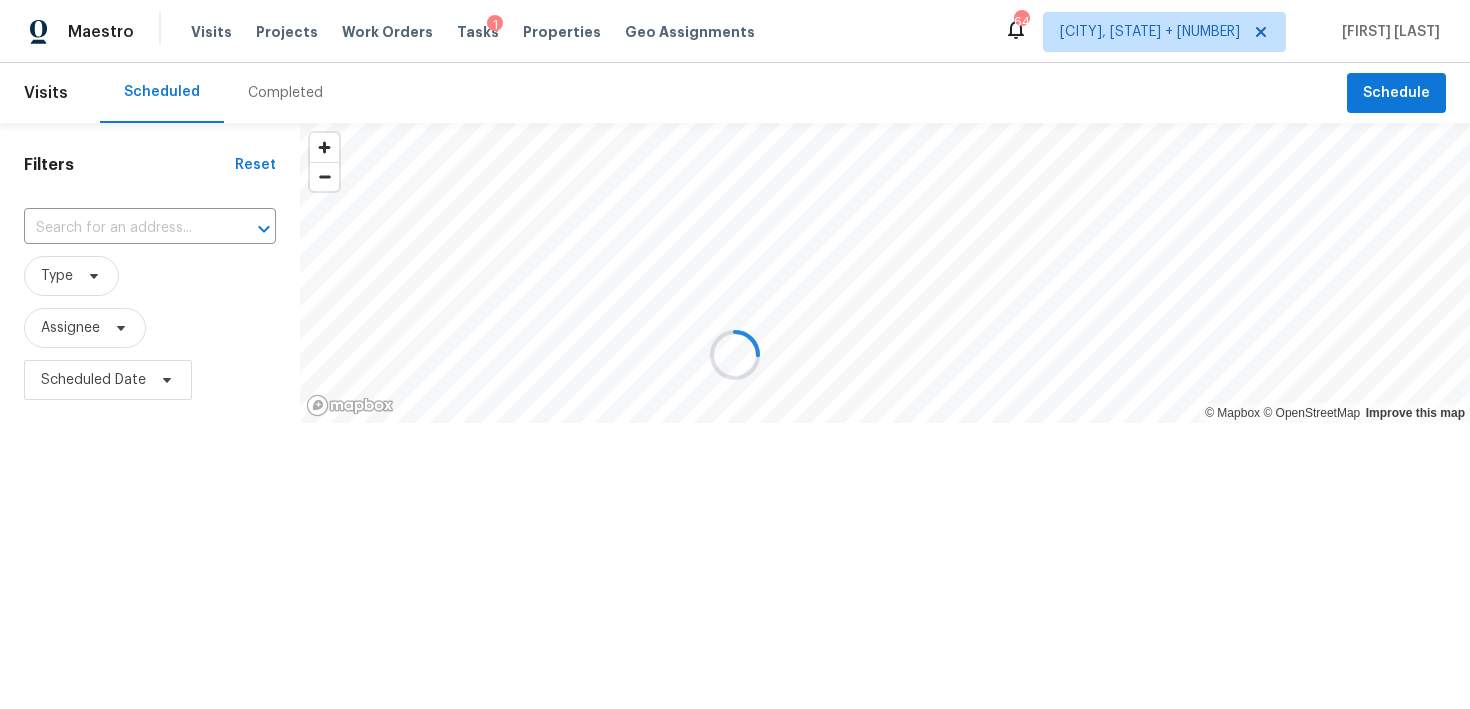 click at bounding box center (735, 354) 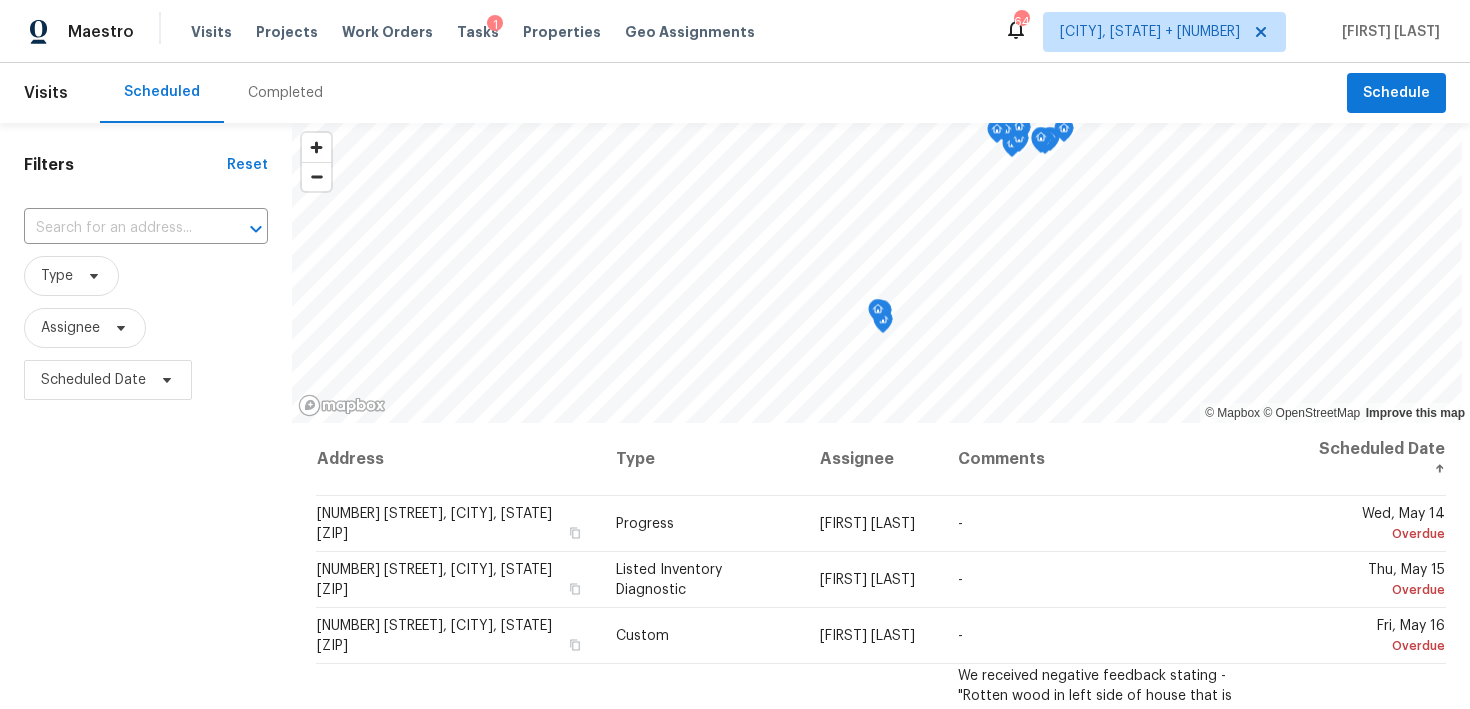 click on "Completed" at bounding box center (285, 93) 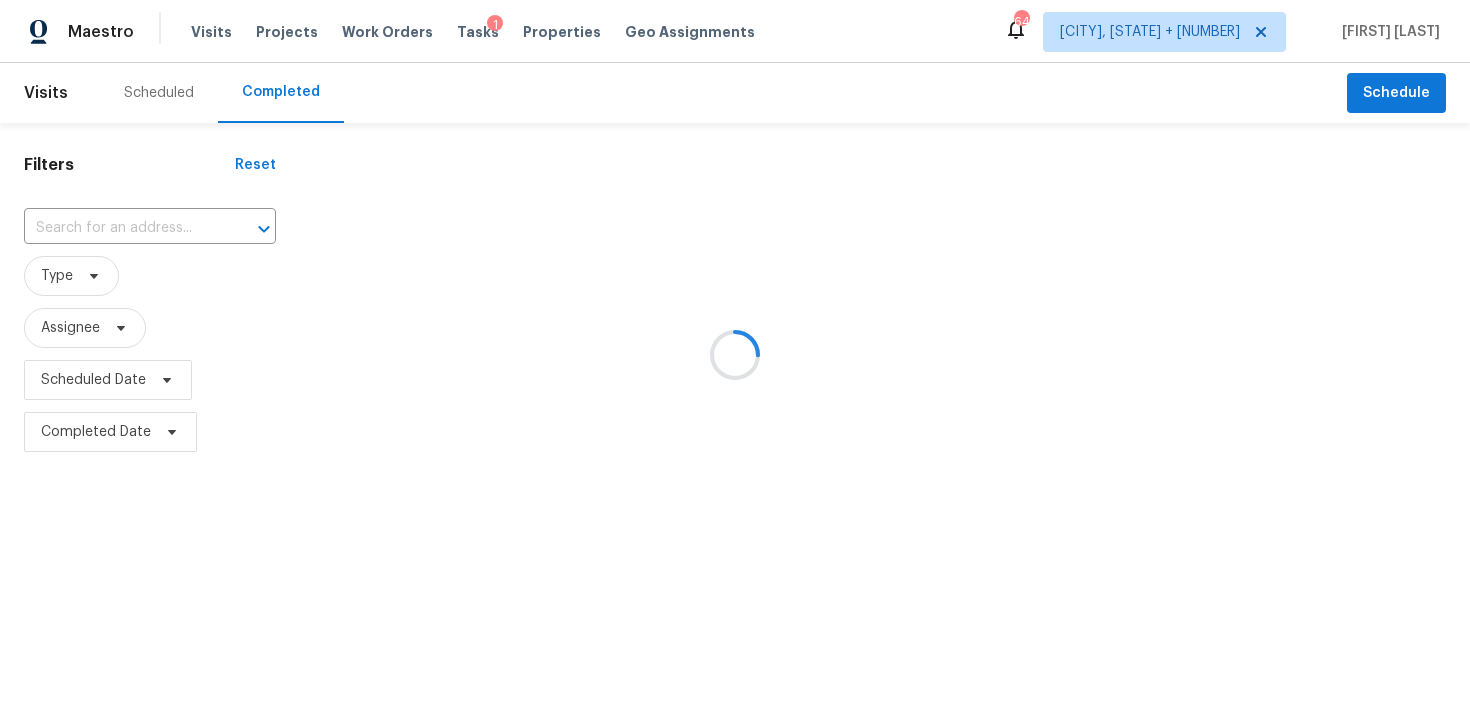 click at bounding box center [735, 354] 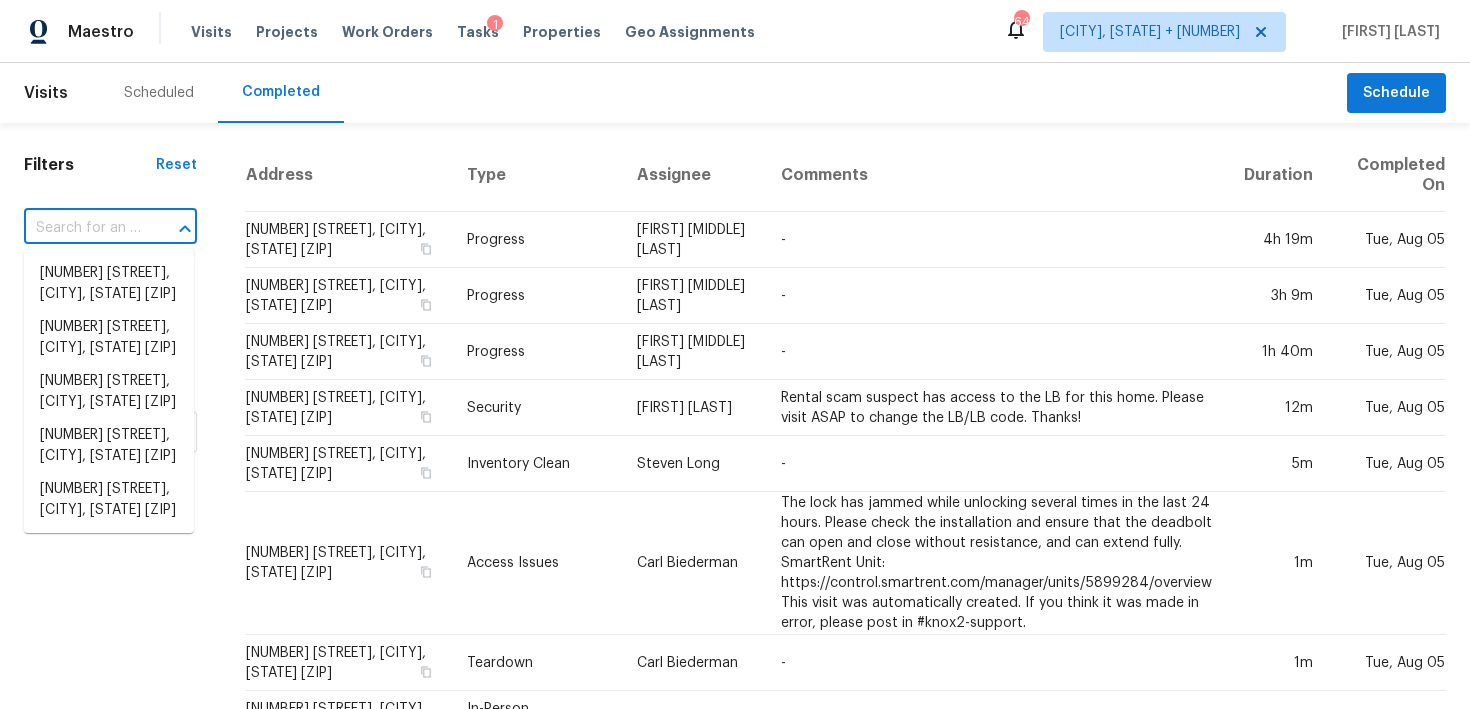 click at bounding box center (82, 228) 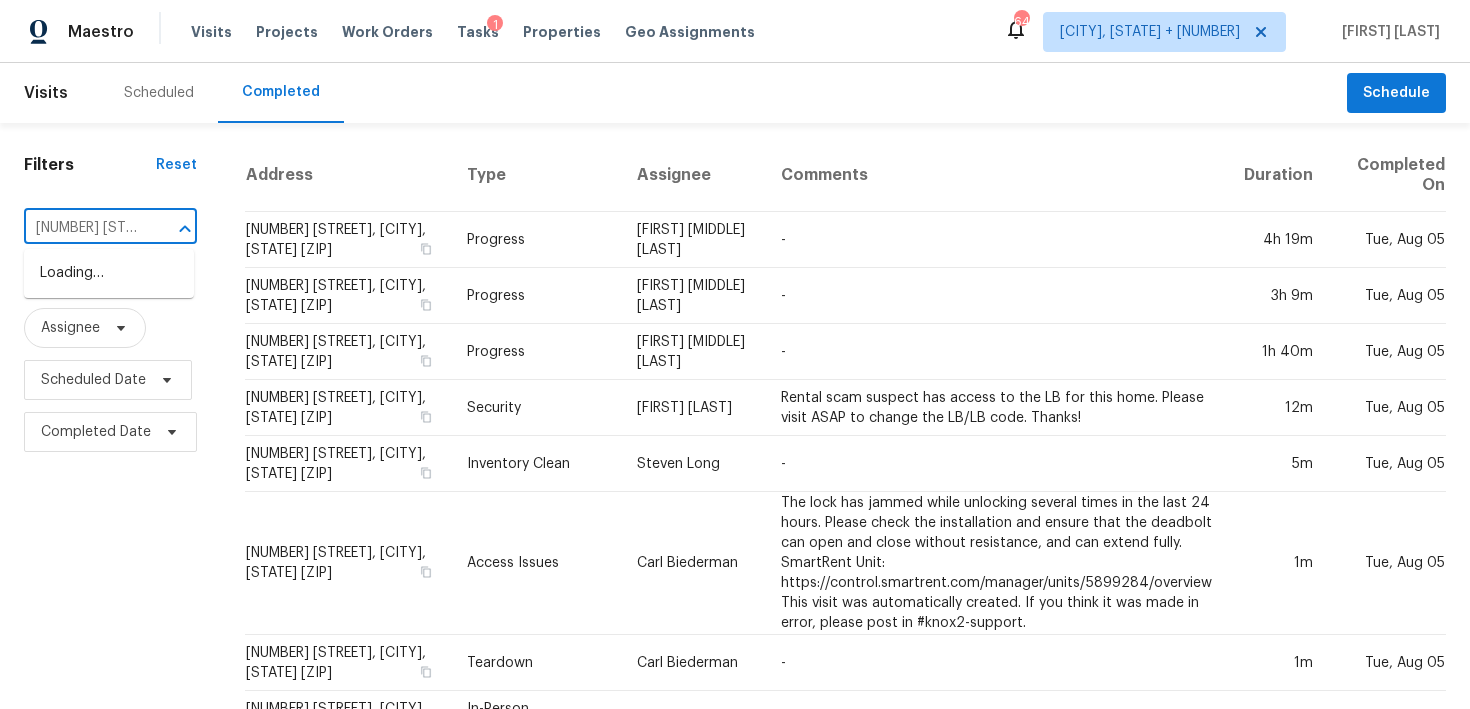 scroll, scrollTop: 0, scrollLeft: 158, axis: horizontal 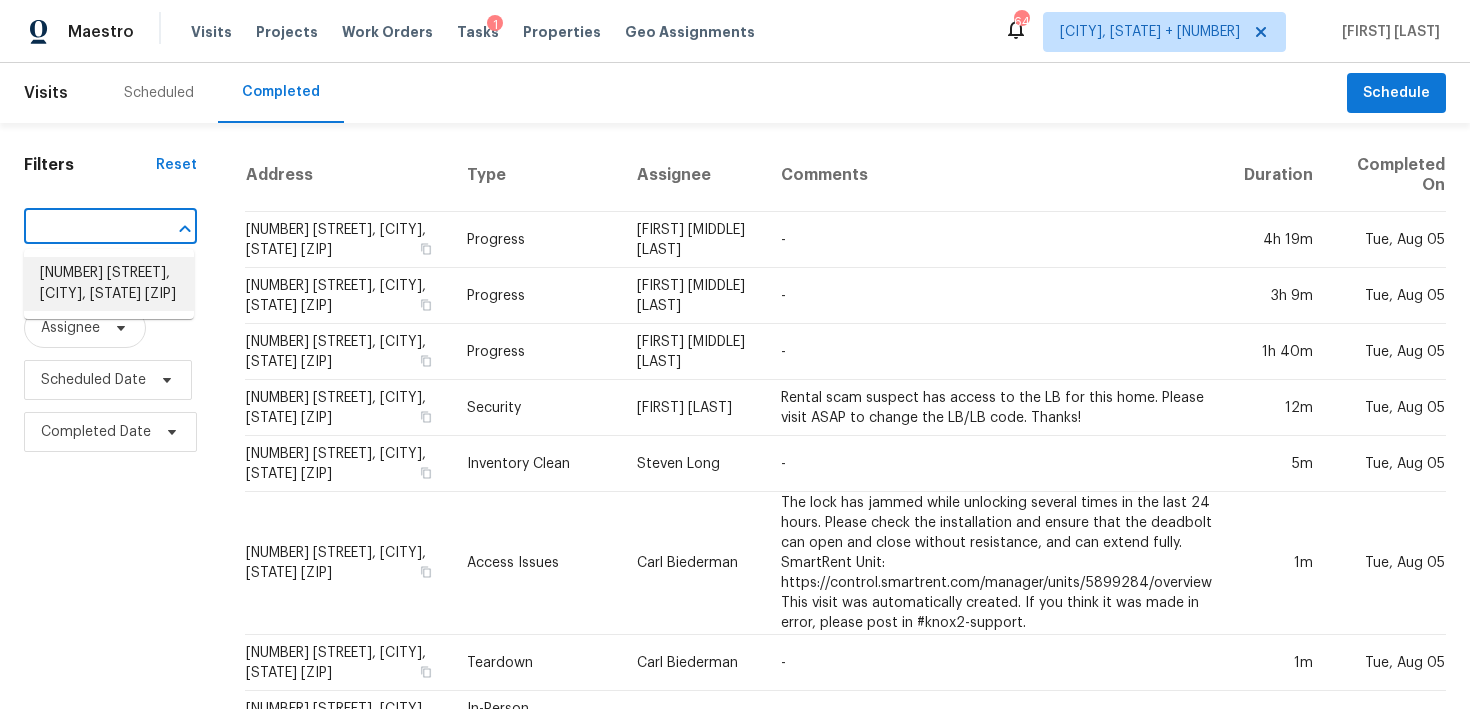 click on "16025 Calahan St, North Hills, CA 91343" at bounding box center (109, 284) 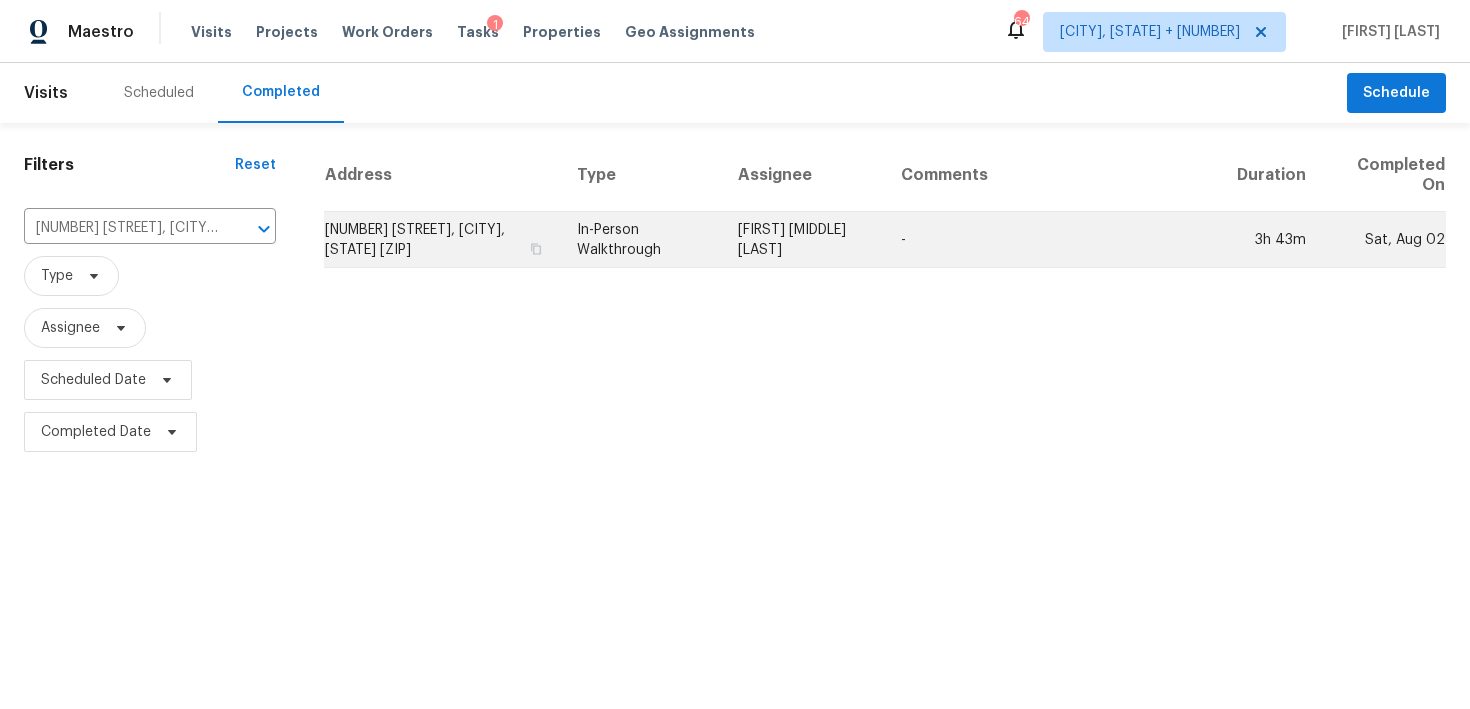 click on "In-Person Walkthrough" at bounding box center (642, 240) 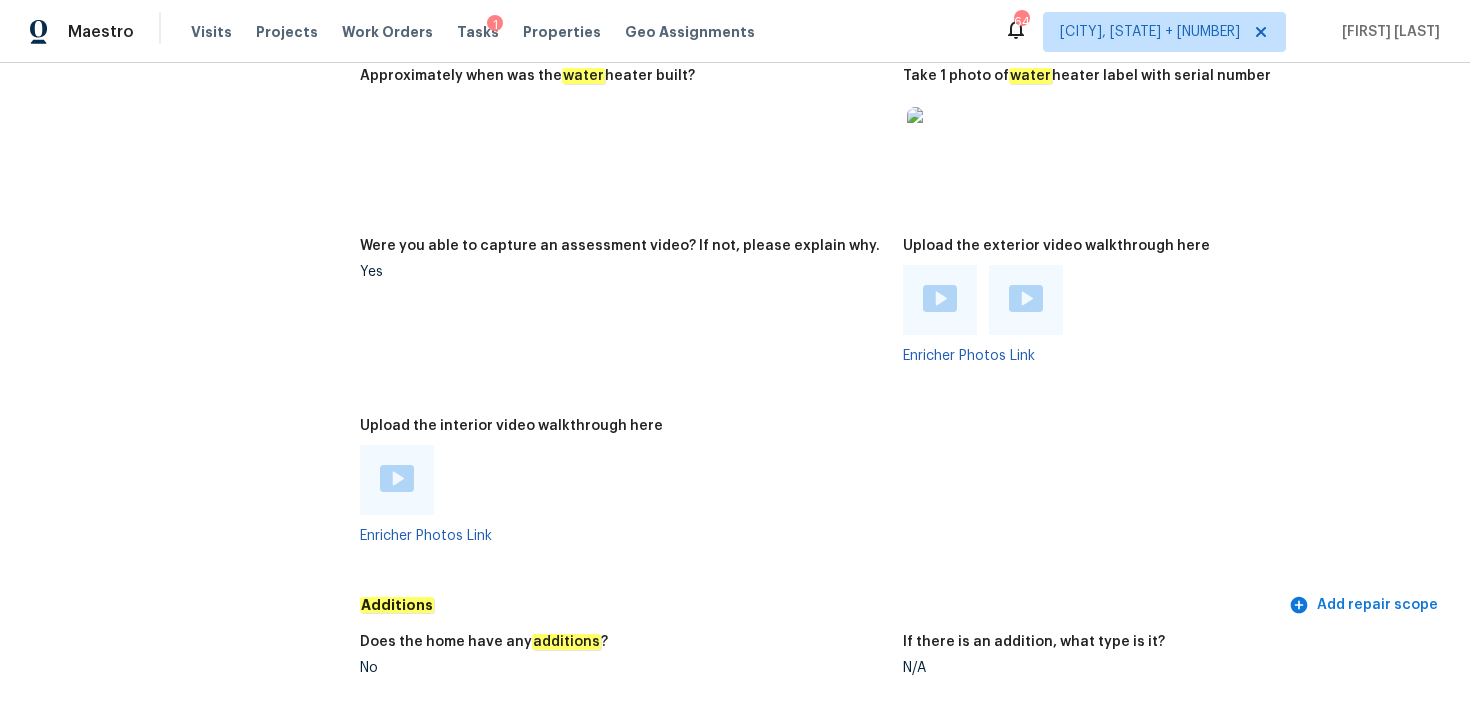 scroll, scrollTop: 3543, scrollLeft: 0, axis: vertical 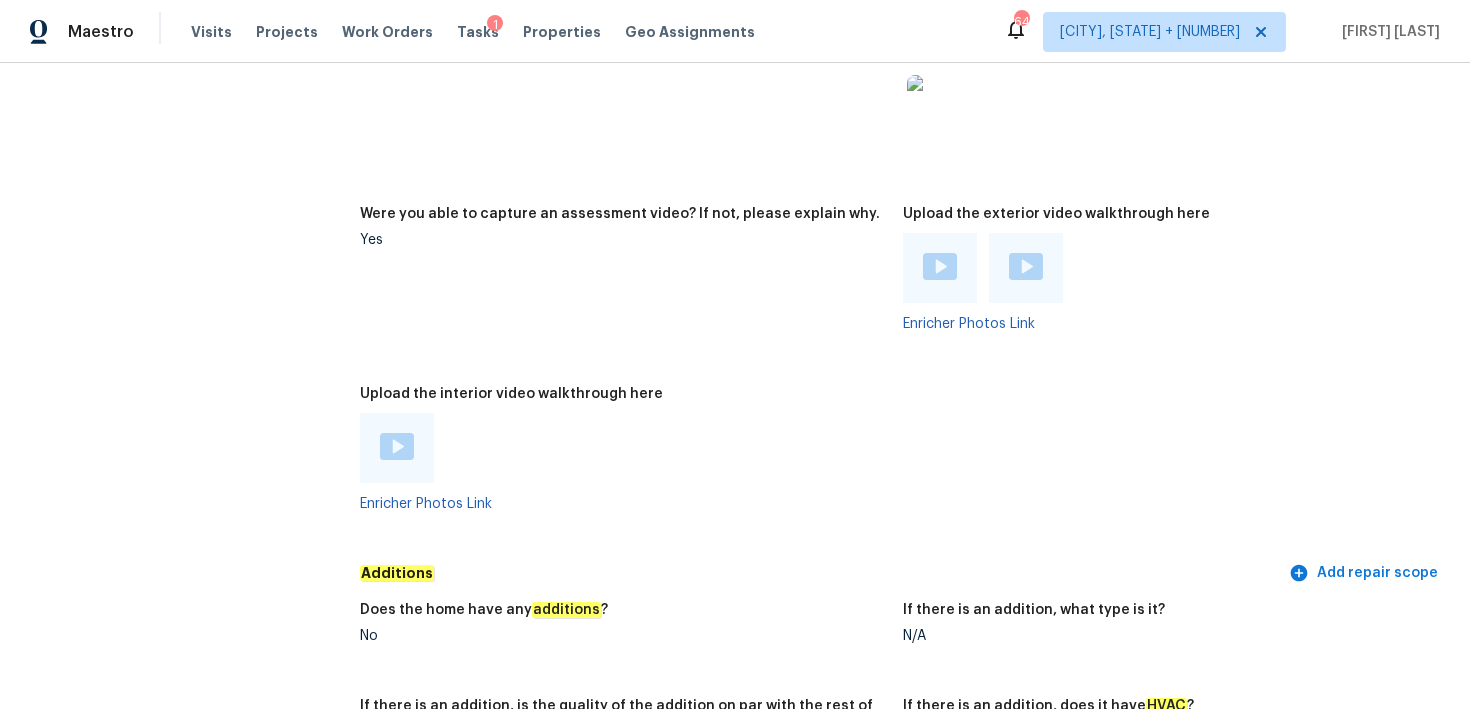 click at bounding box center [397, 446] 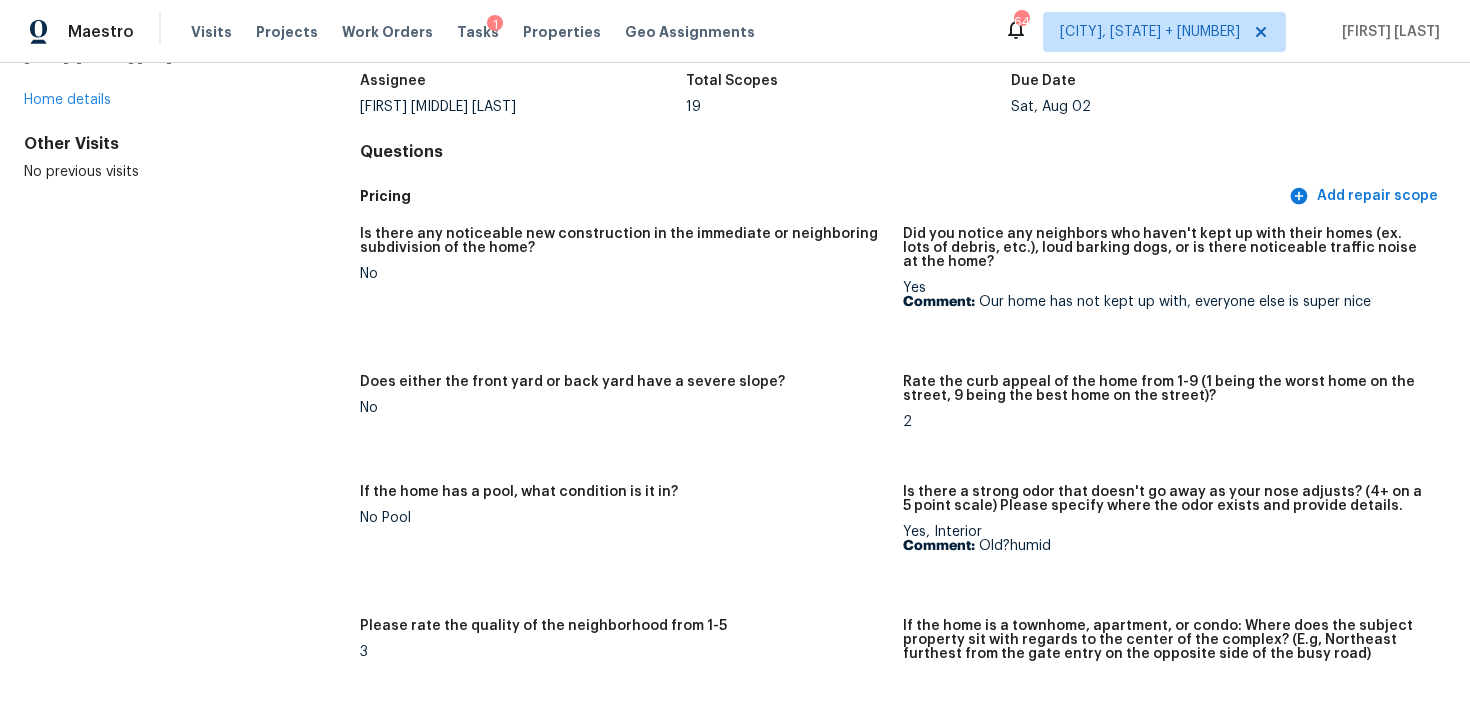 scroll, scrollTop: 170, scrollLeft: 0, axis: vertical 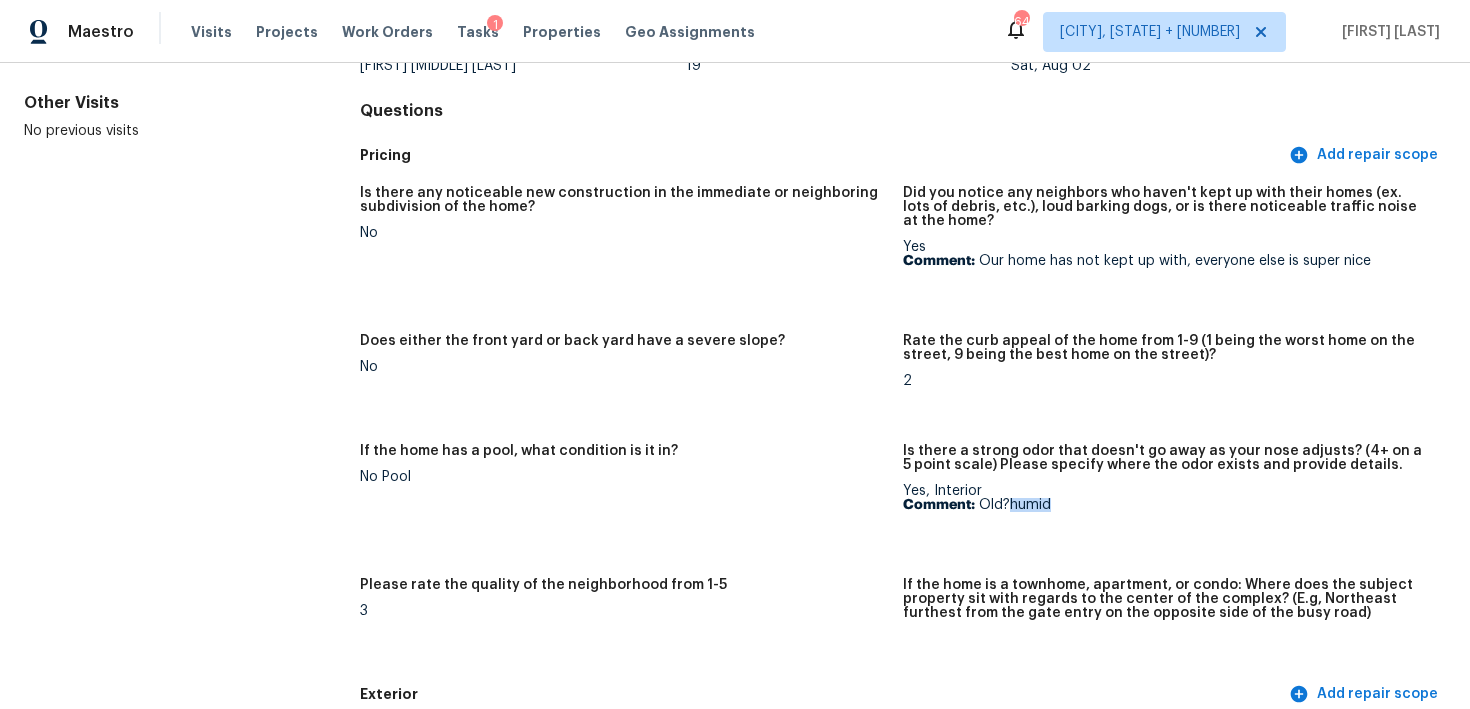 drag, startPoint x: 1007, startPoint y: 504, endPoint x: 1093, endPoint y: 509, distance: 86.145226 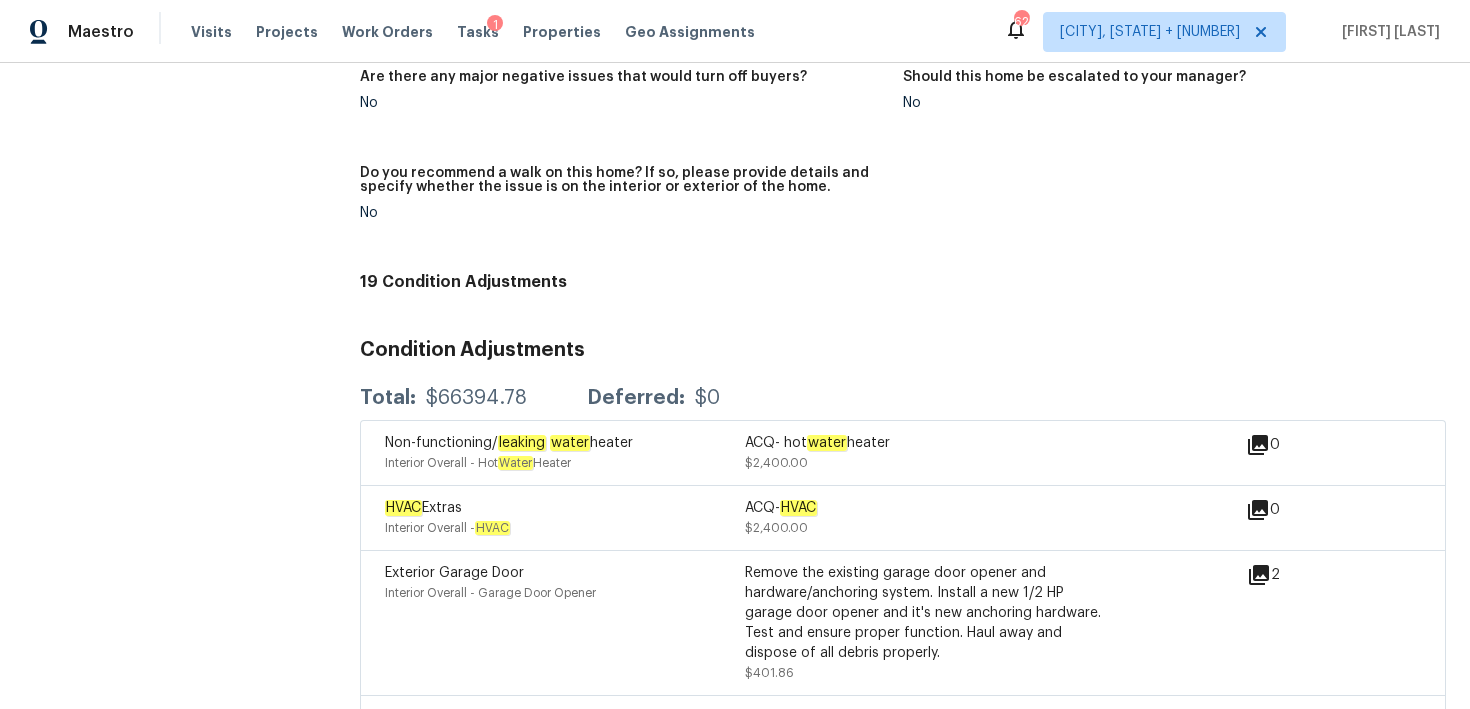 scroll, scrollTop: 4408, scrollLeft: 0, axis: vertical 